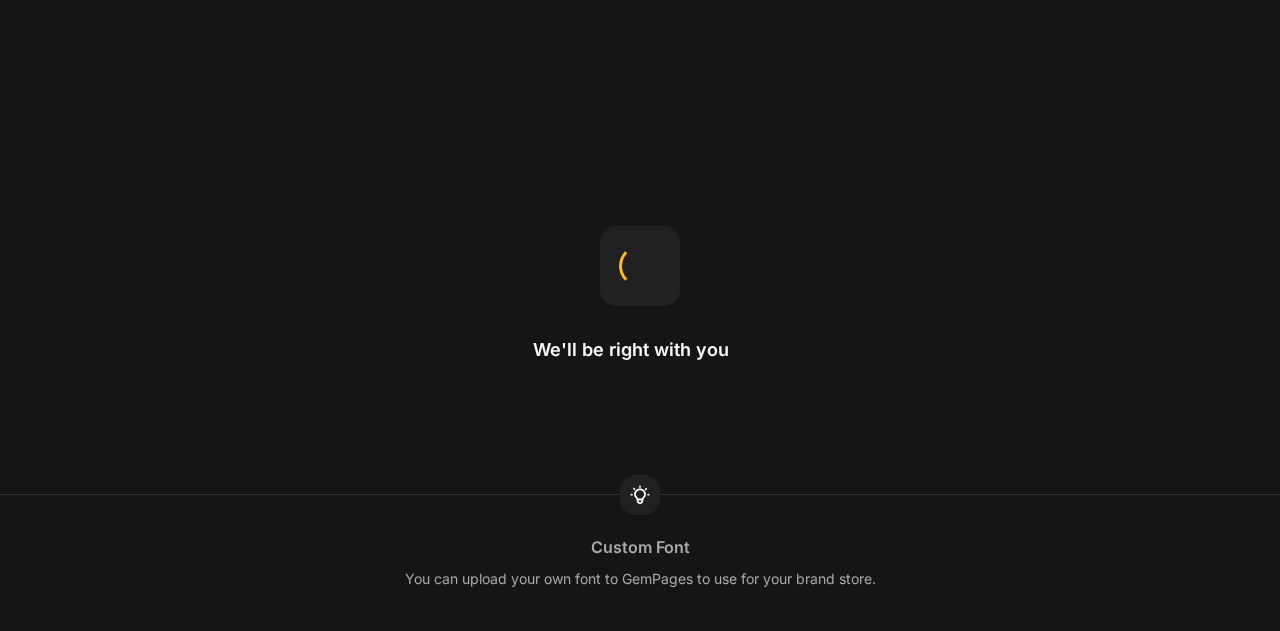 scroll, scrollTop: 0, scrollLeft: 0, axis: both 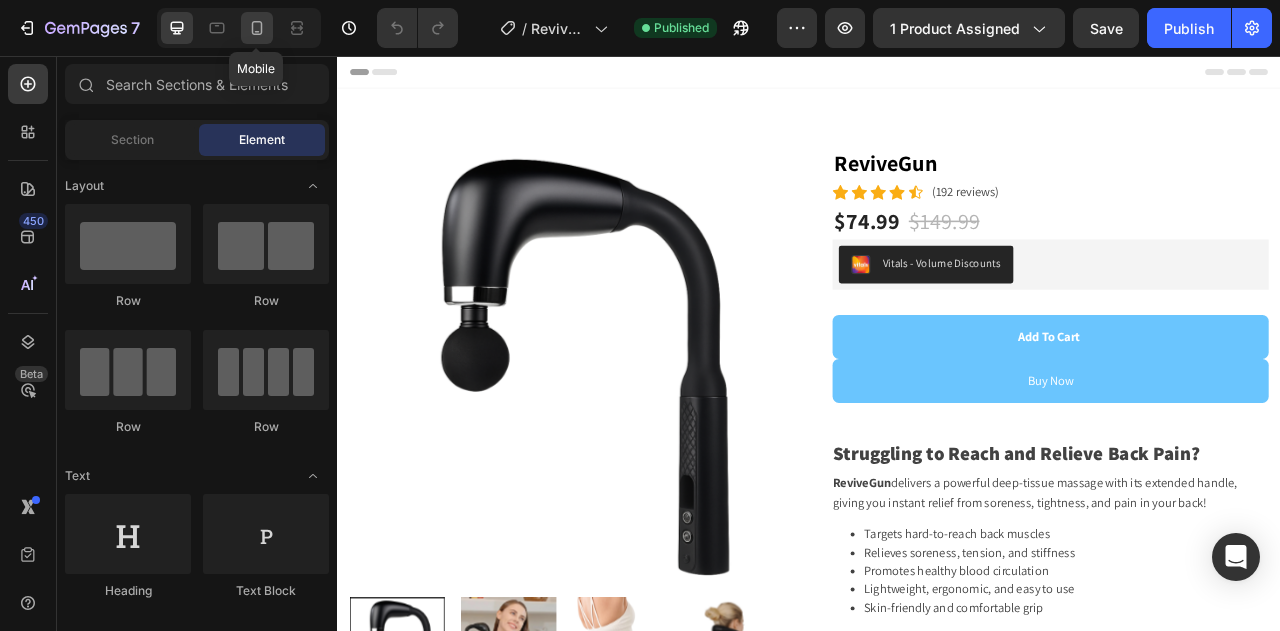 click 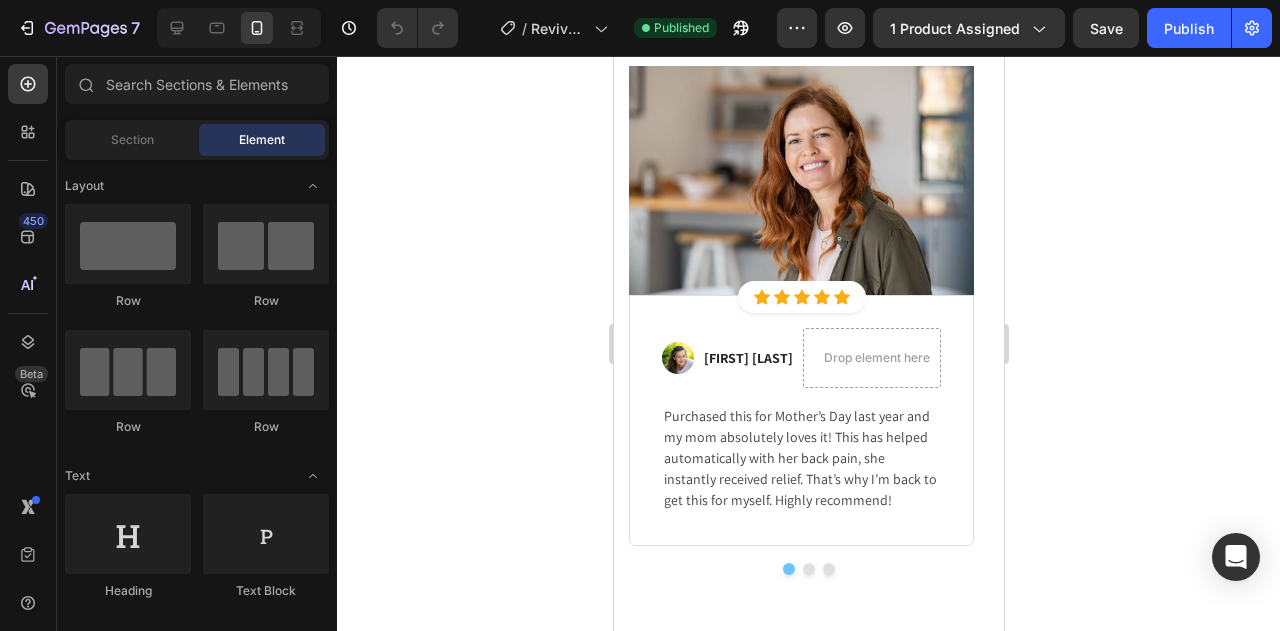 scroll, scrollTop: 5152, scrollLeft: 0, axis: vertical 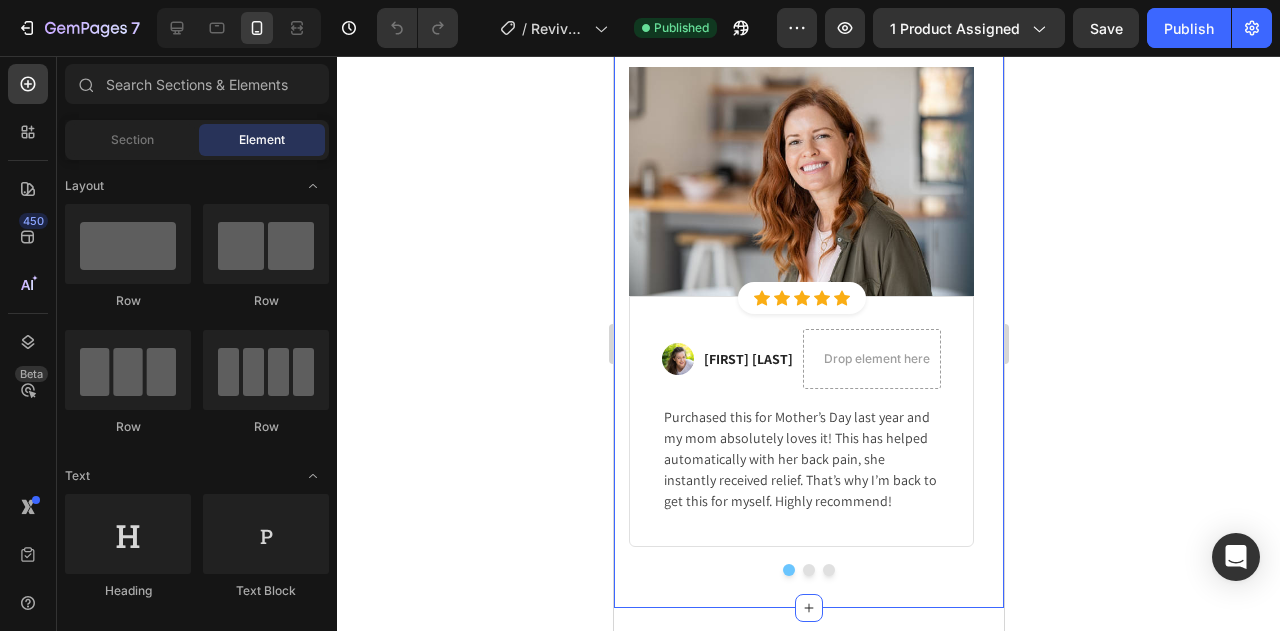 click 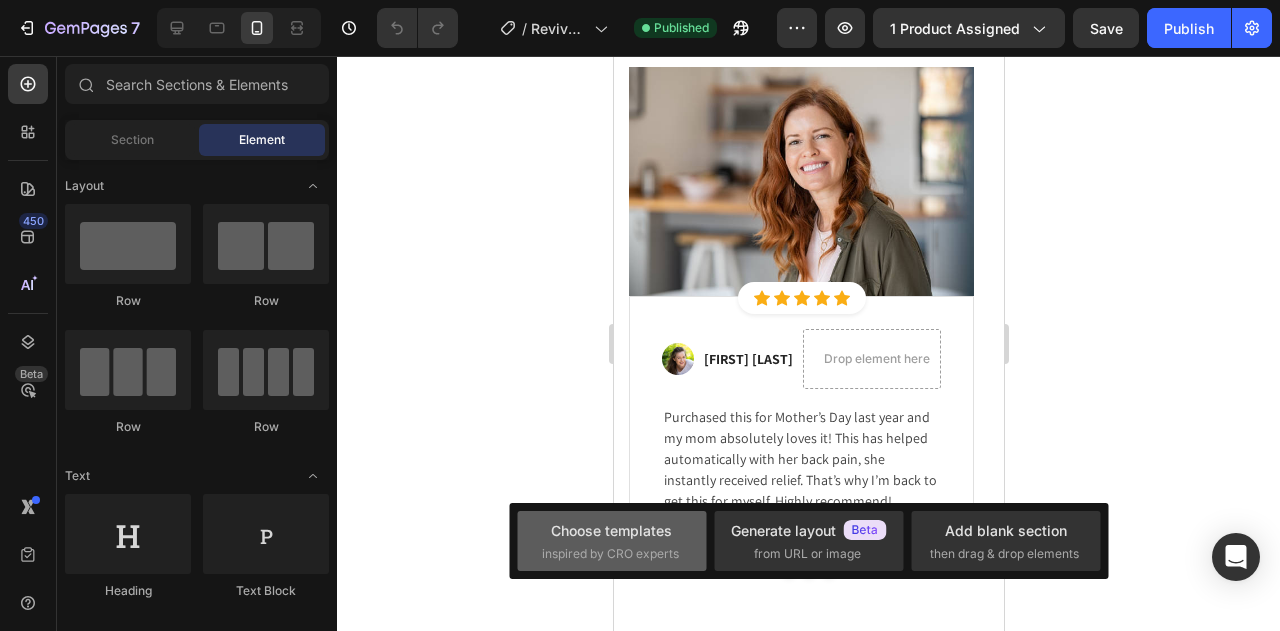 click on "inspired by CRO experts" at bounding box center [610, 554] 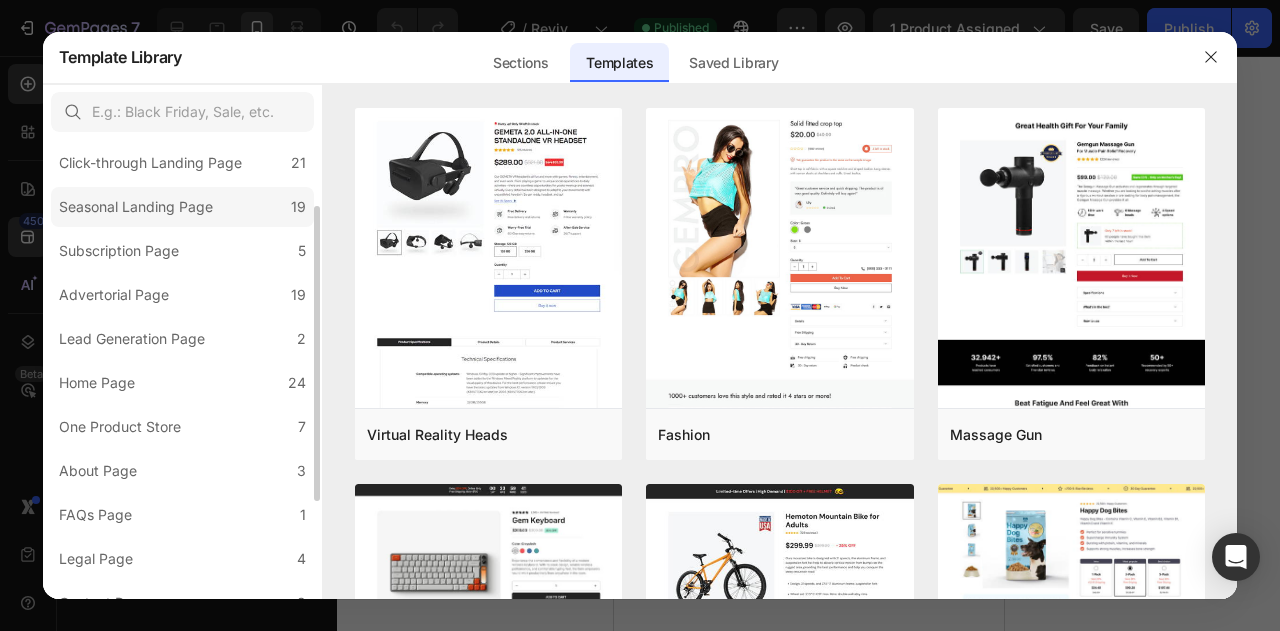 scroll, scrollTop: 102, scrollLeft: 0, axis: vertical 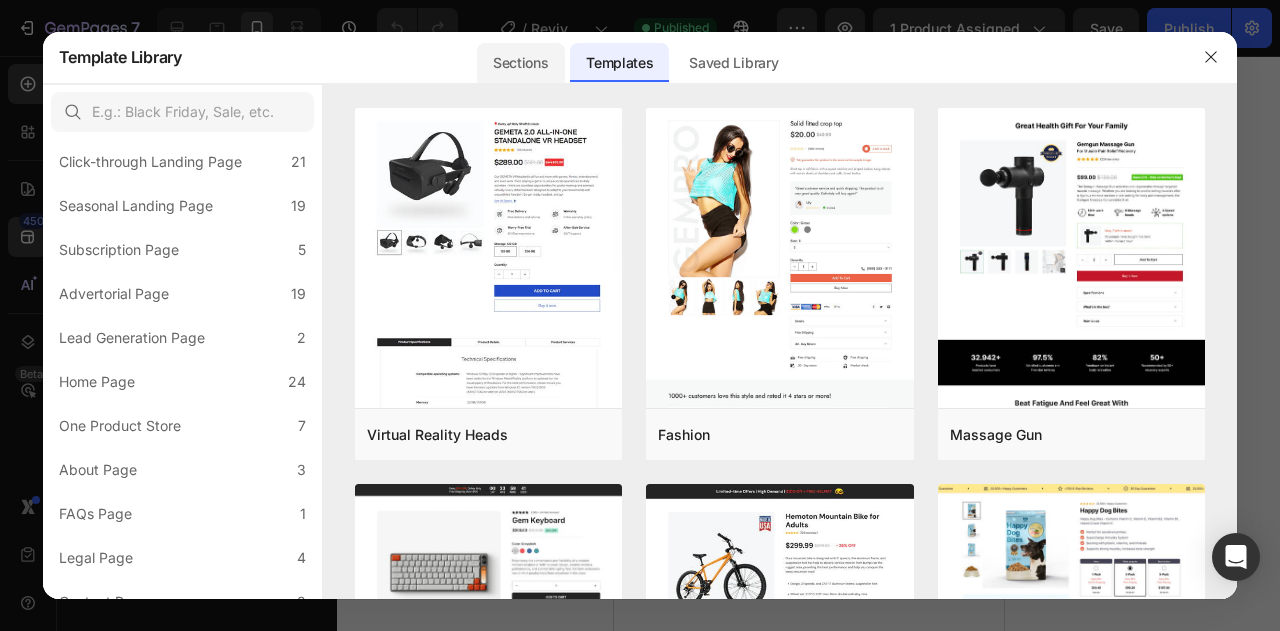 click on "Sections" 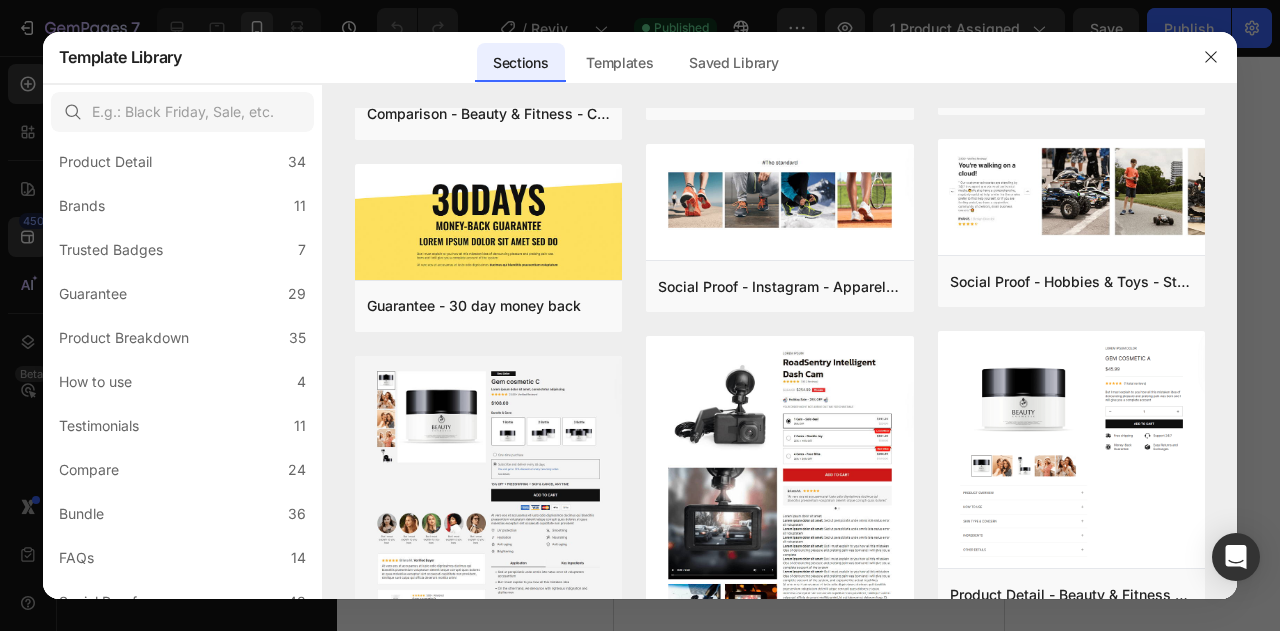 scroll, scrollTop: 0, scrollLeft: 0, axis: both 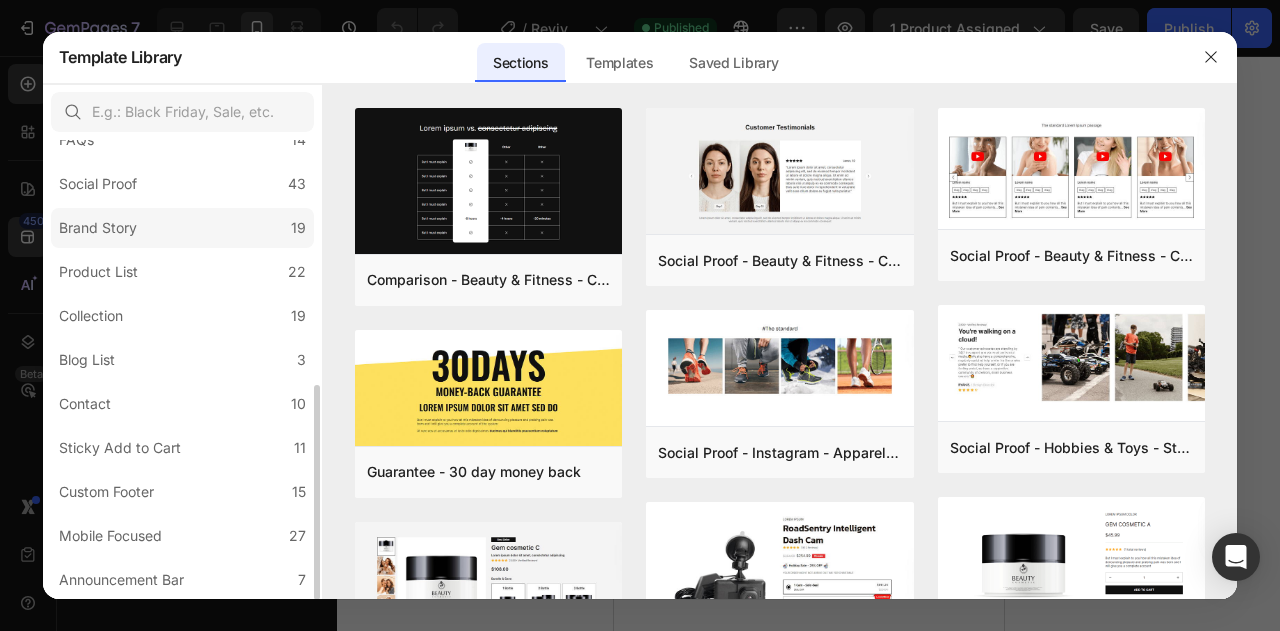 click on "Brand Story 19" 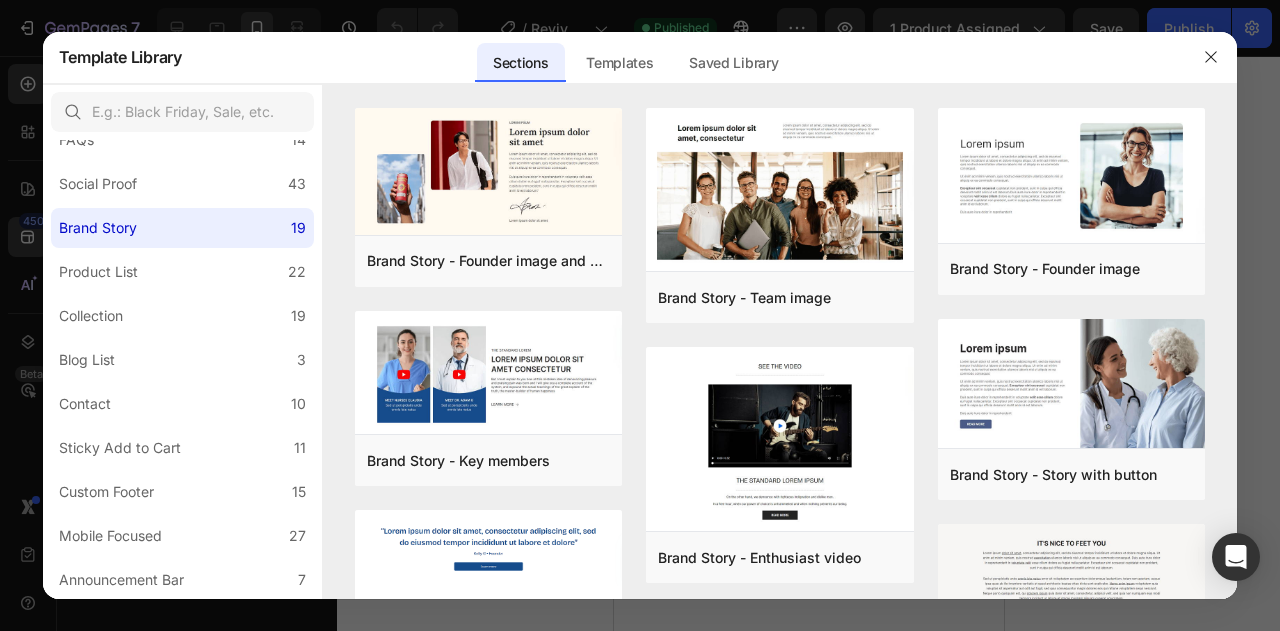 scroll, scrollTop: 947, scrollLeft: 0, axis: vertical 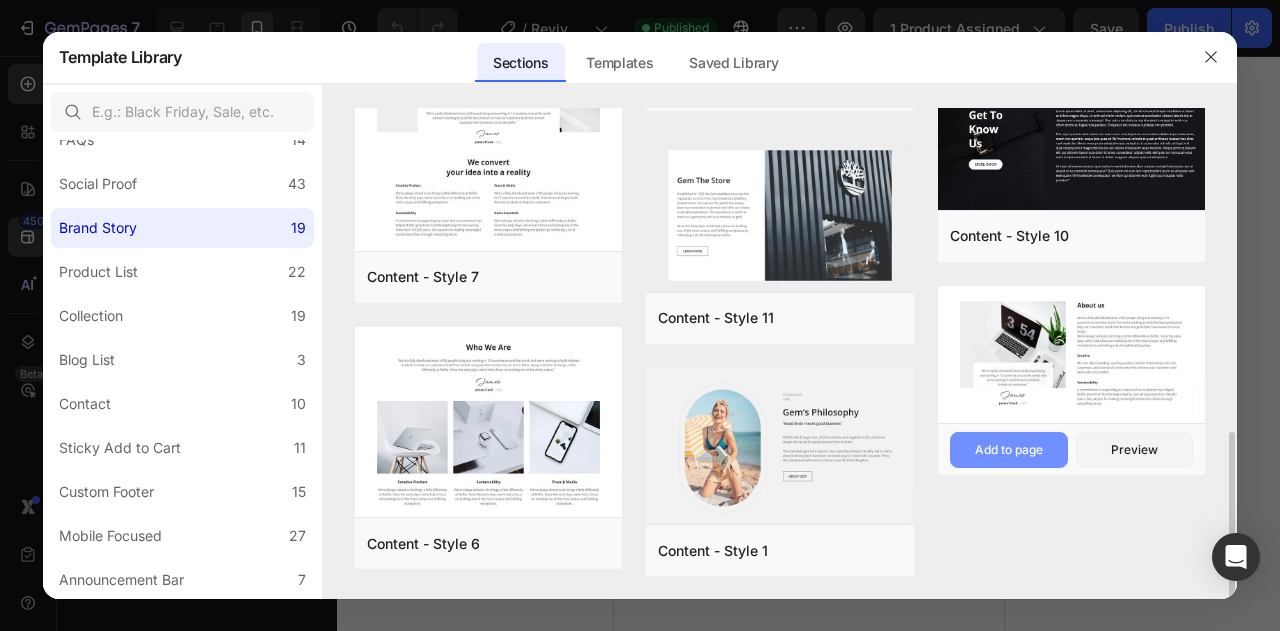click on "Add to page" at bounding box center (1009, 450) 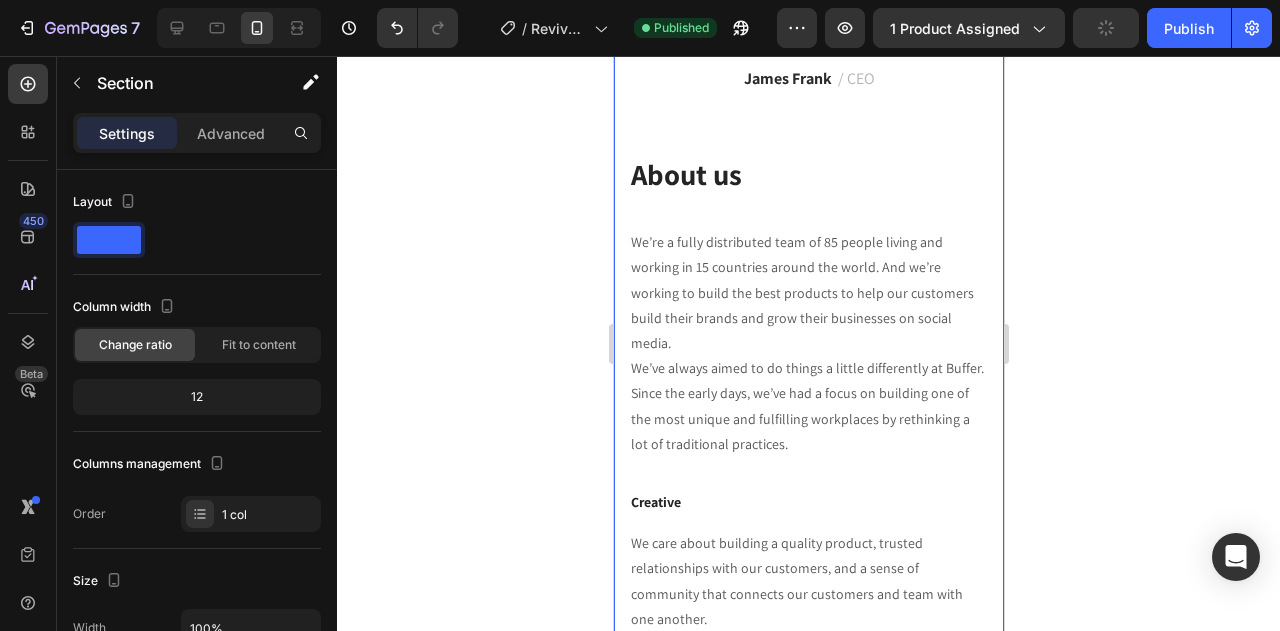 scroll, scrollTop: 5748, scrollLeft: 0, axis: vertical 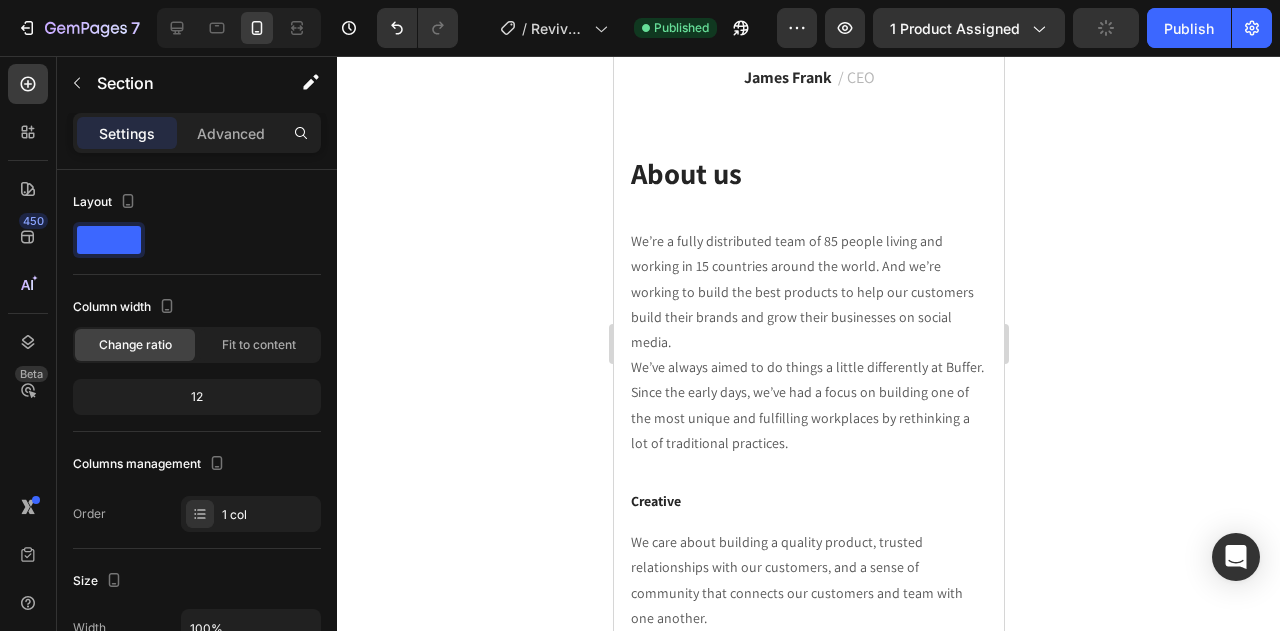 click on "“We’re a fully distributed team of 85 people living and working in 15 countries around the world. And we’re working to build the best products to help our customers.”" at bounding box center (808, -76) 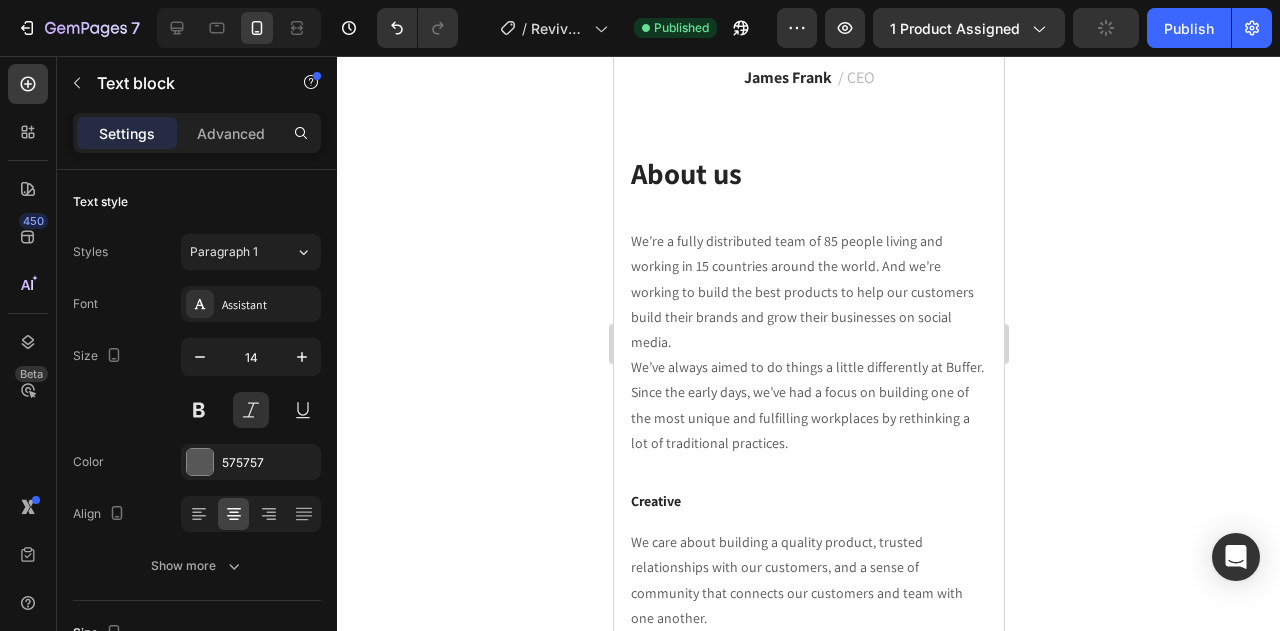 click on "“We’re a fully distributed team of 85 people living and working in 15 countries around the world. And we’re working to build the best products to help our customers.”" at bounding box center [808, -76] 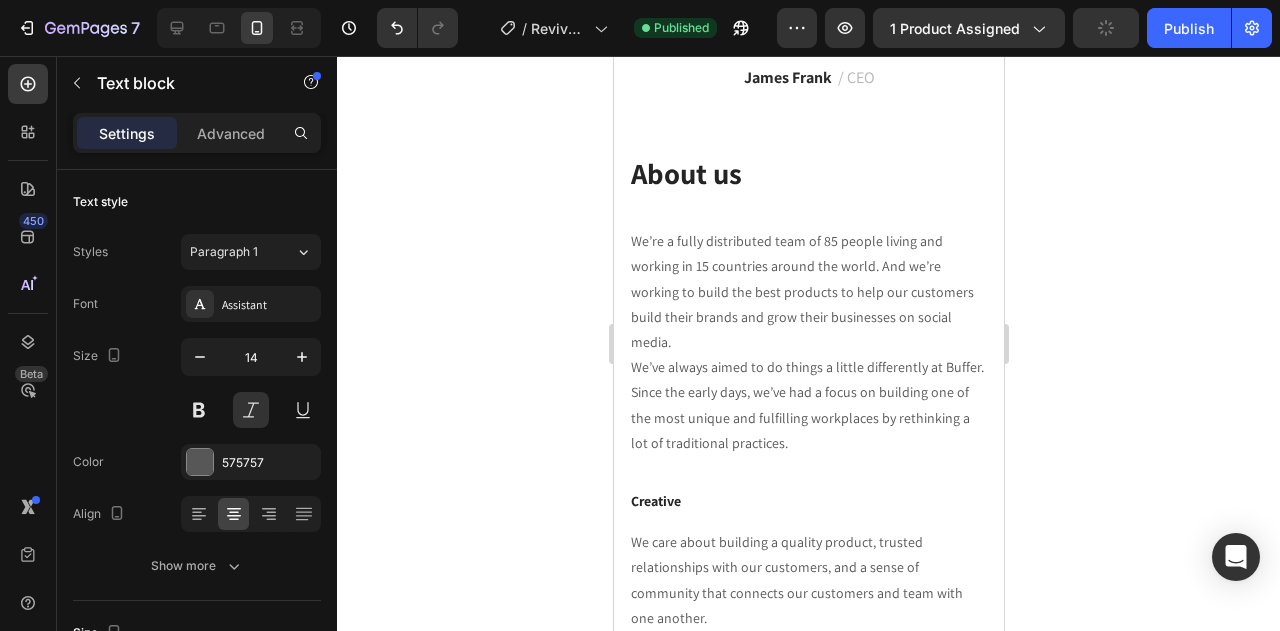 click 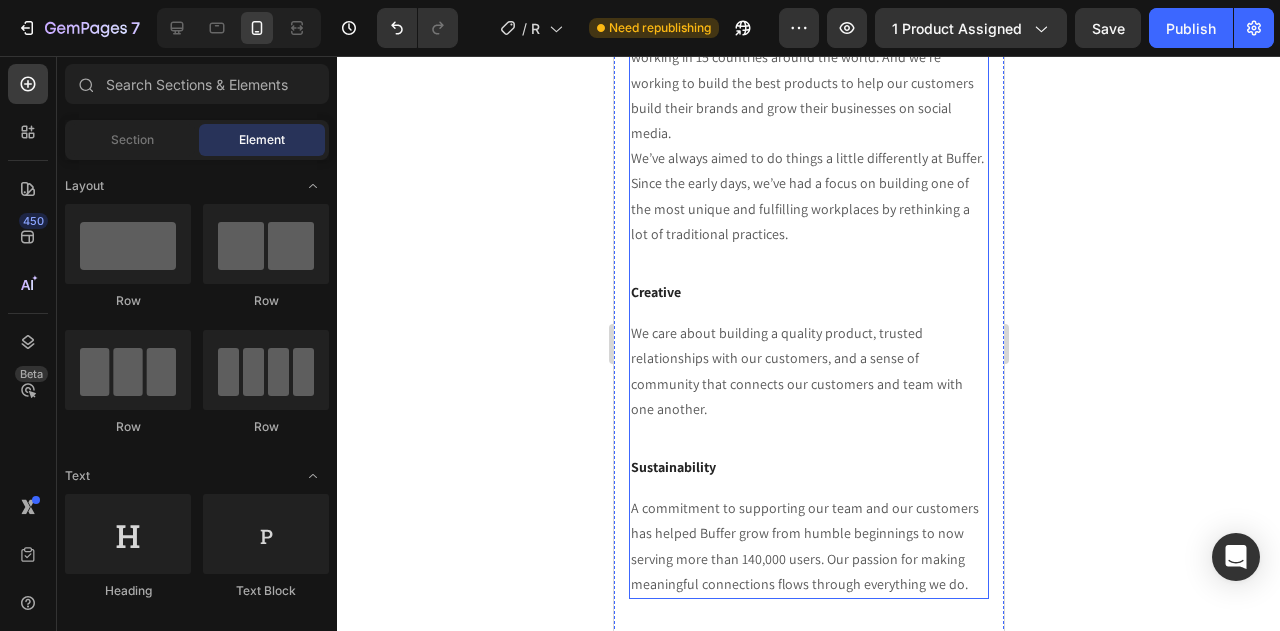 scroll, scrollTop: 5851, scrollLeft: 0, axis: vertical 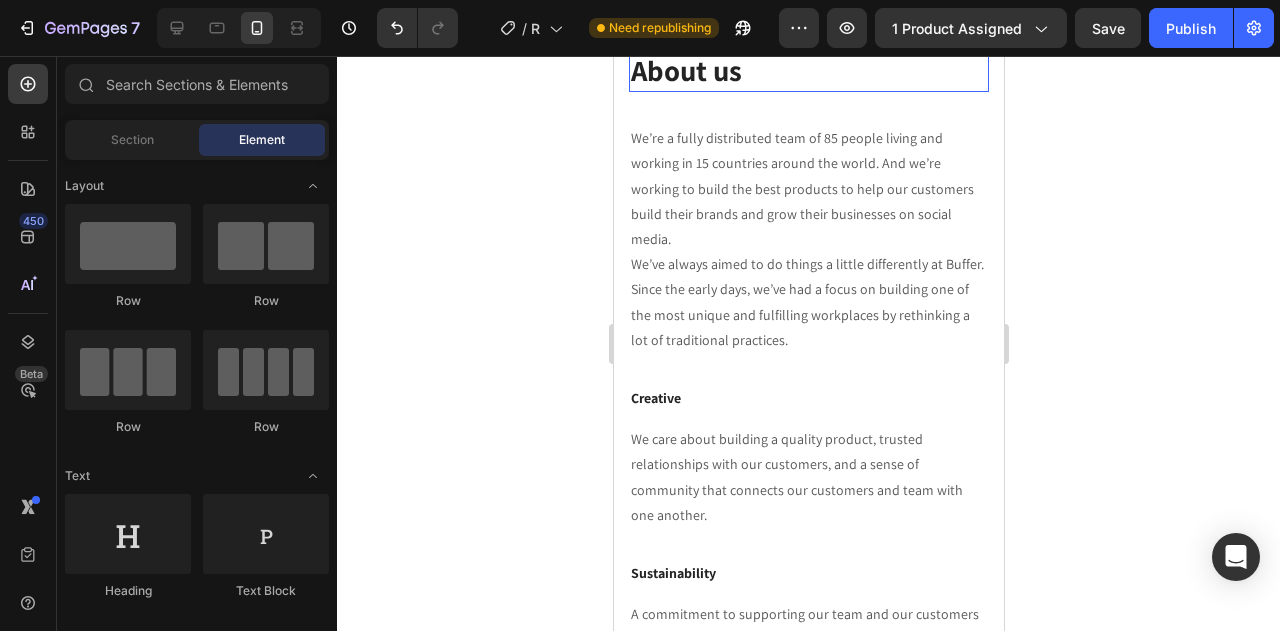 click on "About us" at bounding box center [808, 71] 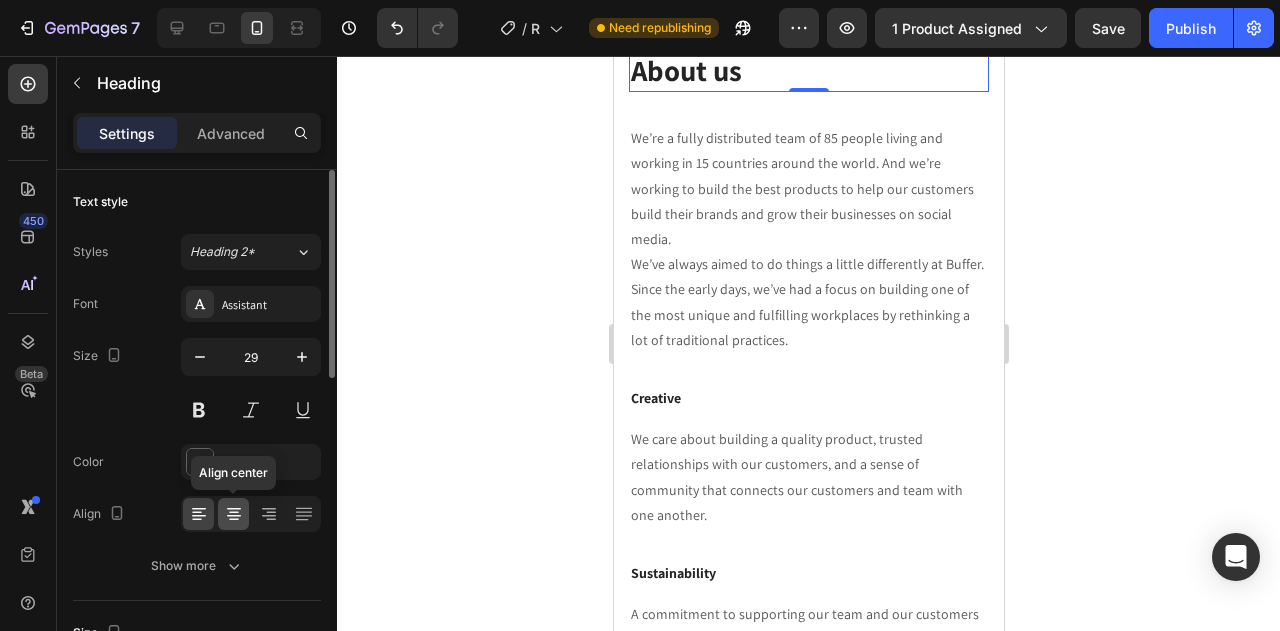 click 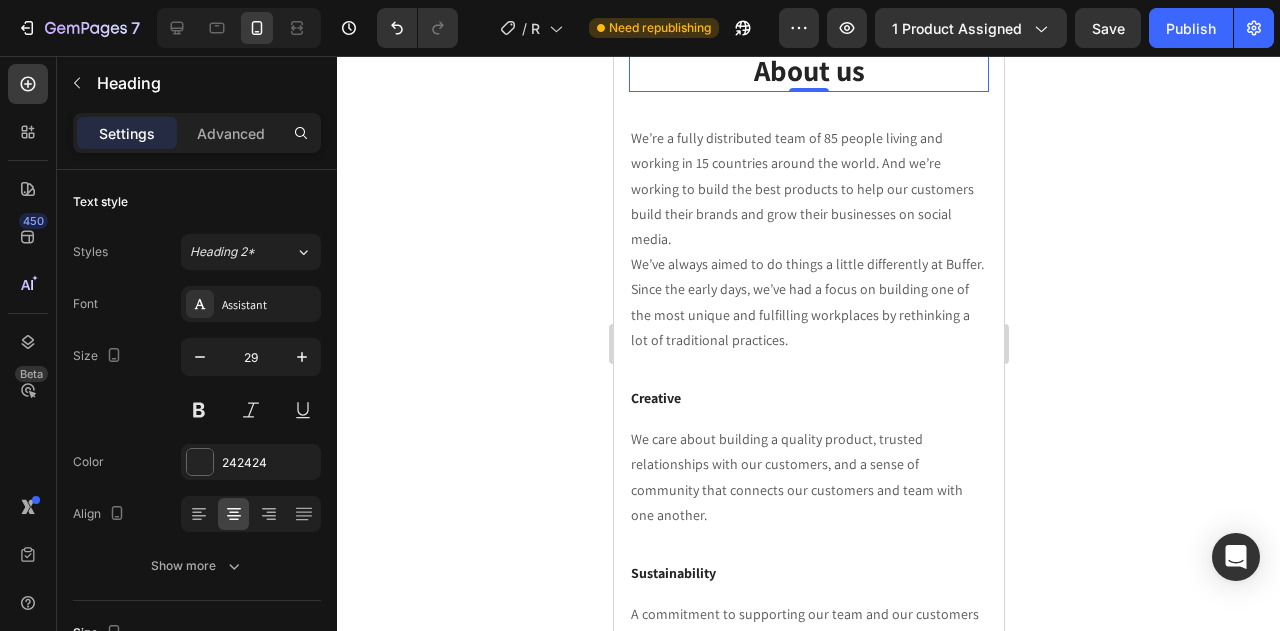 click on "About us" at bounding box center [808, 71] 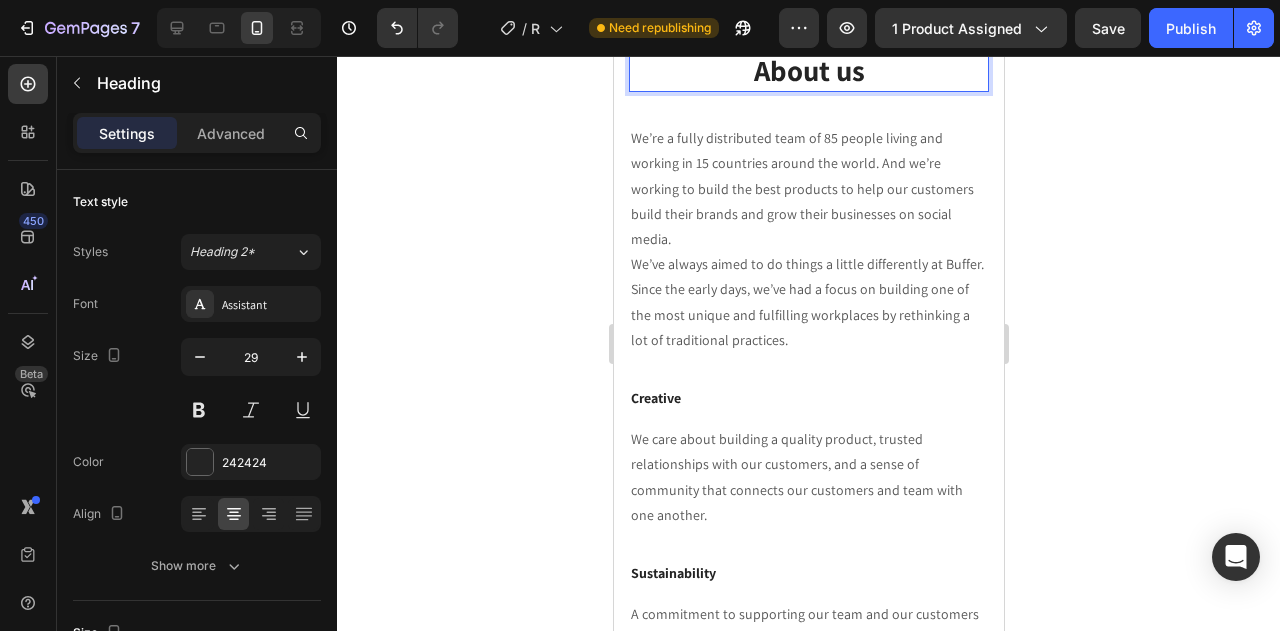 click on "About us" at bounding box center [808, 71] 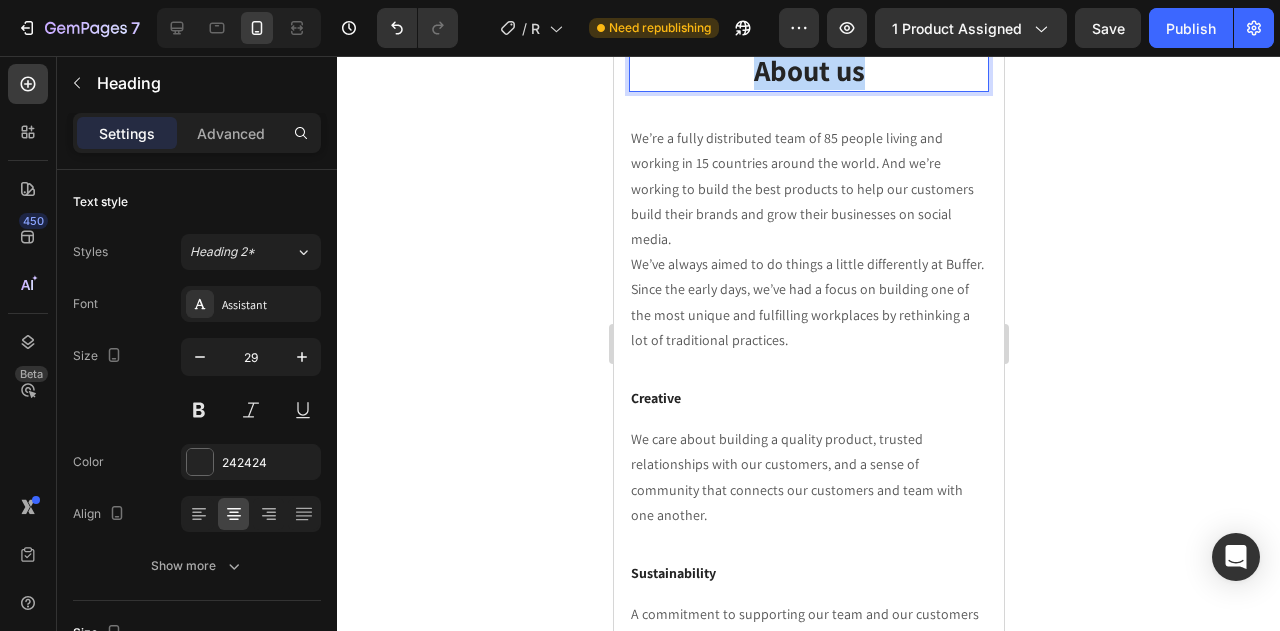 click on "About us" at bounding box center (808, 71) 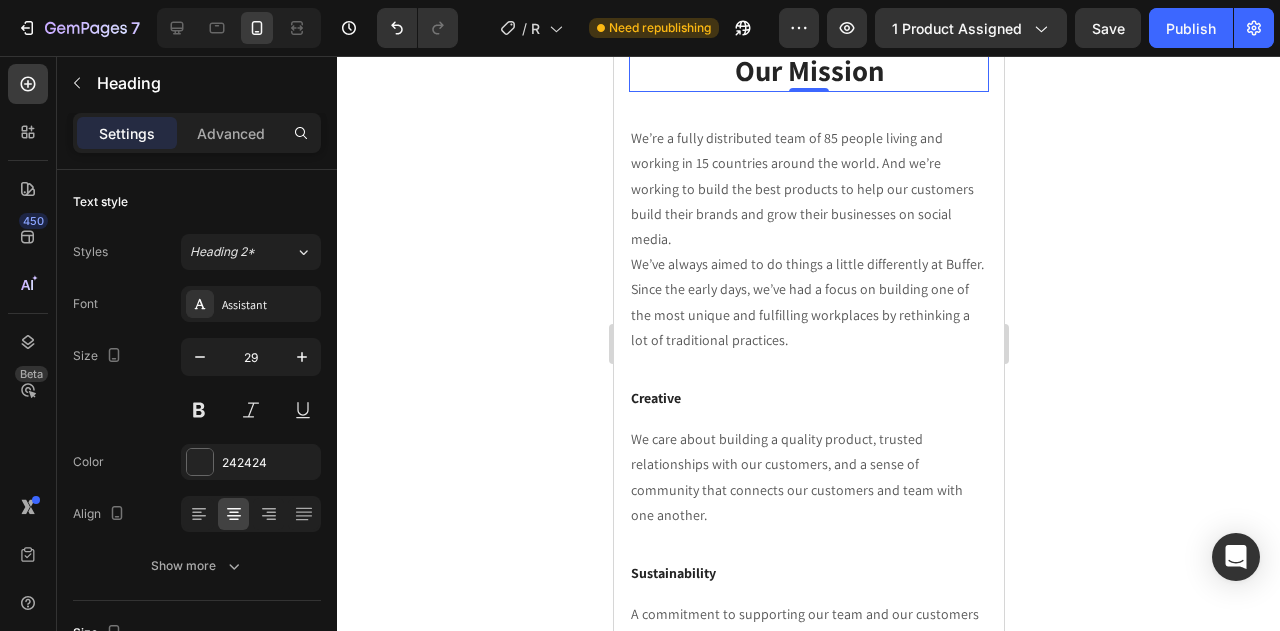 click 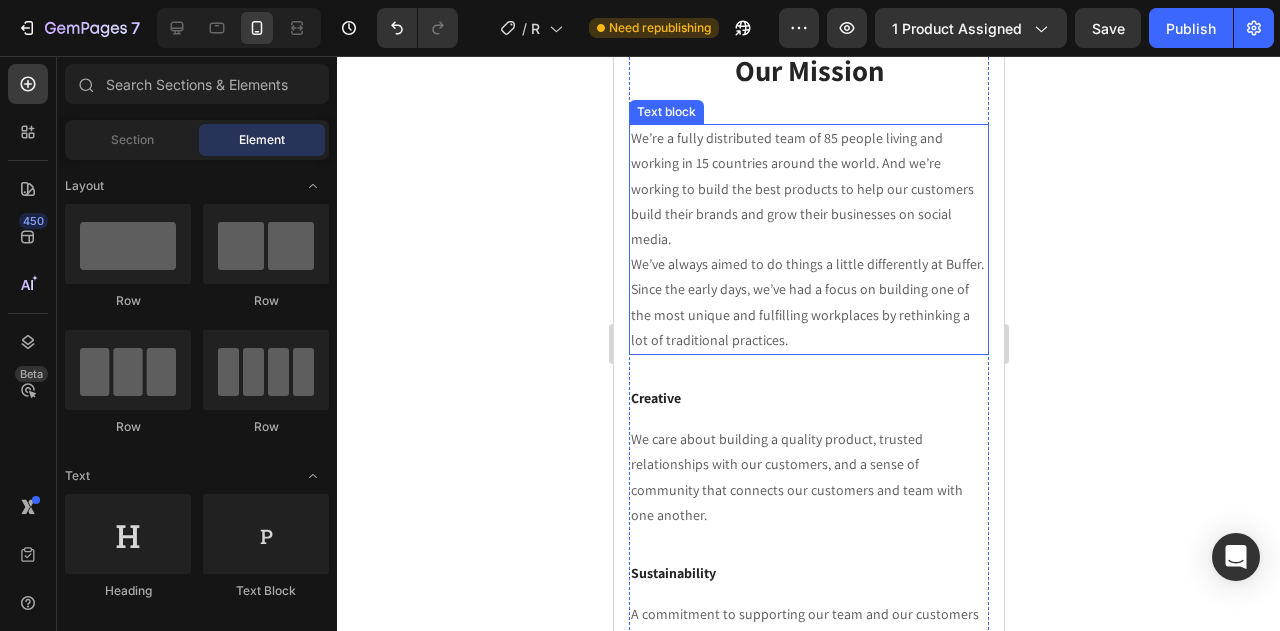 click on "We’re a fully distributed team of 85 people living and working in 15 countries around the world. And we’re working to build the best products to help our customers build their brands and grow their businesses on social media. We’ve always aimed to do things a little differently at Buffer. Since the early days, we’ve had a focus on building one of the most unique and fulfilling workplaces by rethinking a lot of traditional practices." at bounding box center (808, 239) 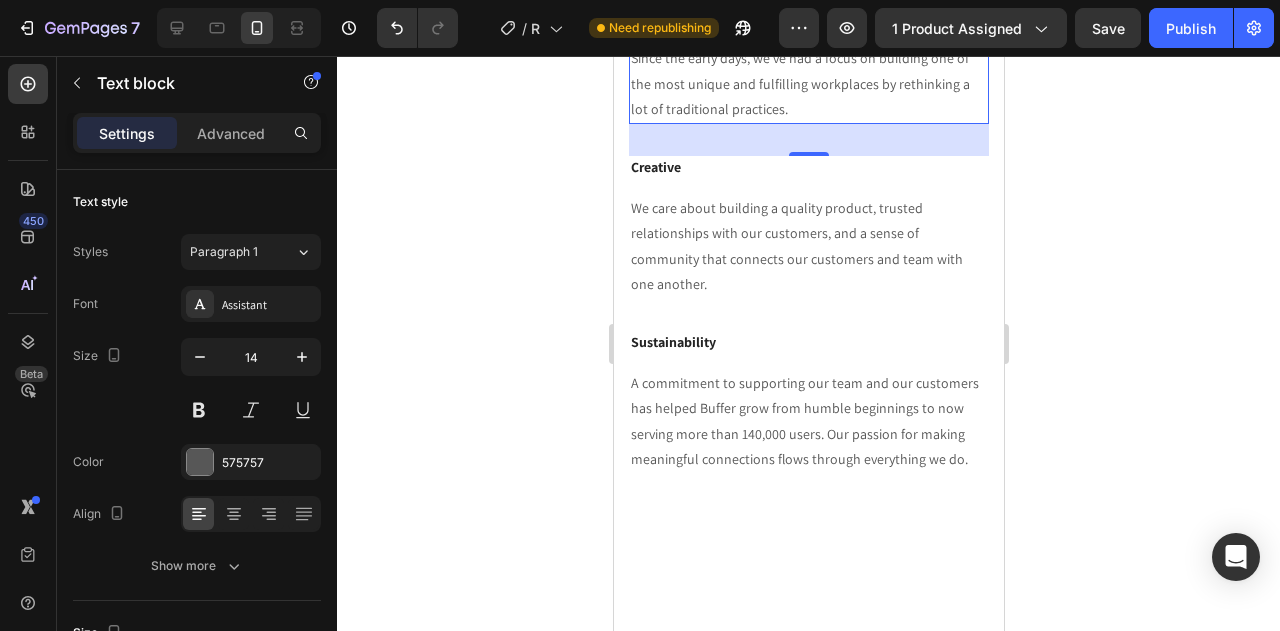 scroll, scrollTop: 6039, scrollLeft: 0, axis: vertical 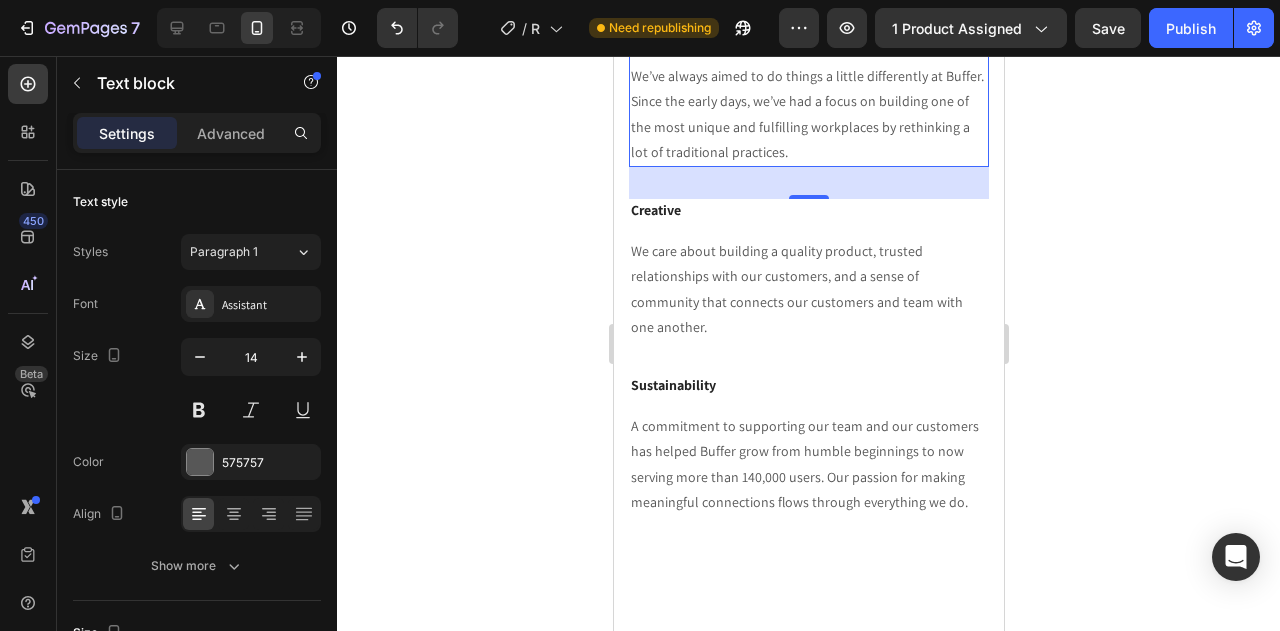 click on "We’re a fully distributed team of 85 people living and working in 15 countries around the world. And we’re working to build the best products to help our customers build their brands and grow their businesses on social media. We’ve always aimed to do things a little differently at Buffer. Since the early days, we’ve had a focus on building one of the most unique and fulfilling workplaces by rethinking a lot of traditional practices." at bounding box center (808, 51) 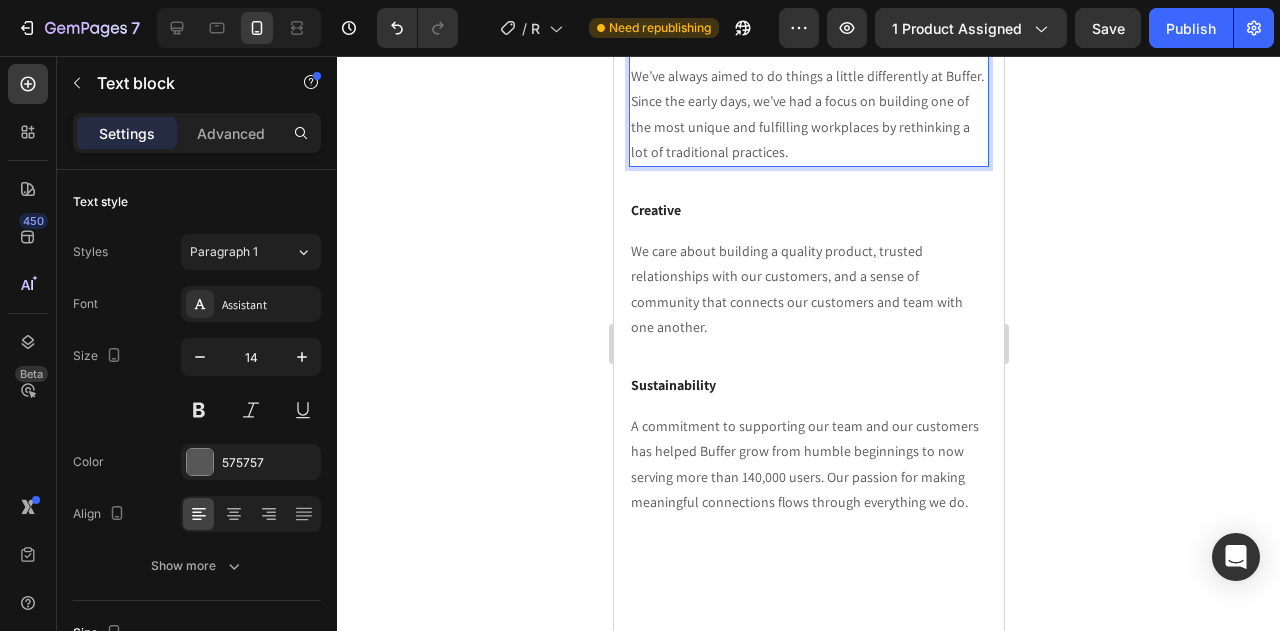 scroll, scrollTop: 6382, scrollLeft: 0, axis: vertical 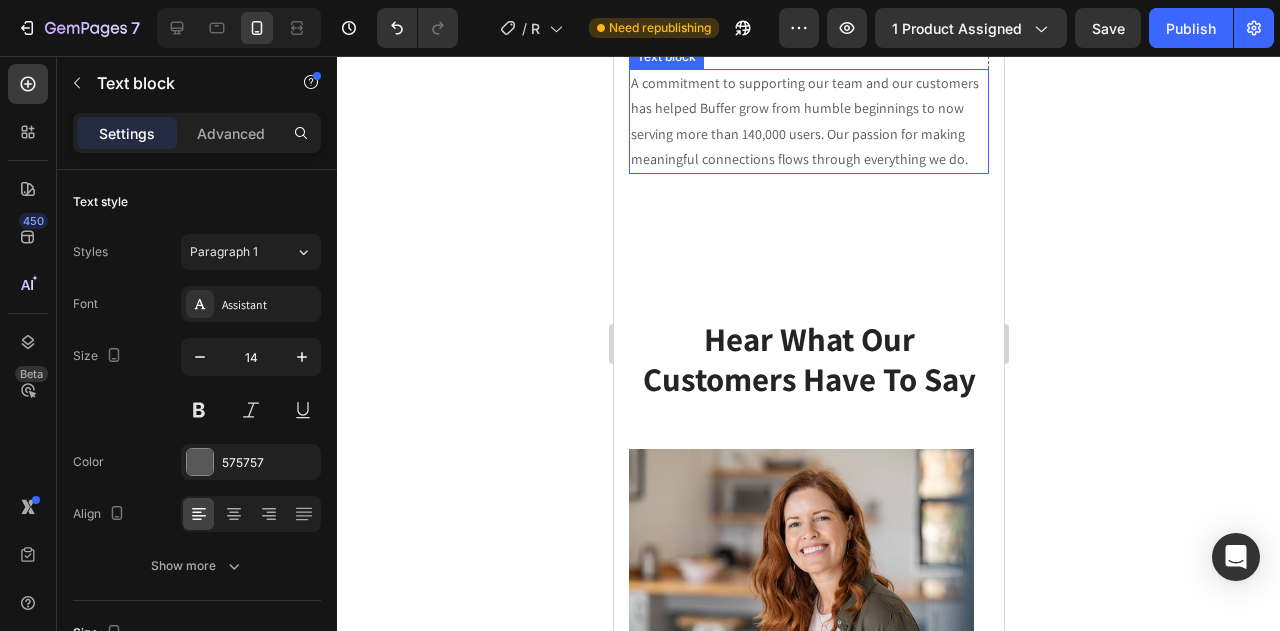 click on "A commitment to supporting our team and our customers has helped Buffer grow from humble beginnings to now serving more than 140,000 users. Our passion for making meaningful connections flows through everything we do." at bounding box center (808, 121) 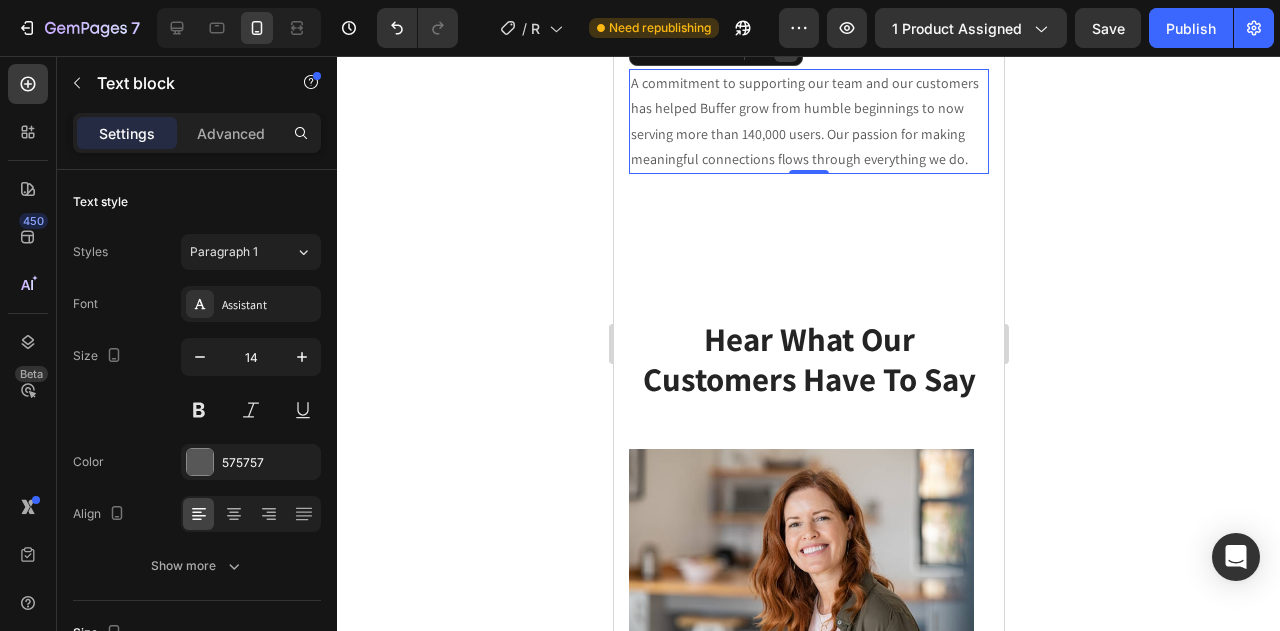 click 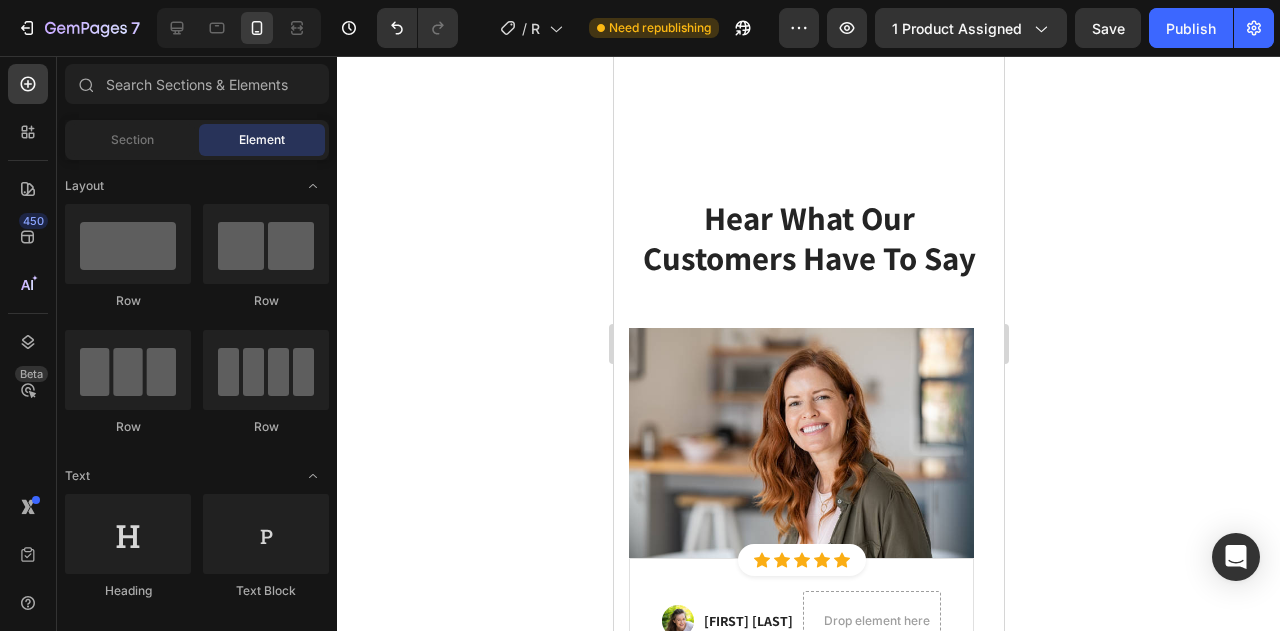 click on "Sustainability" at bounding box center (808, 42) 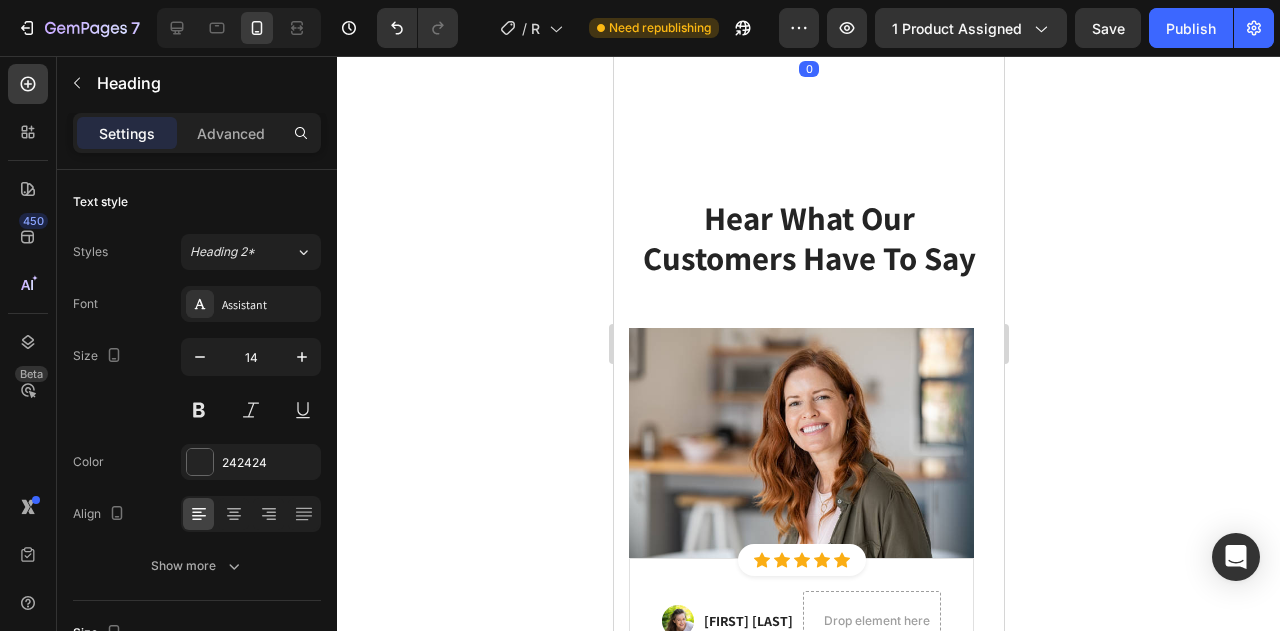 click 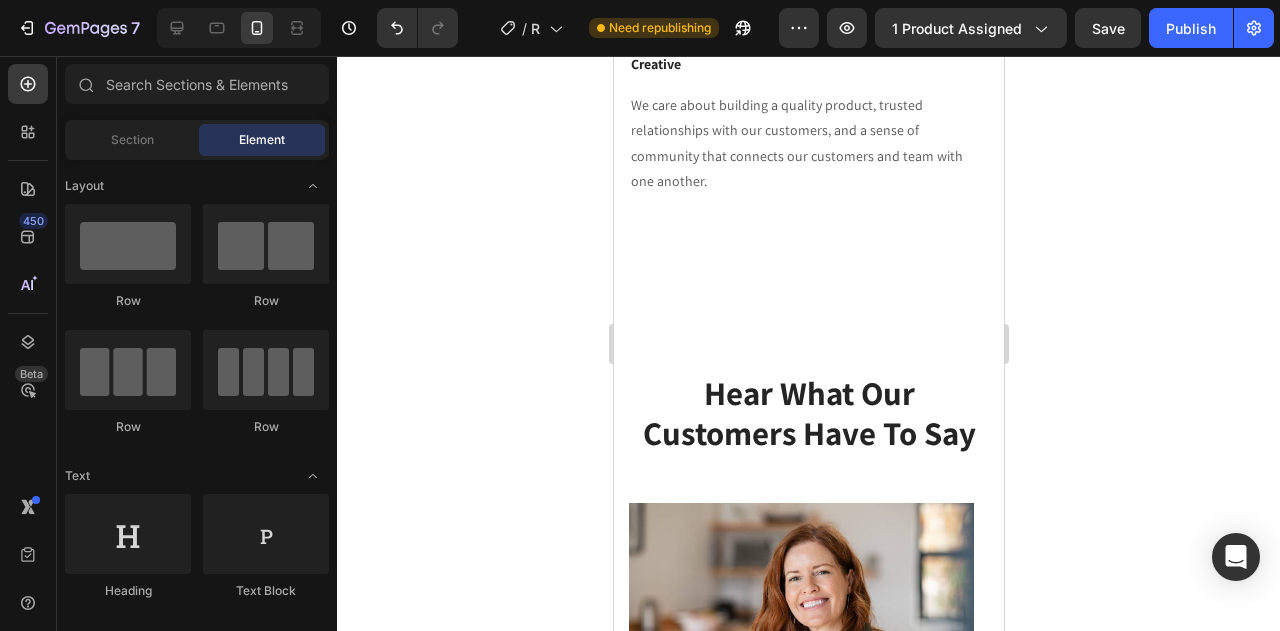 scroll, scrollTop: 6182, scrollLeft: 0, axis: vertical 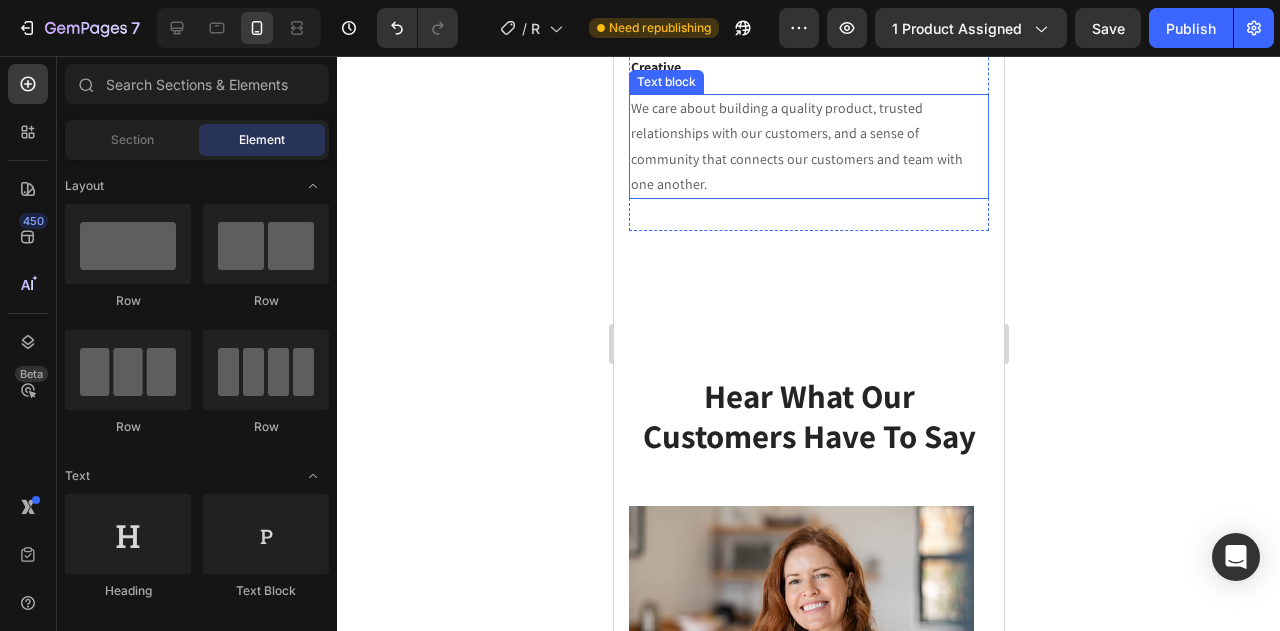click on "We care about building a quality product, trusted relationships with our customers, and a sense of community that connects our customers and team with one another." at bounding box center (808, 146) 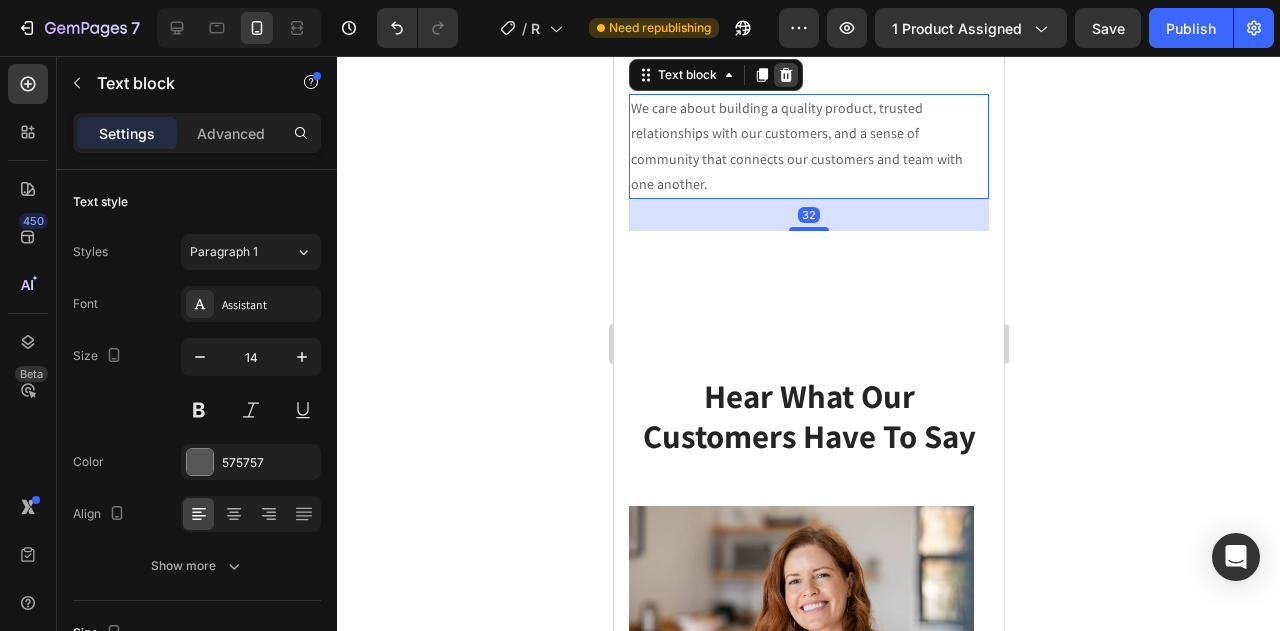 click 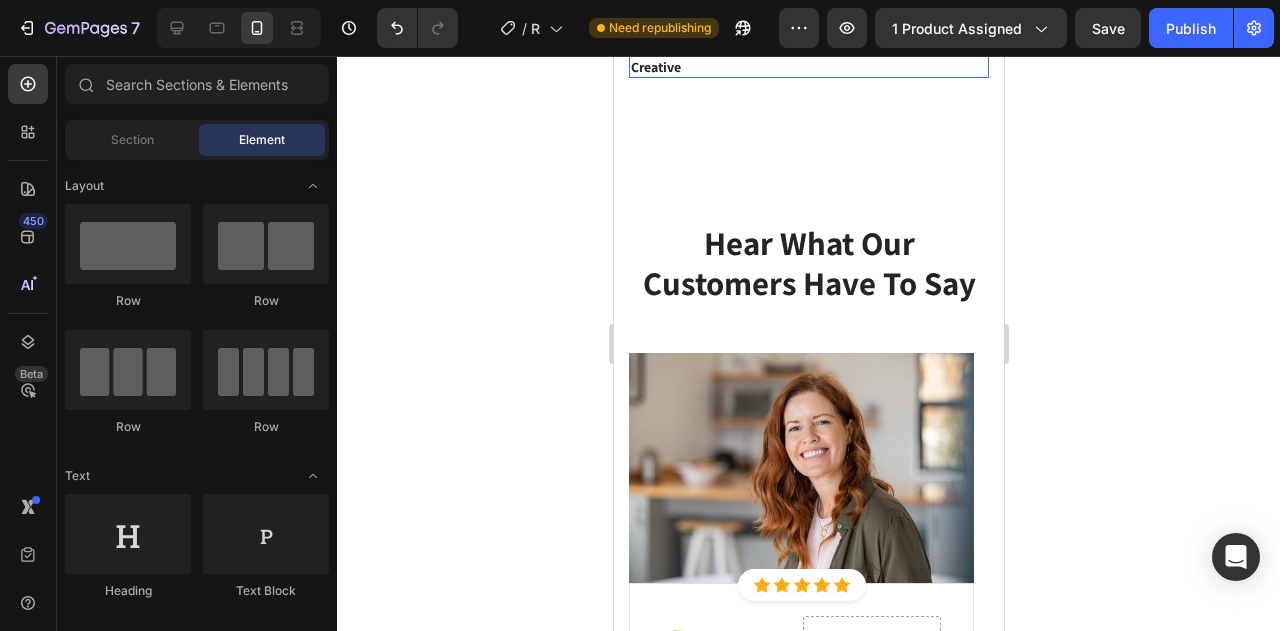 click on "Creative" at bounding box center (808, 67) 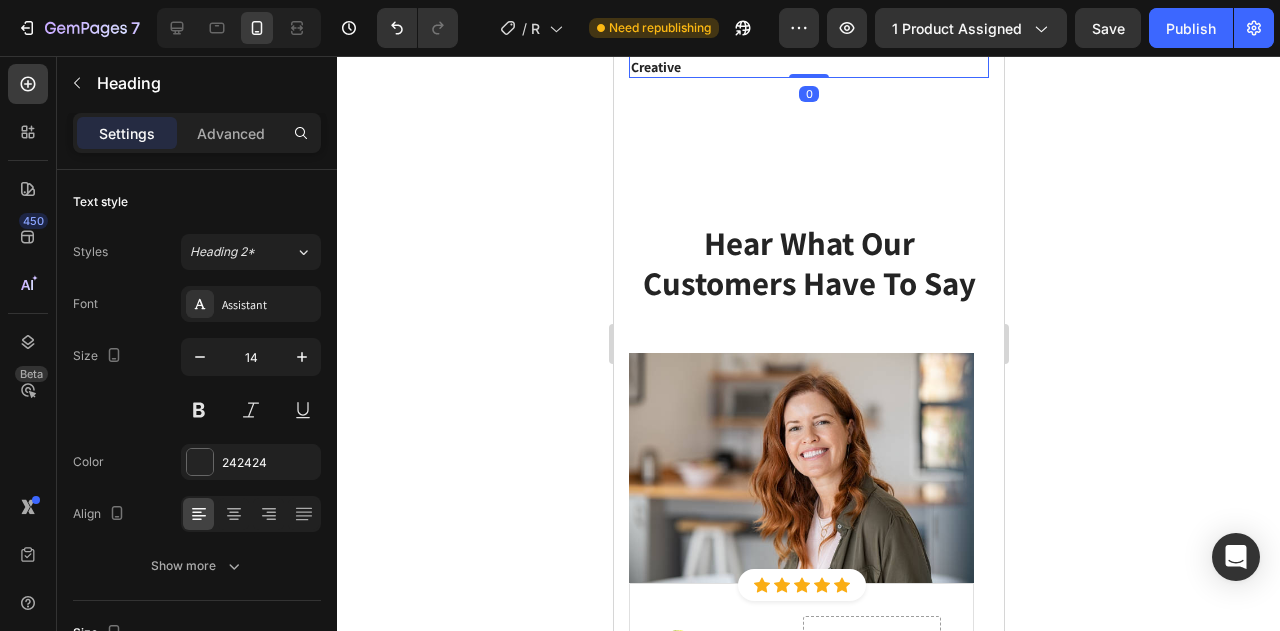 click 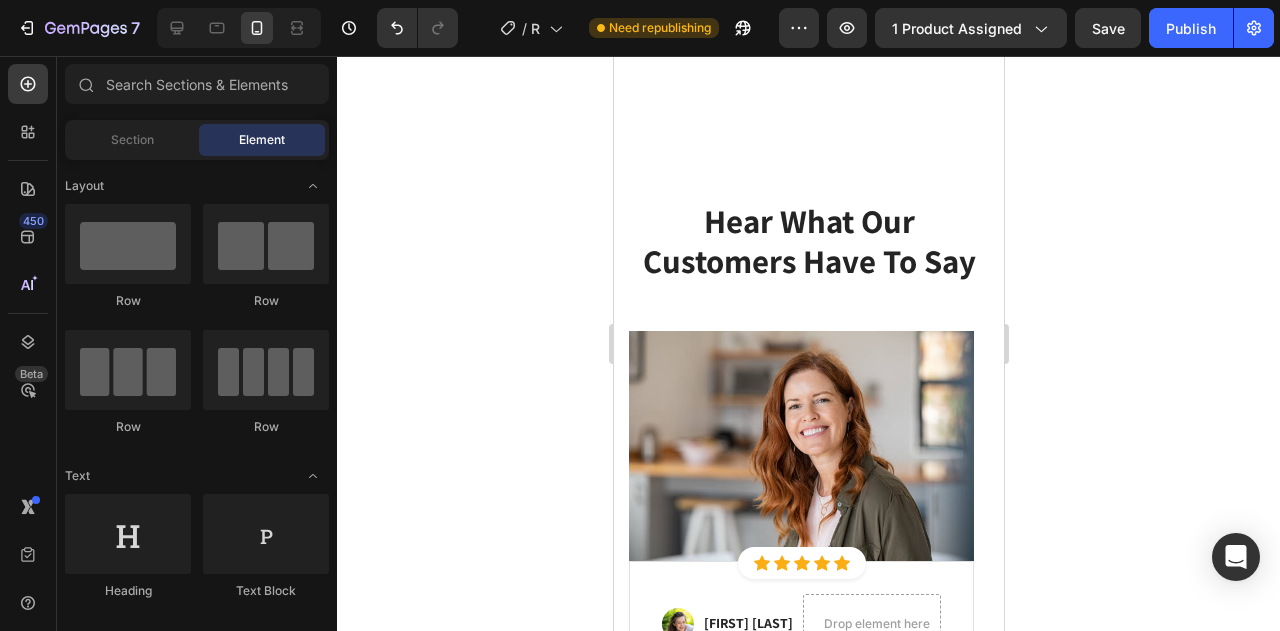 scroll, scrollTop: 6066, scrollLeft: 0, axis: vertical 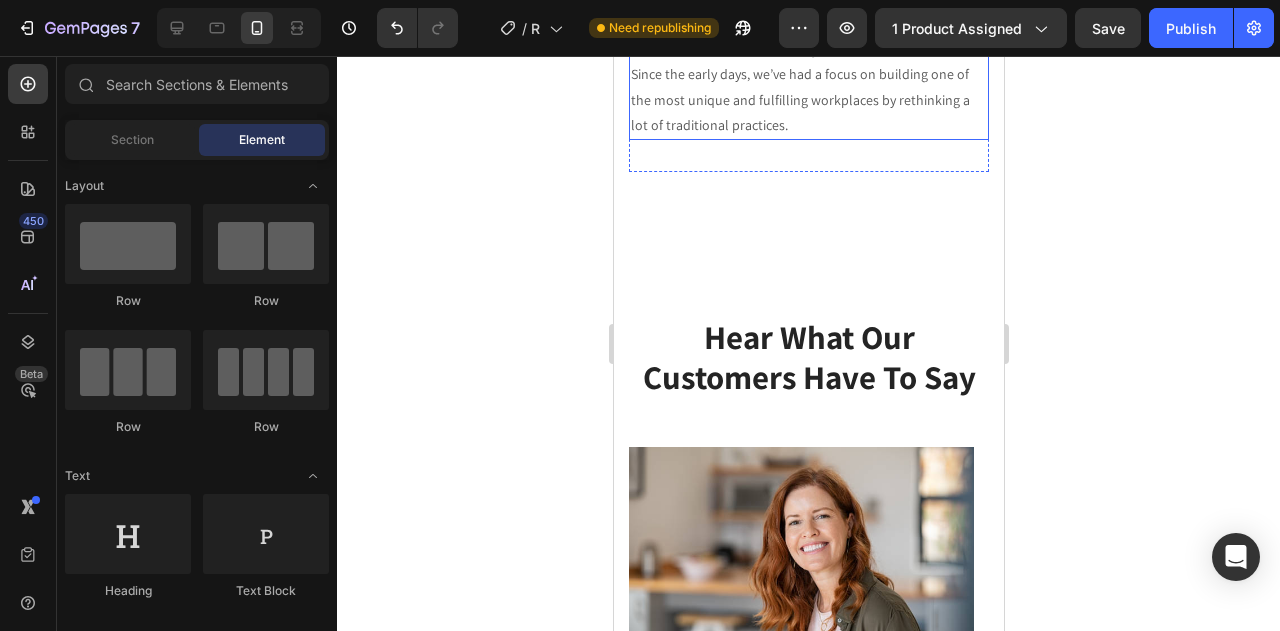 click on "We’re a fully distributed team of 85 people living and working in 15 countries around the world. And we’re working to build the best products to help our customers build their brands and grow their businesses on social media. We’ve always aimed to do things a little differently at Buffer. Since the early days, we’ve had a focus on building one of the most unique and fulfilling workplaces by rethinking a lot of traditional practices." at bounding box center (808, 24) 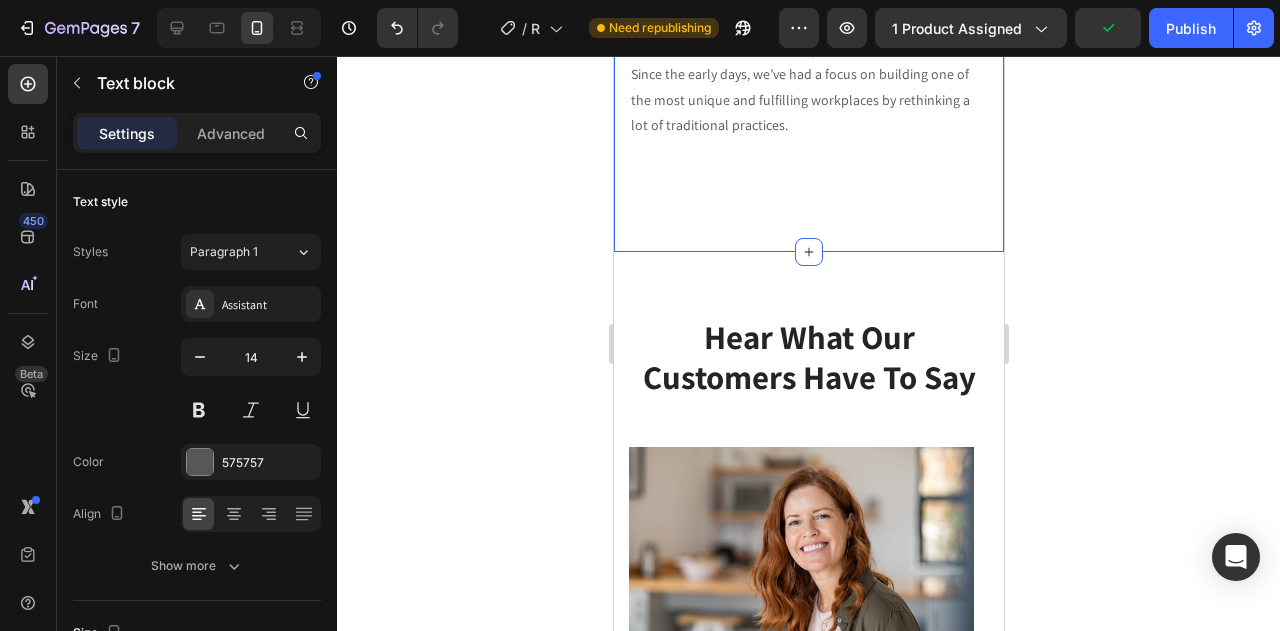 click on "Image “We’re a fully distributed team of 85 people living and working in 15 countries around the world. And we’re working to build the best products to help our customers.” Text block Image [FIRST] [LAST]  / CEO Text block Row Row Our Mission Heading Row We’re a fully distributed team of 85 people living and working in 15 countries around the world. And we’re working to build the best products to help our customers build their brands and grow their businesses on social media. We’ve always aimed to do things a little differently at Buffer. Since the early days, we’ve had a focus on building one of the most unique and fulfilling workplaces by rethinking a lot of traditional practices. Text block Row Section 6 You can create reusable sections Create Theme Section AI Content Write with GemAI What would you like to describe here? Tone and Voice Persuasive Product Getting products... Show more Generate" at bounding box center [808, -96] 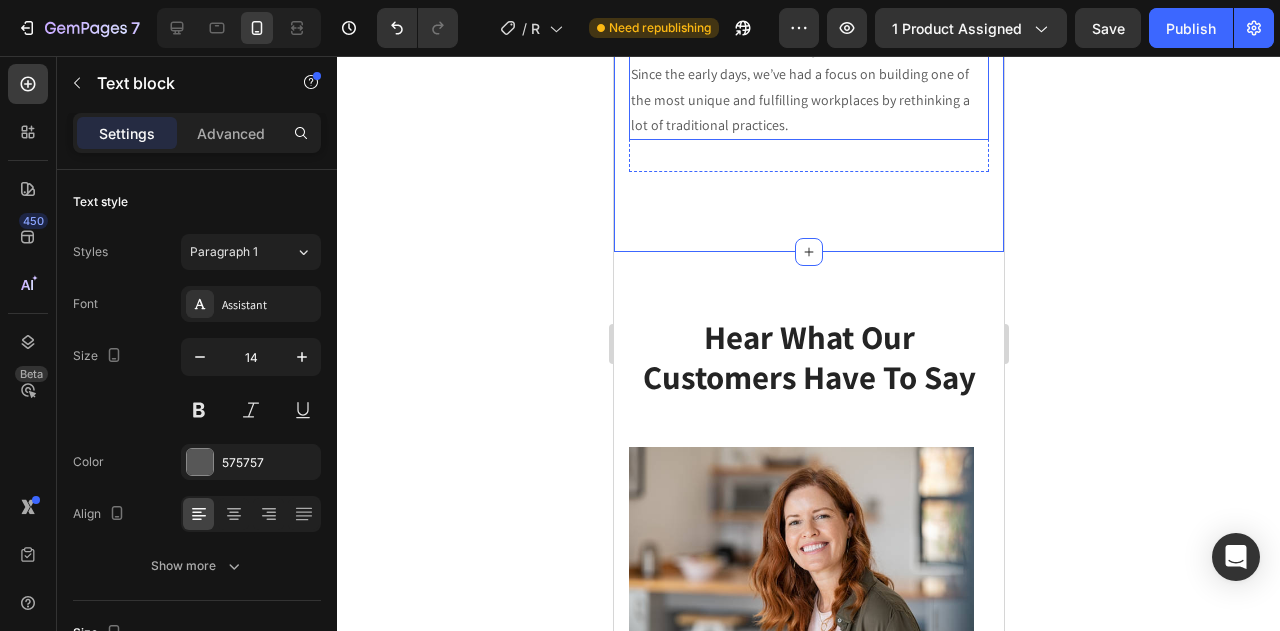 click on "We’re a fully distributed team of 85 people living and working in 15 countries around the world. And we’re working to build the best products to help our customers build their brands and grow their businesses on social media. We’ve always aimed to do things a little differently at Buffer. Since the early days, we’ve had a focus on building one of the most unique and fulfilling workplaces by rethinking a lot of traditional practices." at bounding box center [808, 24] 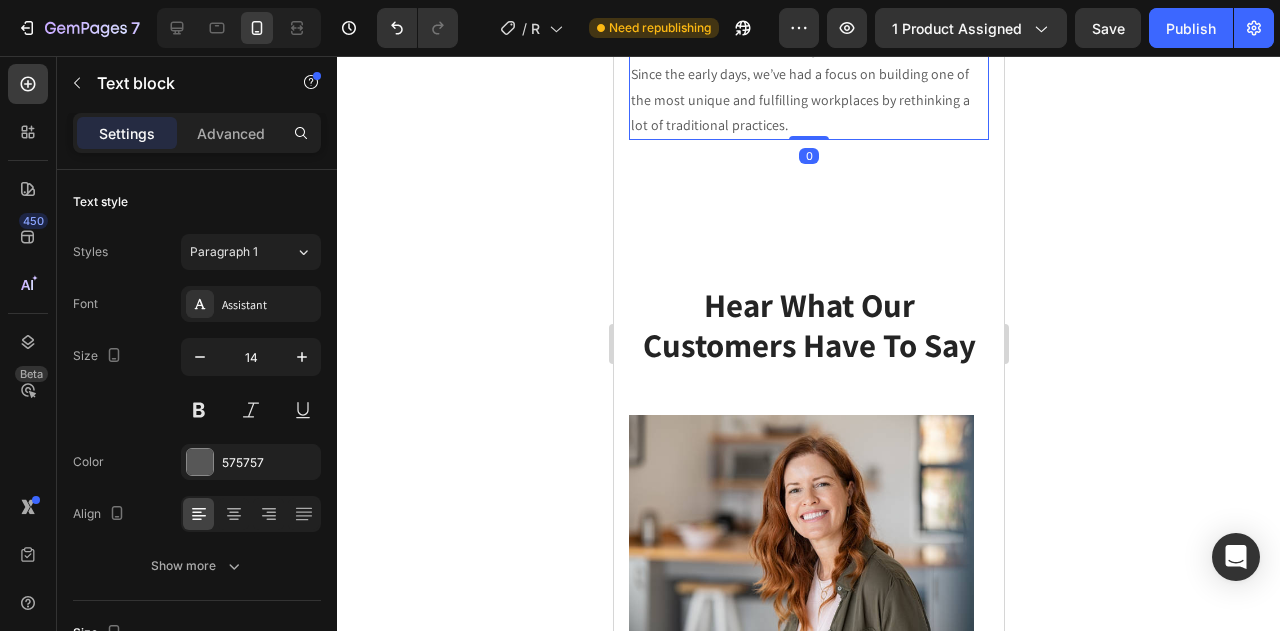 drag, startPoint x: 806, startPoint y: 441, endPoint x: 792, endPoint y: 387, distance: 55.7853 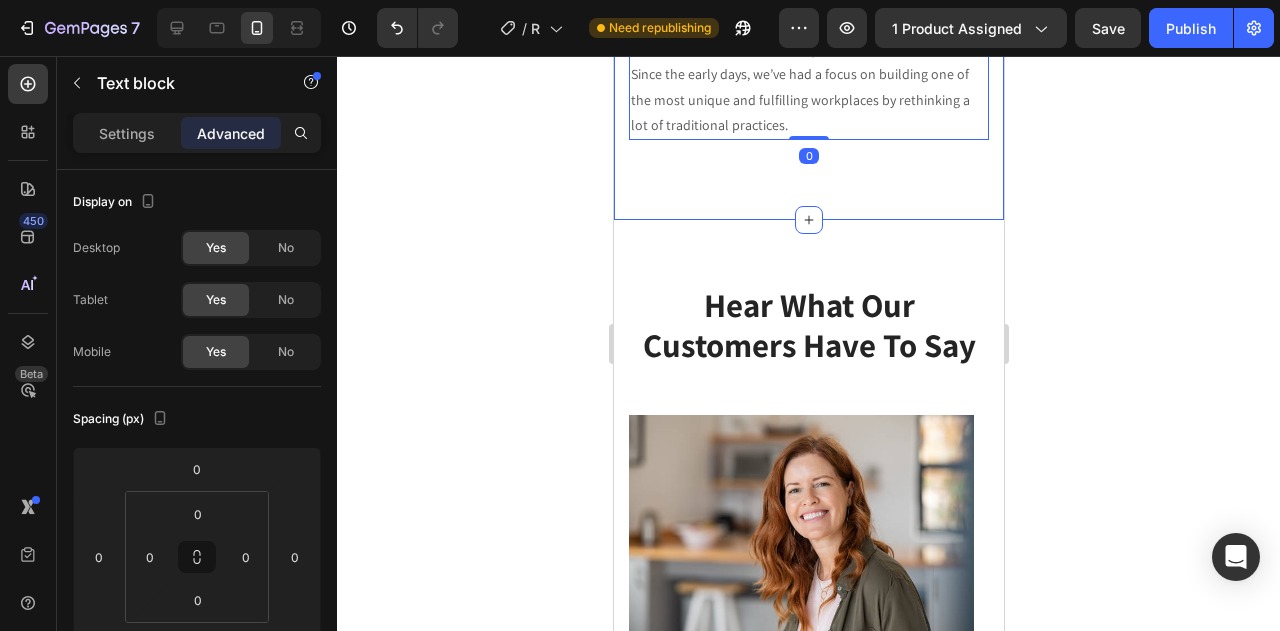 click on "Image “We’re a fully distributed team of 85 people living and working in 15 countries around the world. And we’re working to build the best products to help our customers.” Text block Image [NAME]    / CEO Text block Row Row Our Mission Heading Row We’re a fully distributed team of 85 people living and working in 15 countries around the world. And we’re working to build the best products to help our customers build their brands and grow their businesses on social media. We’ve always aimed to do things a little differently at Buffer. Since the early days, we’ve had a focus on building one of the most unique and fulfilling workplaces by rethinking a lot of traditional practices. Text block   0 Row Section 6" at bounding box center (808, -112) 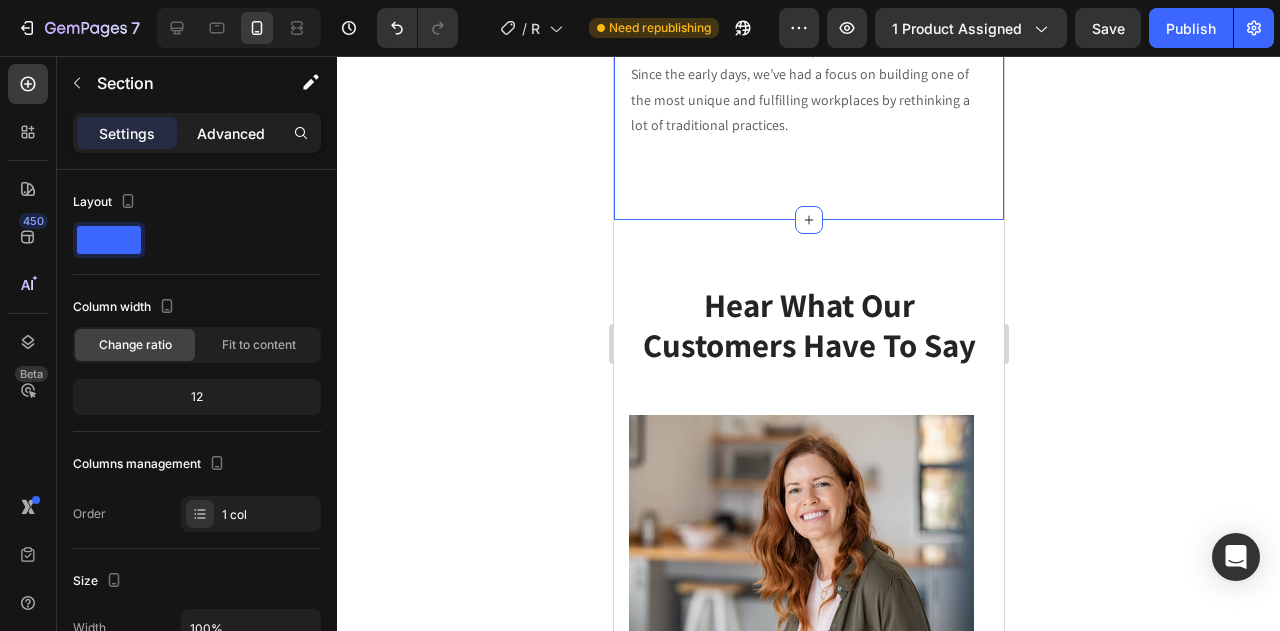 click on "Advanced" at bounding box center [231, 133] 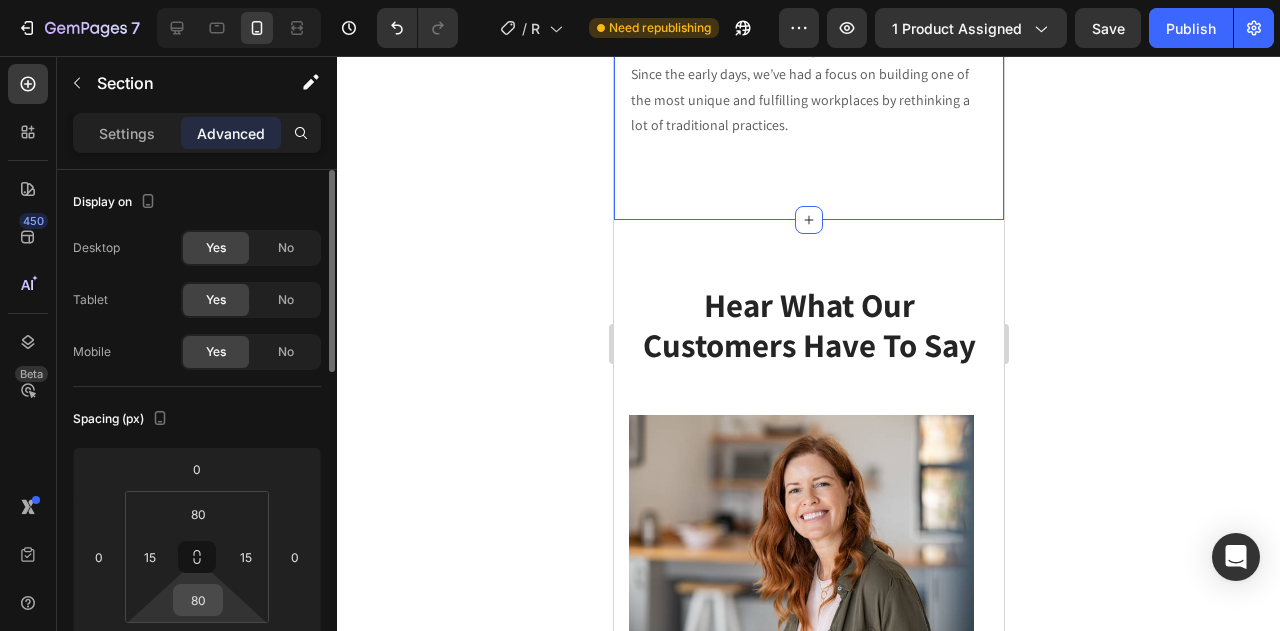 click on "80" at bounding box center [198, 600] 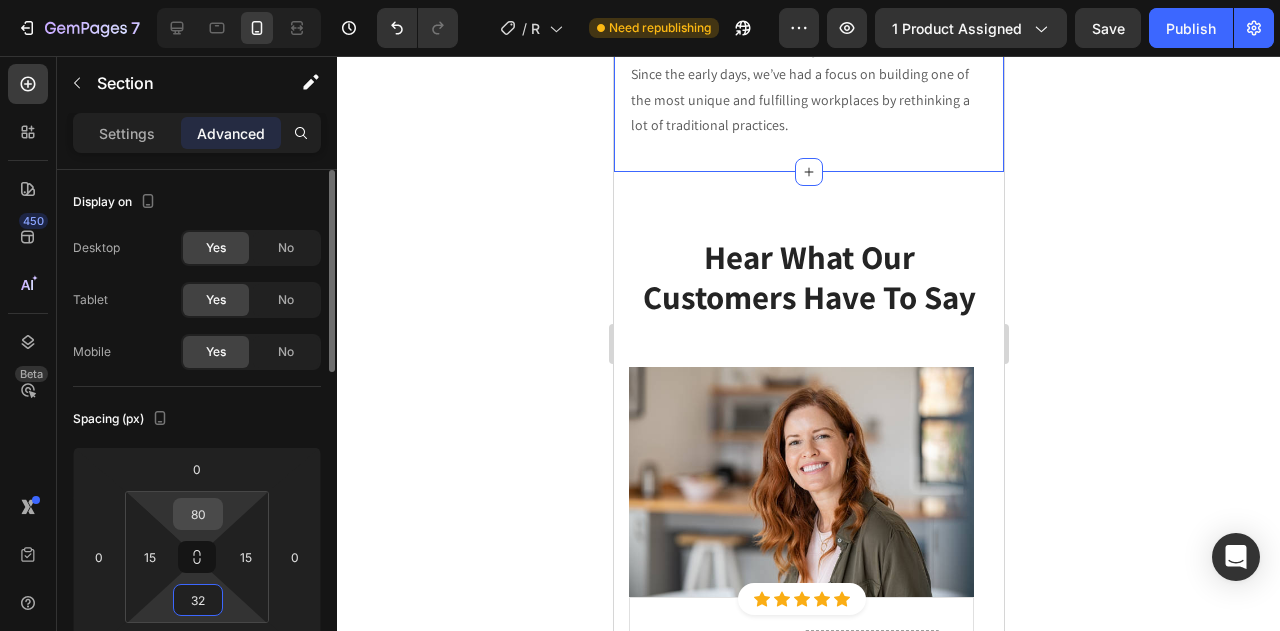 type on "32" 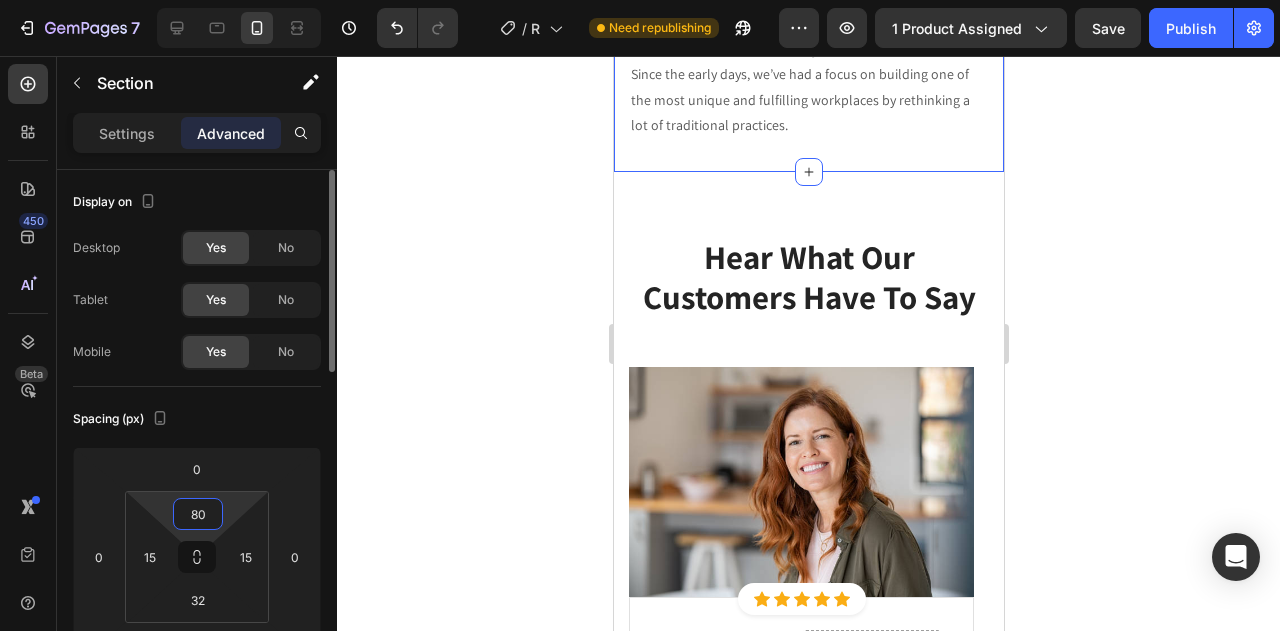click on "80" at bounding box center (198, 514) 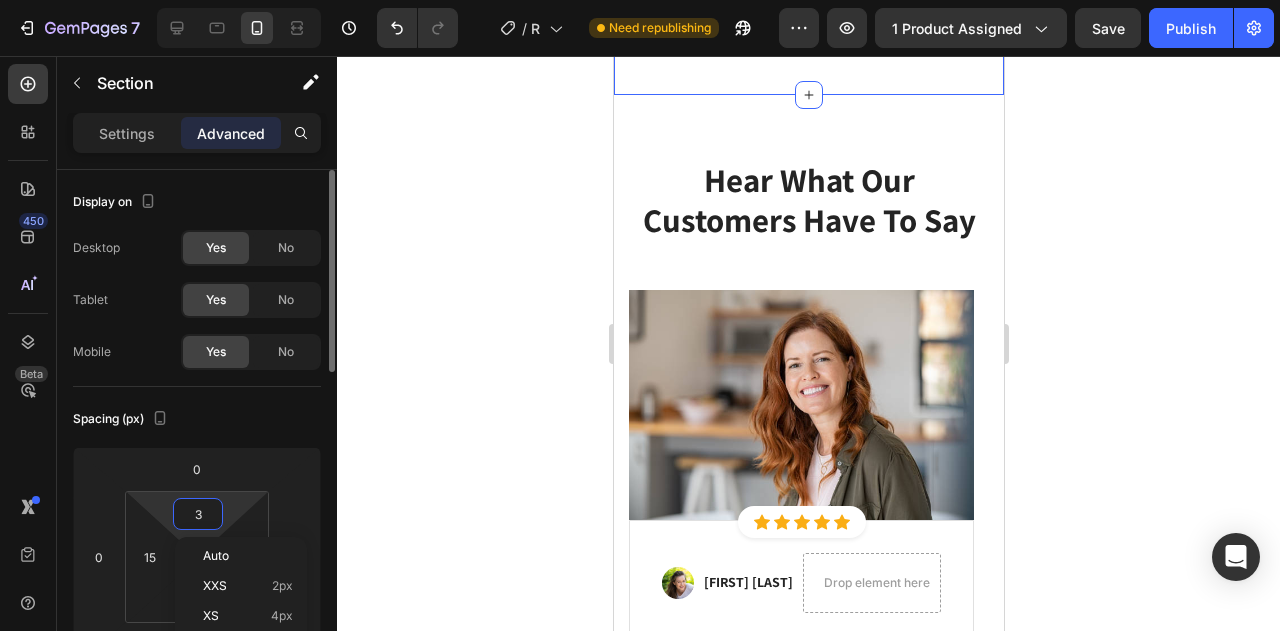 type on "32" 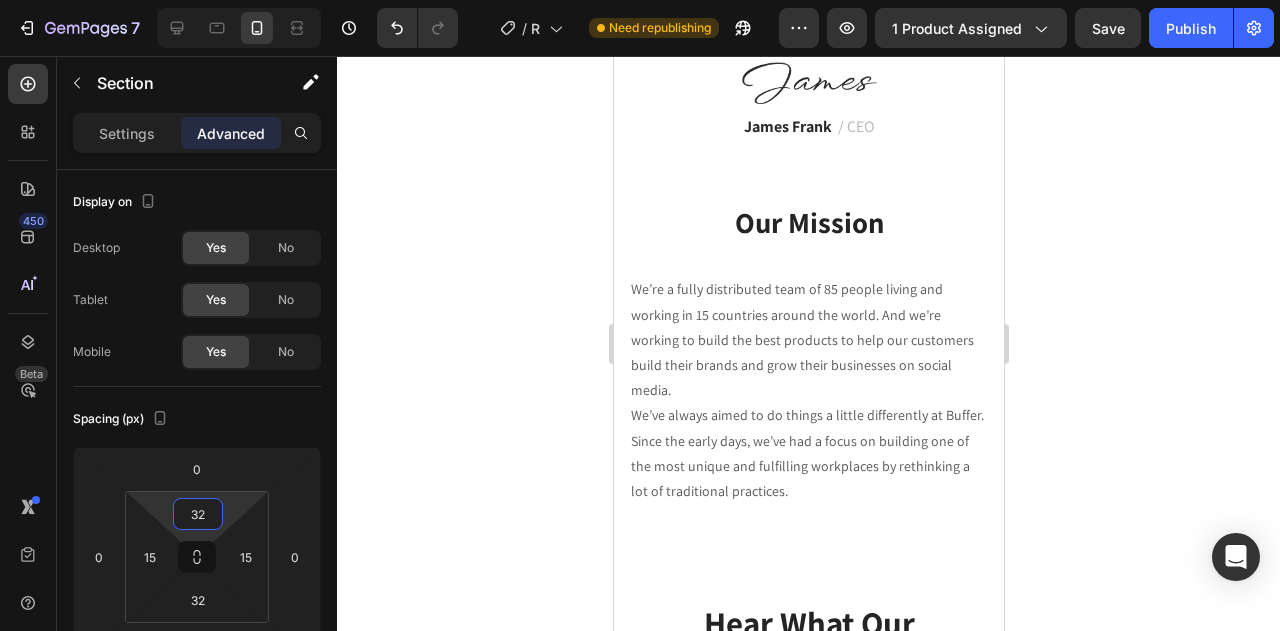 scroll, scrollTop: 5936, scrollLeft: 0, axis: vertical 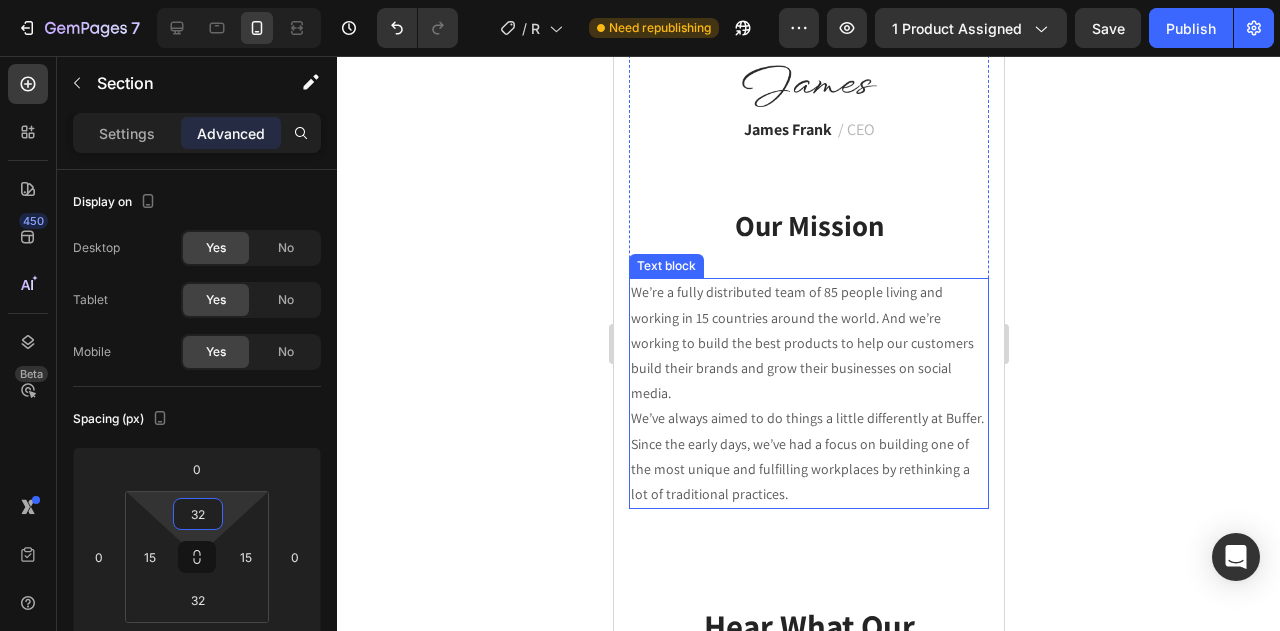 click on "We’re a fully distributed team of 85 people living and working in 15 countries around the world. And we’re working to build the best products to help our customers build their brands and grow their businesses on social media. We’ve always aimed to do things a little differently at Buffer. Since the early days, we’ve had a focus on building one of the most unique and fulfilling workplaces by rethinking a lot of traditional practices." at bounding box center [808, 393] 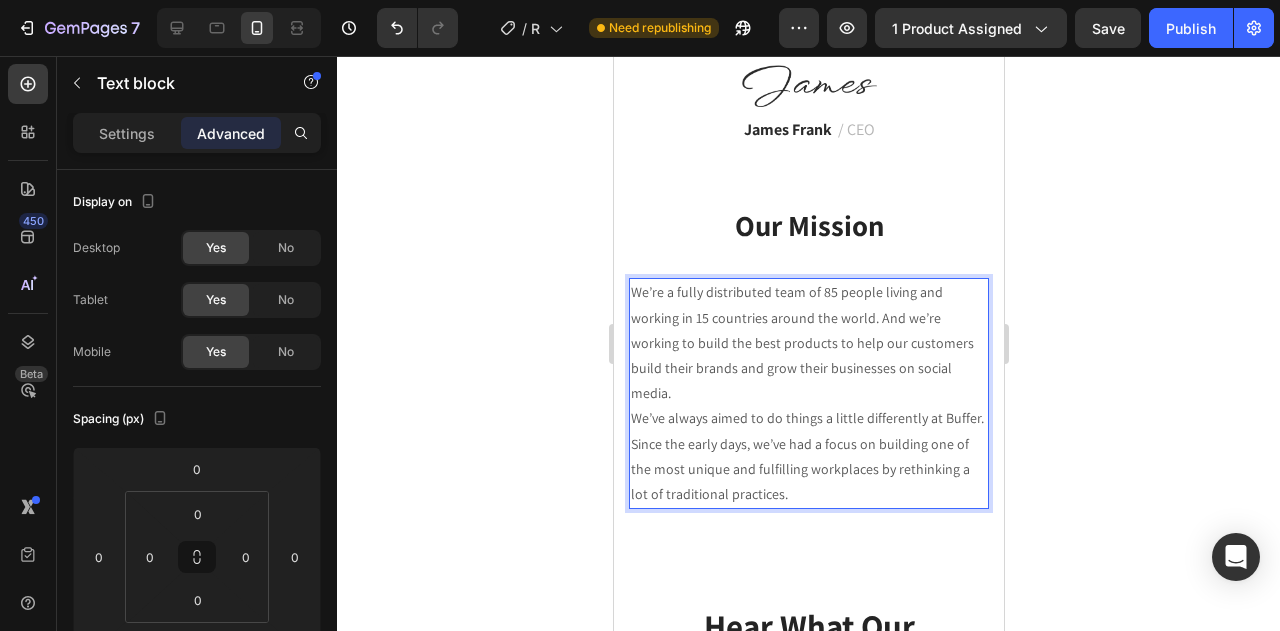 click on "We’re a fully distributed team of 85 people living and working in 15 countries around the world. And we’re working to build the best products to help our customers build their brands and grow their businesses on social media. We’ve always aimed to do things a little differently at Buffer. Since the early days, we’ve had a focus on building one of the most unique and fulfilling workplaces by rethinking a lot of traditional practices." at bounding box center [808, 393] 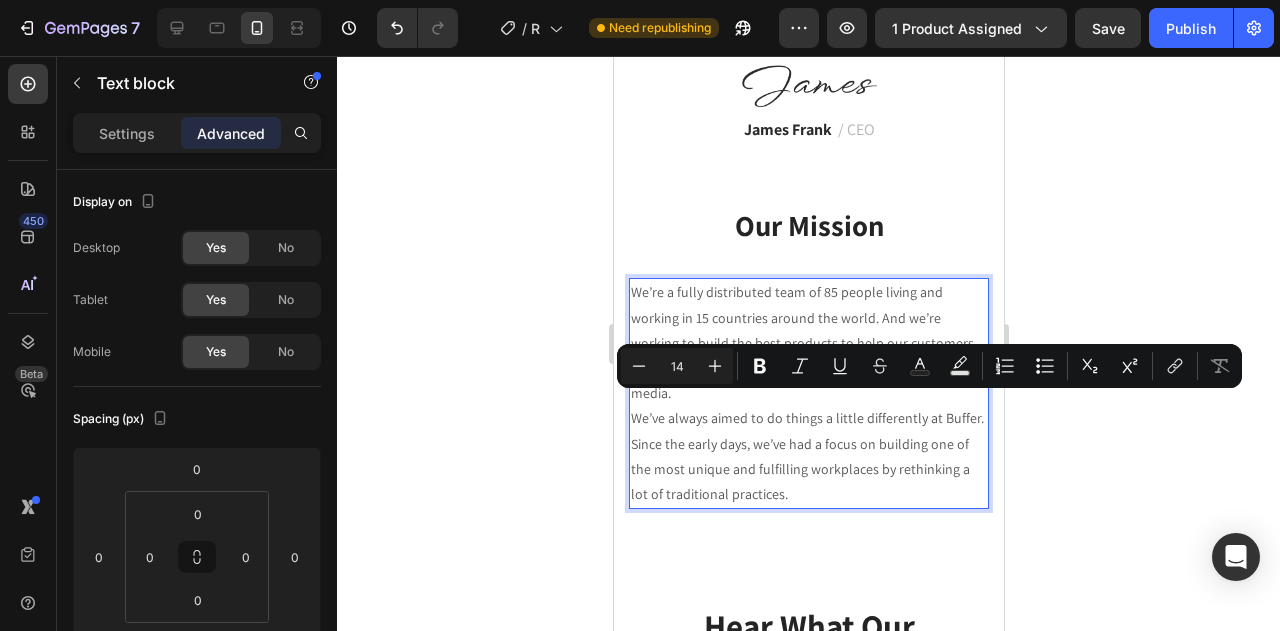 click on "We’re a fully distributed team of 85 people living and working in 15 countries around the world. And we’re working to build the best products to help our customers build their brands and grow their businesses on social media. We’ve always aimed to do things a little differently at Buffer. Since the early days, we’ve had a focus on building one of the most unique and fulfilling workplaces by rethinking a lot of traditional practices." at bounding box center (808, 393) 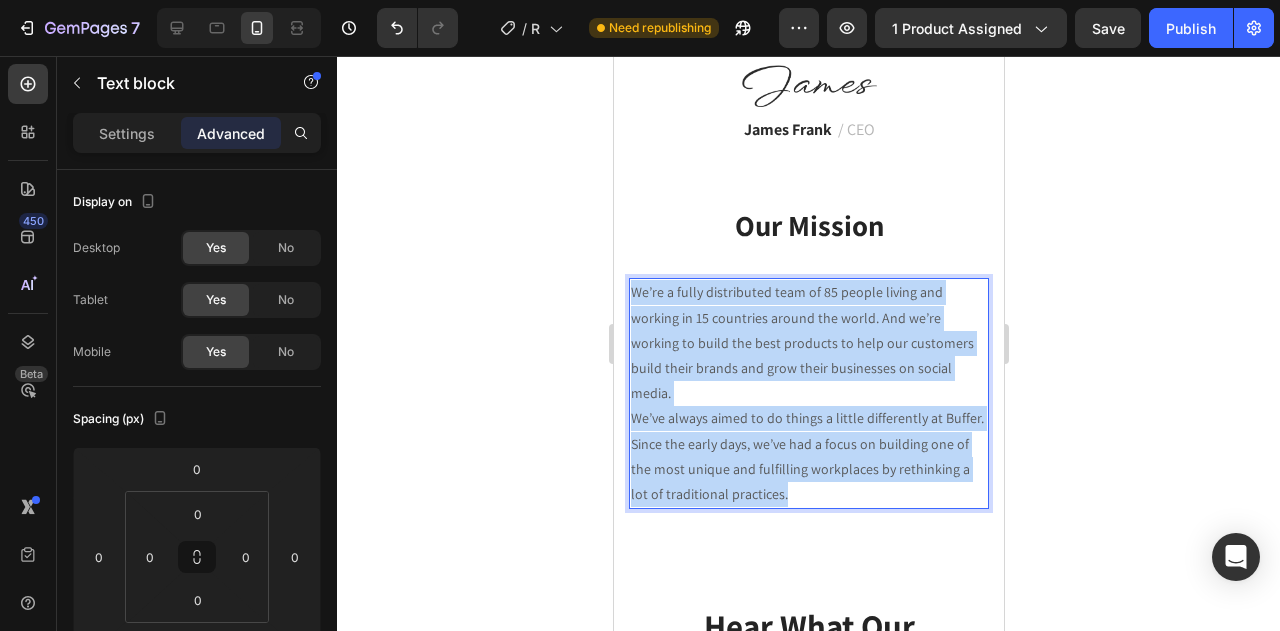 drag, startPoint x: 887, startPoint y: 479, endPoint x: 627, endPoint y: 286, distance: 323.80396 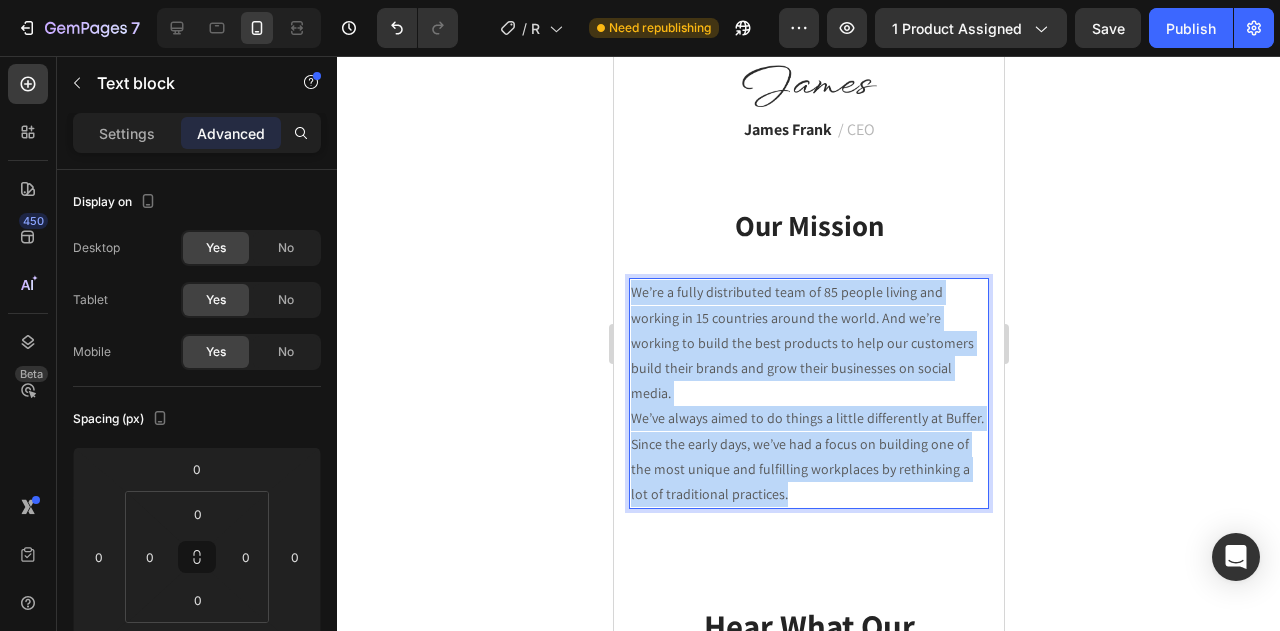 click on "We’re a fully distributed team of 85 people living and working in 15 countries around the world. And we’re working to build the best products to help our customers build their brands and grow their businesses on social media. We’ve always aimed to do things a little differently at Buffer. Since the early days, we’ve had a focus on building one of the most unique and fulfilling workplaces by rethinking a lot of traditional practices." at bounding box center (808, 393) 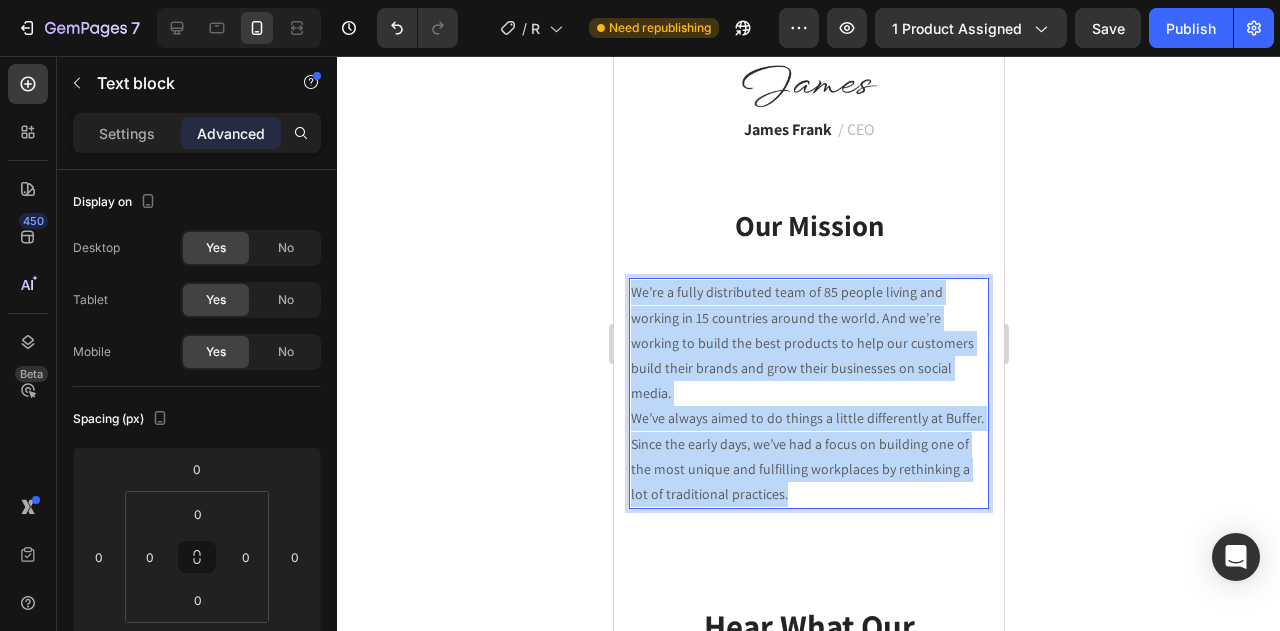 scroll, scrollTop: 5942, scrollLeft: 0, axis: vertical 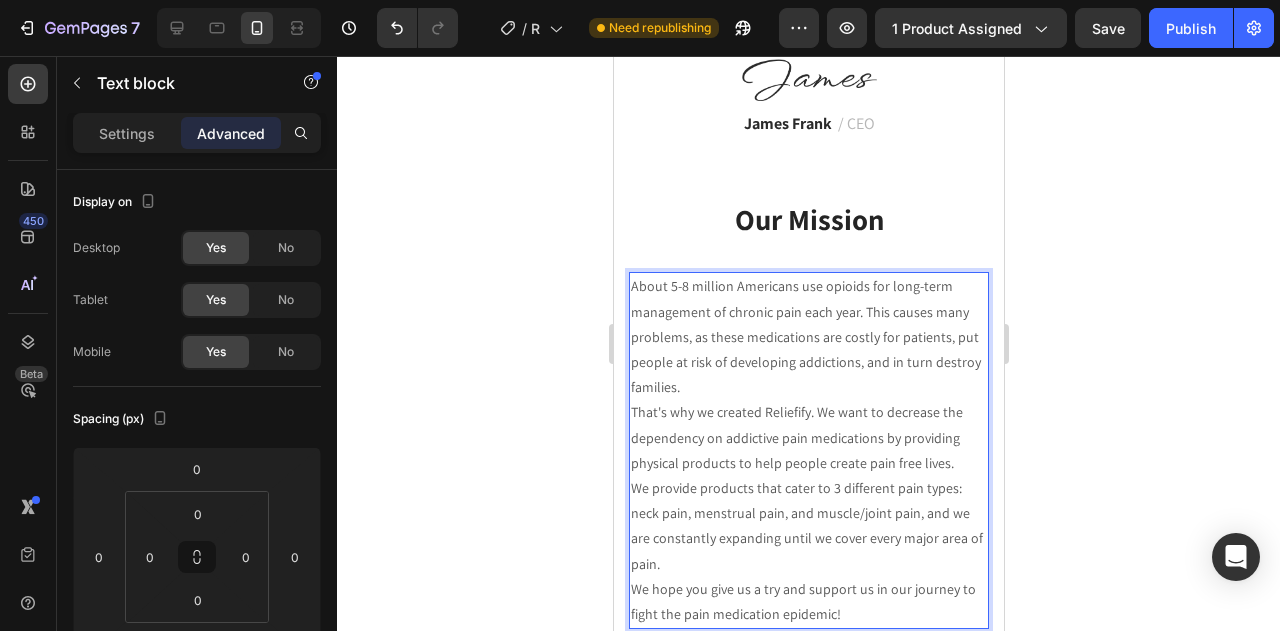 click on "About 5-8 million Americans use opioids for long-term management of chronic pain each year. This causes many problems, as these medications are costly for patients, put people at risk of developing addictions, and in turn destroy families." at bounding box center (808, 337) 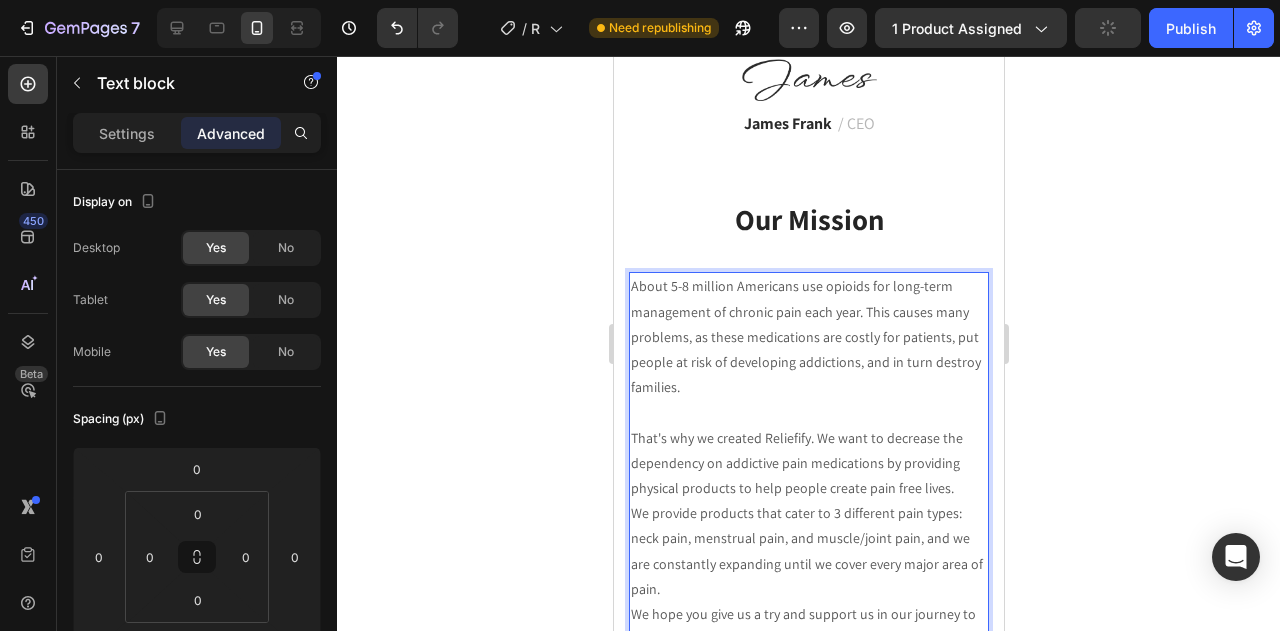scroll, scrollTop: 6051, scrollLeft: 0, axis: vertical 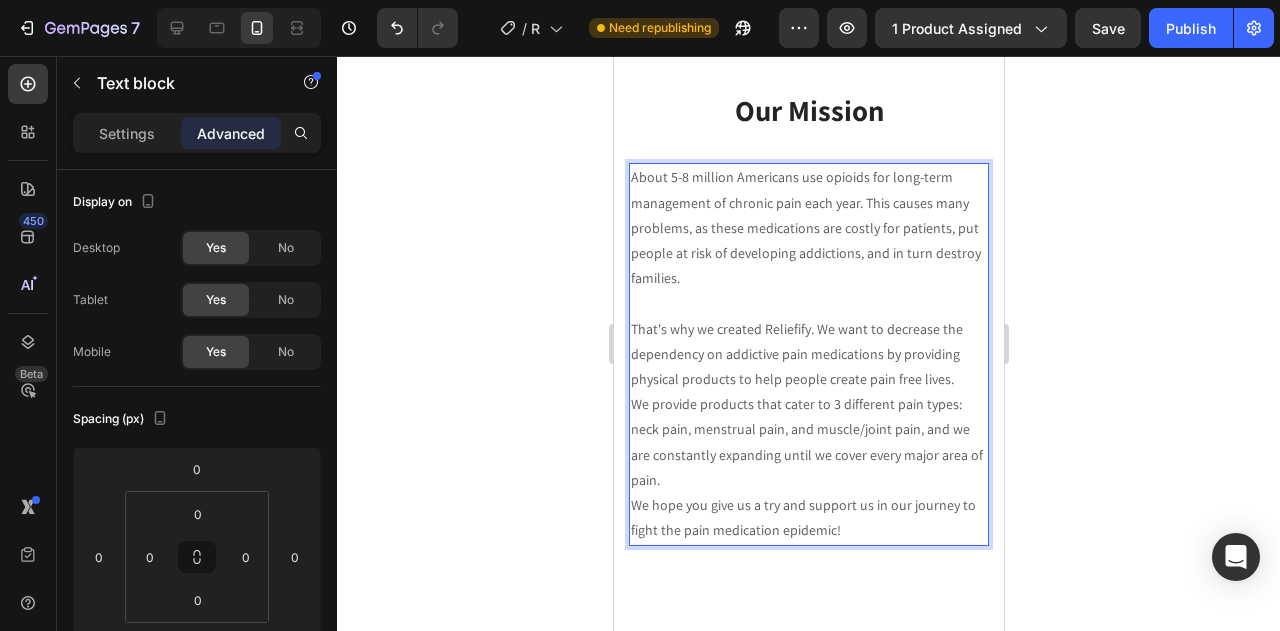 click on "That's why we created Reliefify. We want to decrease the dependency on addictive pain medications by providing physical products to help people create pain free lives." at bounding box center [808, 355] 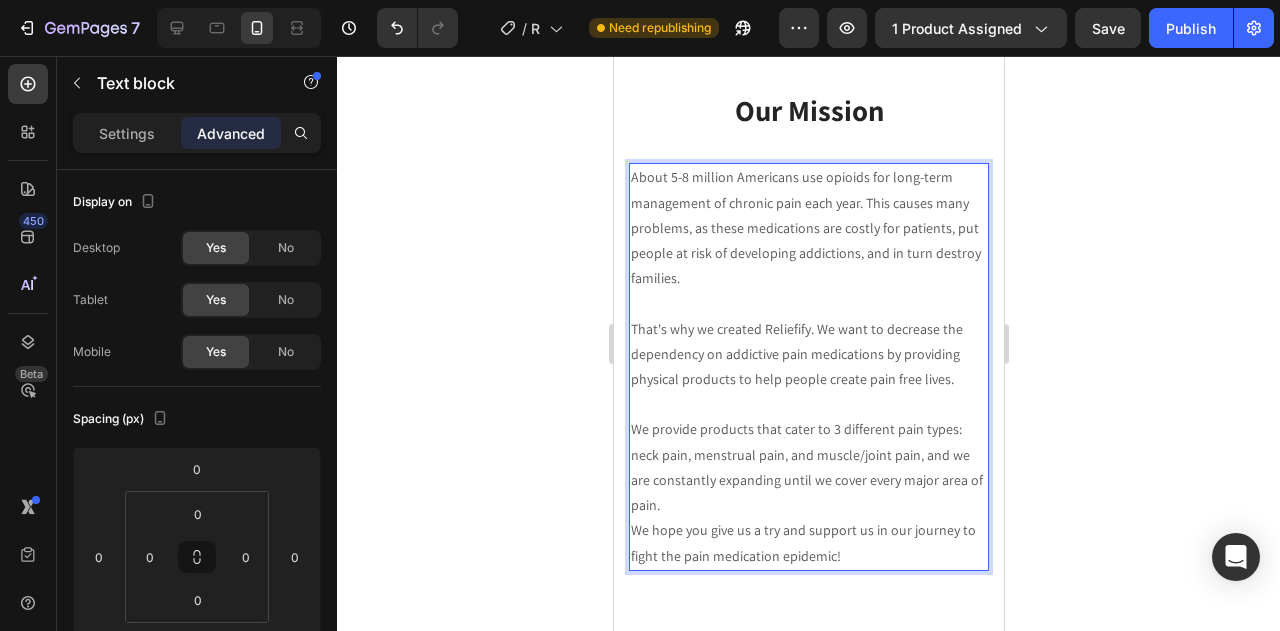 click on "We provide products that cater to 3 different pain types: neck pain, menstrual pain, and muscle/joint pain, and we are constantly expanding until we cover every major area of pain." at bounding box center (808, 467) 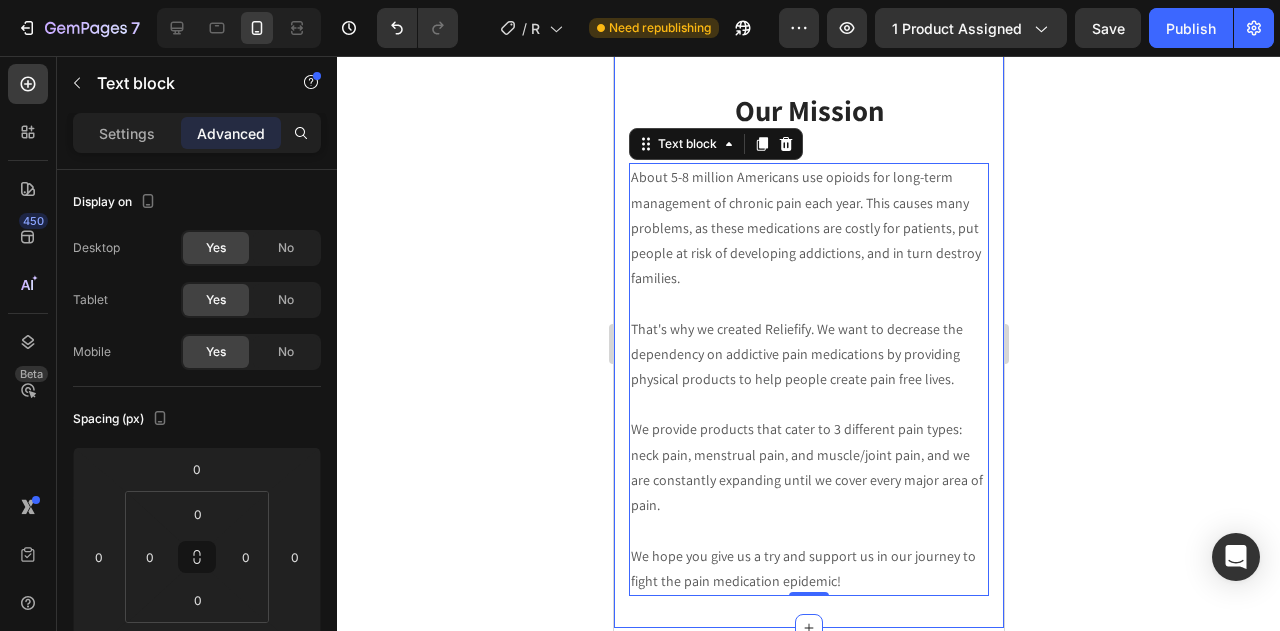 click 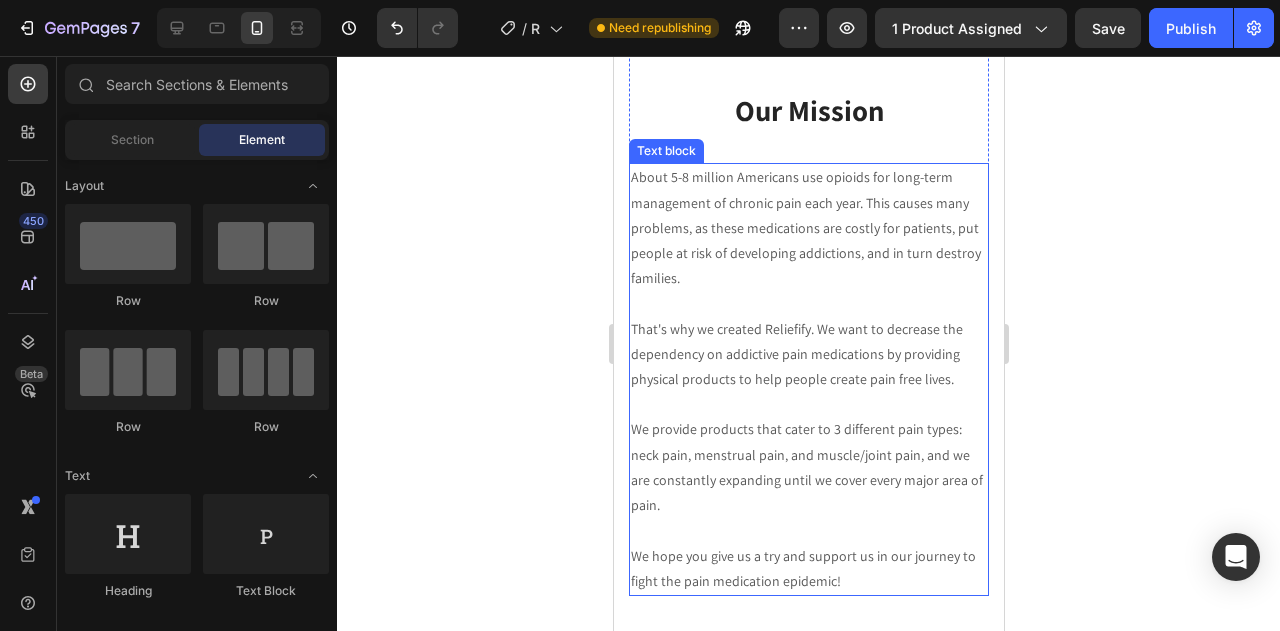 click on "That's why we created Reliefify. We want to decrease the dependency on addictive pain medications by providing physical products to help people create pain free lives." at bounding box center [808, 355] 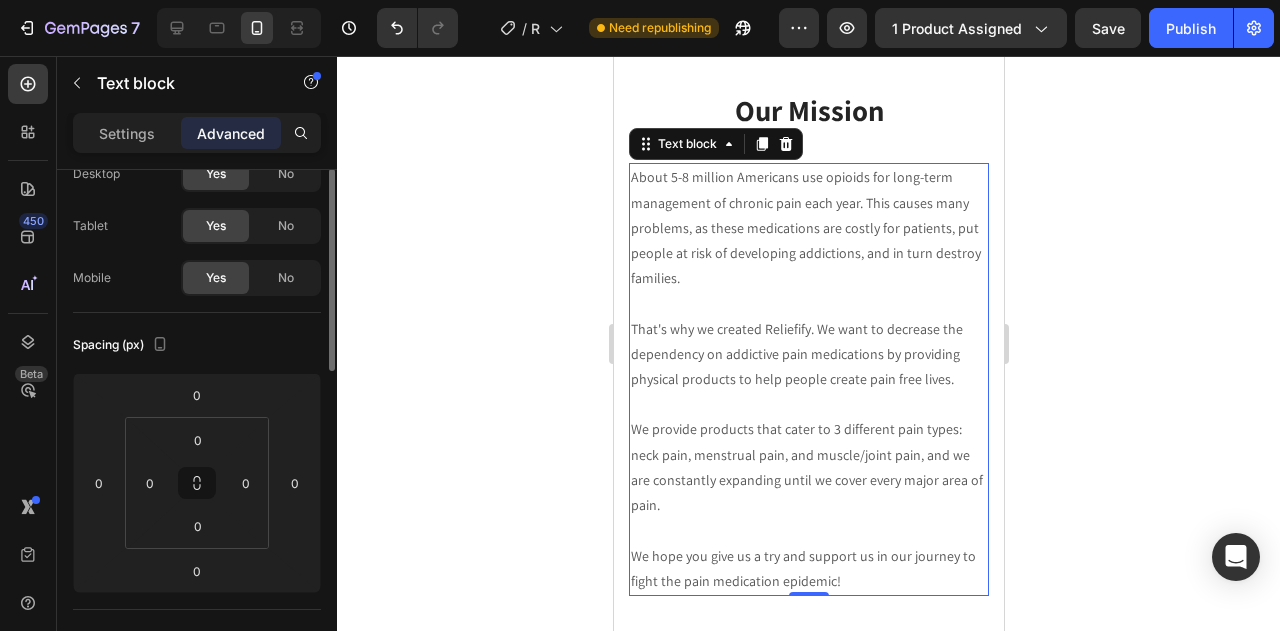 scroll, scrollTop: 35, scrollLeft: 0, axis: vertical 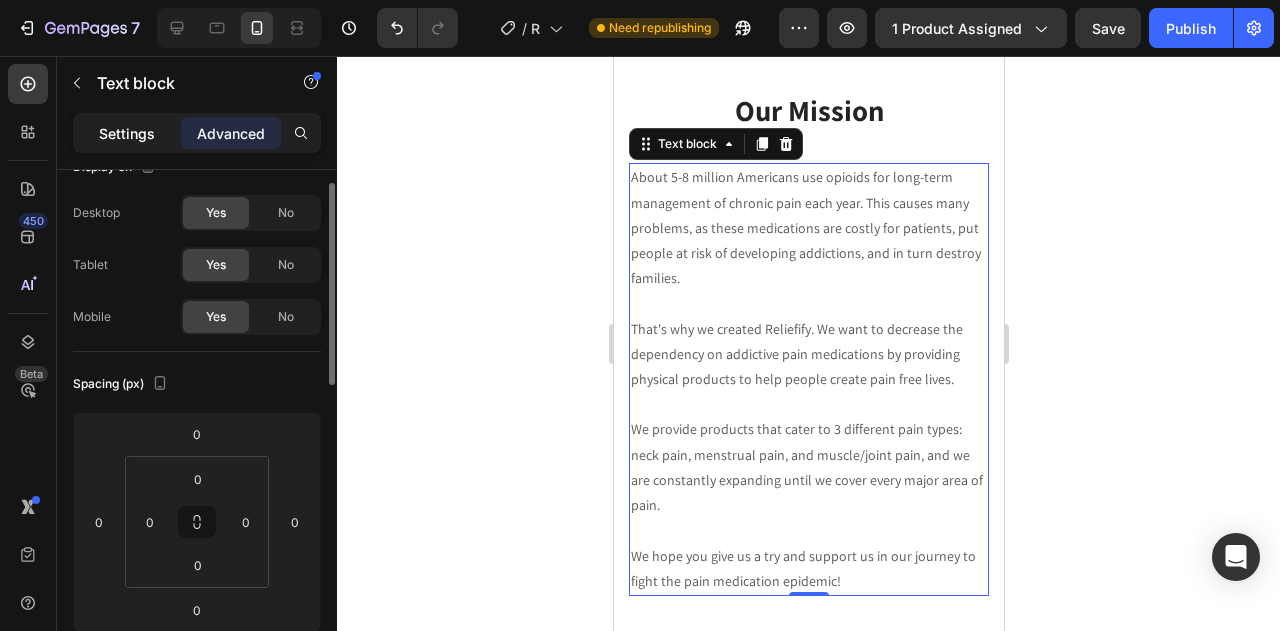 click on "Settings" at bounding box center (127, 133) 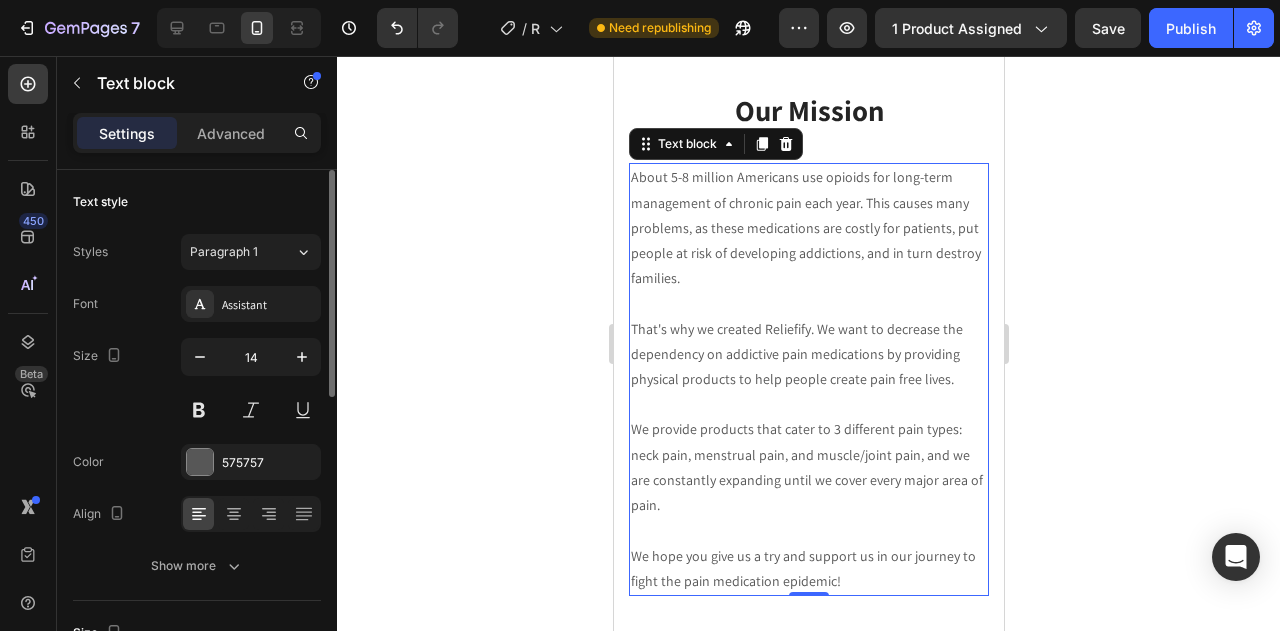 scroll, scrollTop: 0, scrollLeft: 0, axis: both 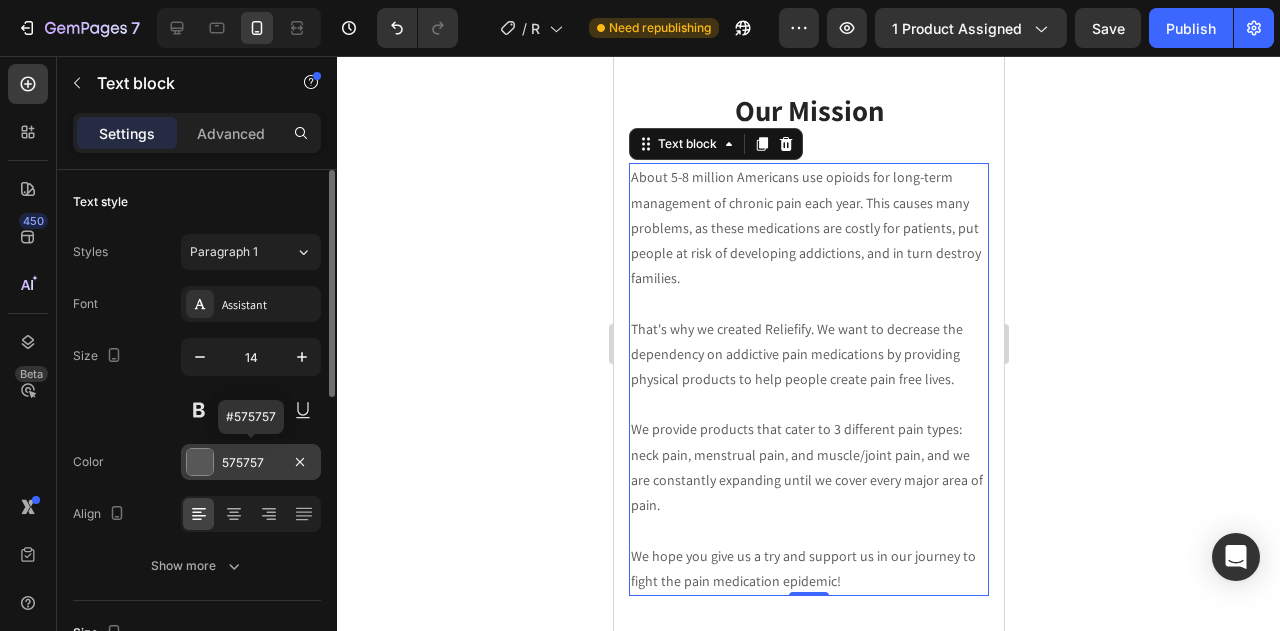 click on "575757" at bounding box center (251, 463) 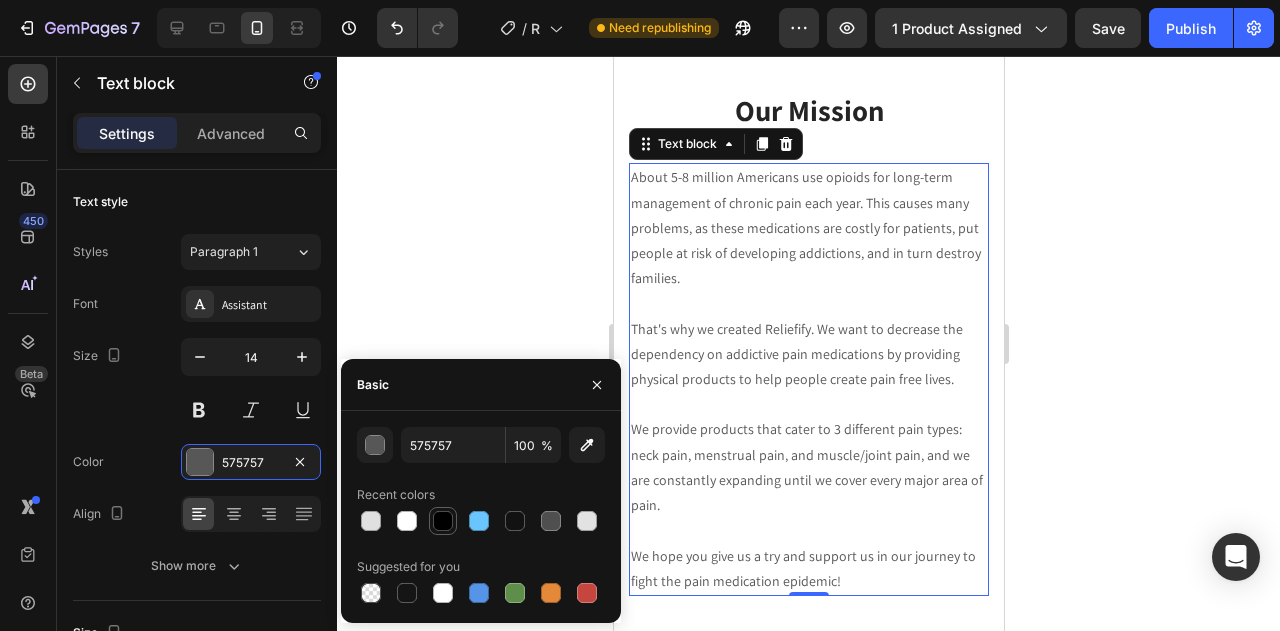 click at bounding box center (443, 521) 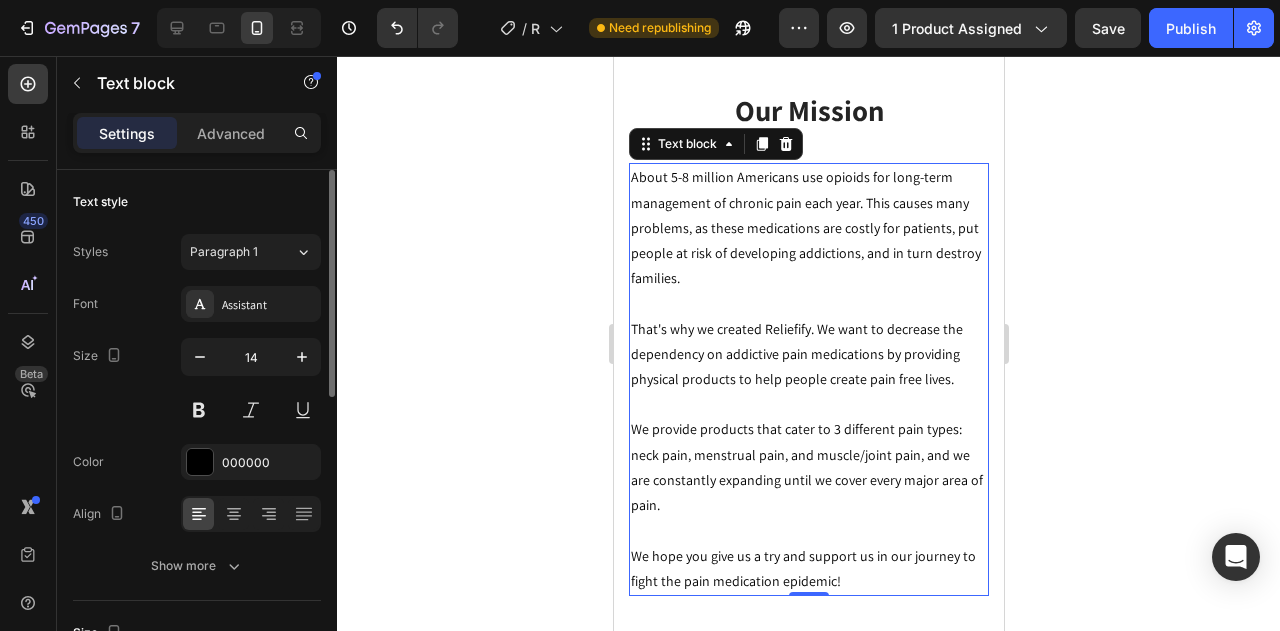 click on "Size 14" at bounding box center (197, 383) 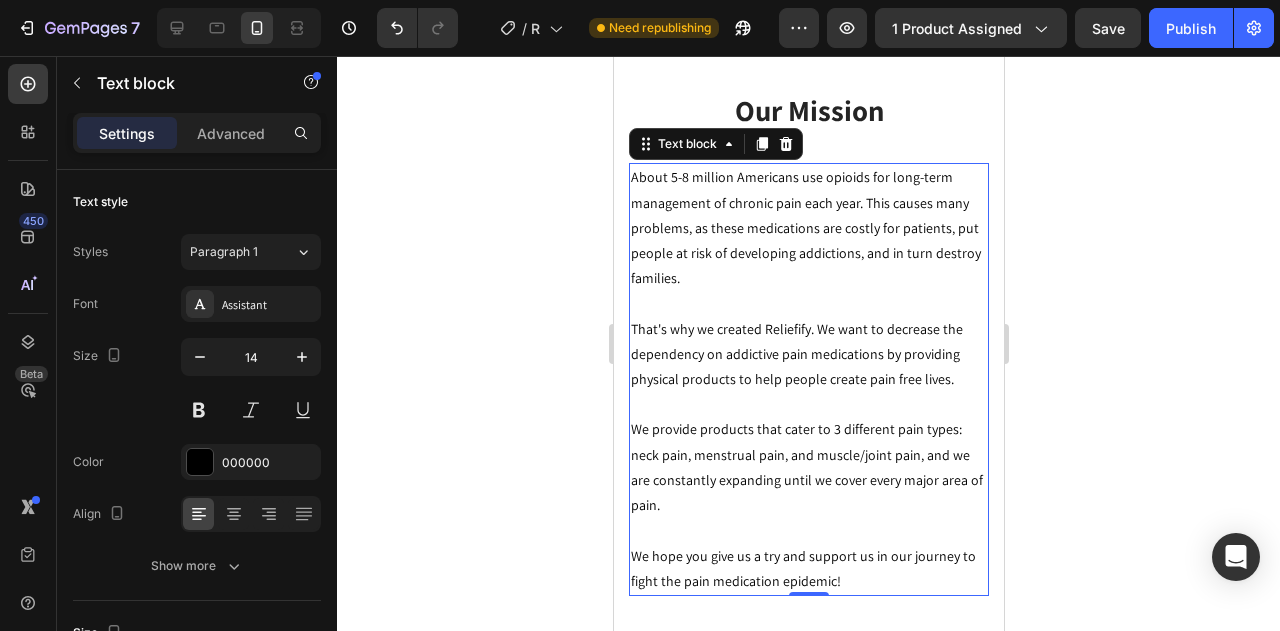 click 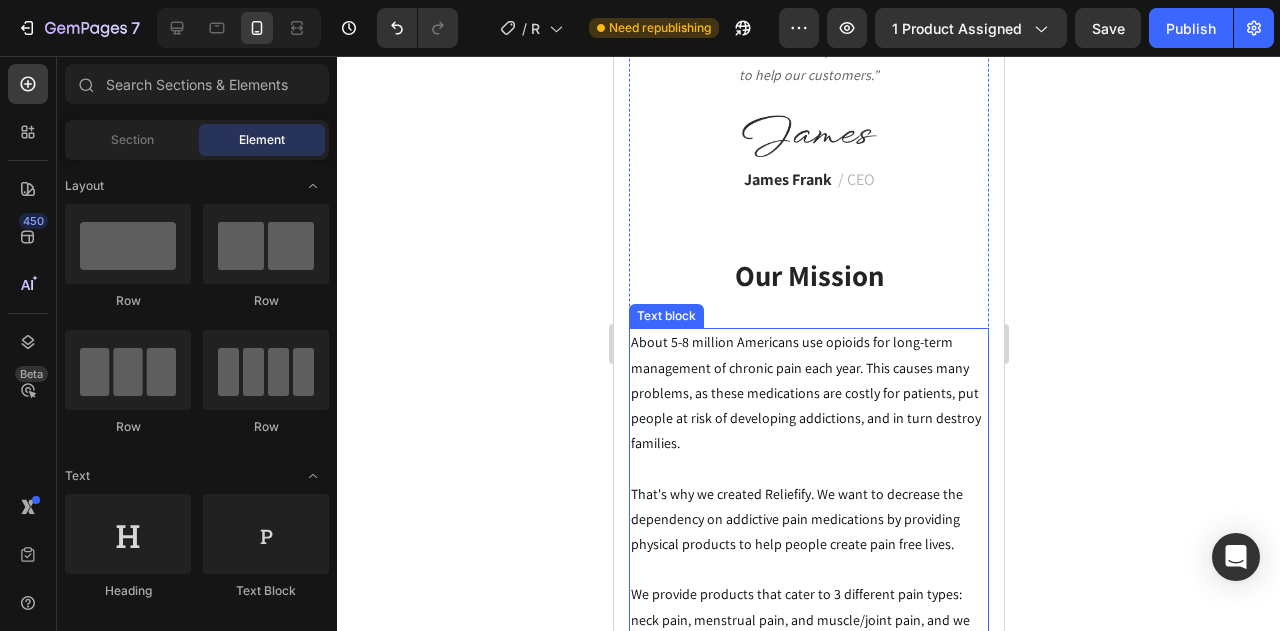 scroll, scrollTop: 5885, scrollLeft: 0, axis: vertical 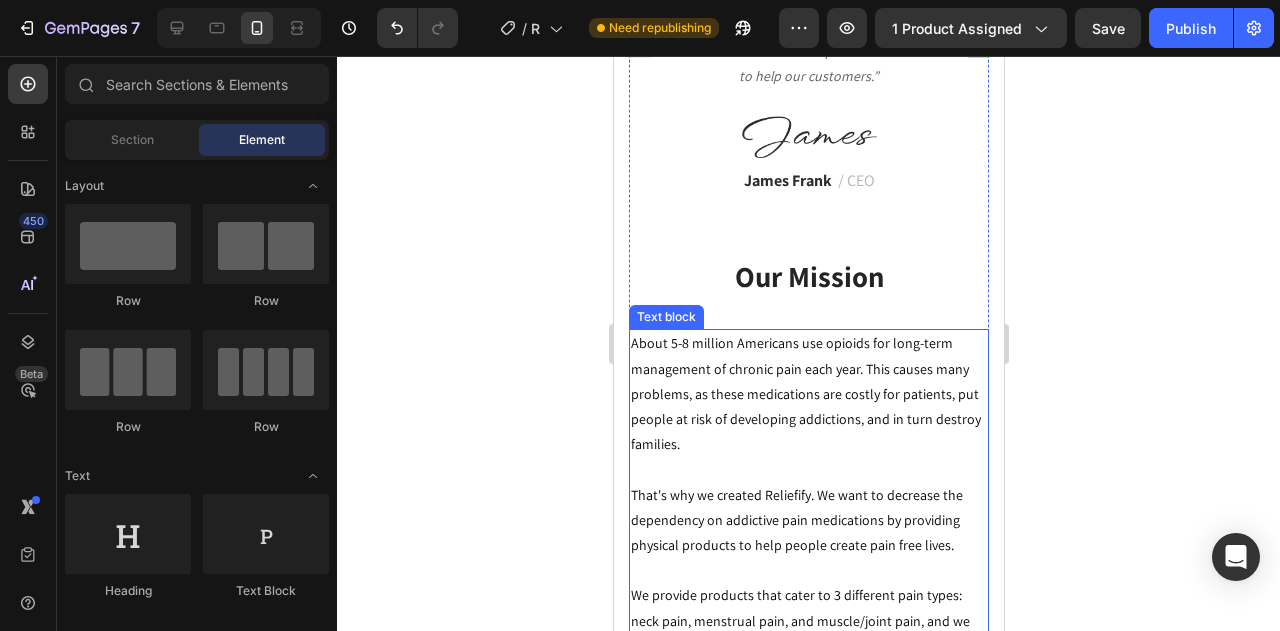 click on "About 5-8 million Americans use opioids for long-term management of chronic pain each year. This causes many problems, as these medications are costly for patients, put people at risk of developing addictions, and in turn destroy families." at bounding box center [808, 394] 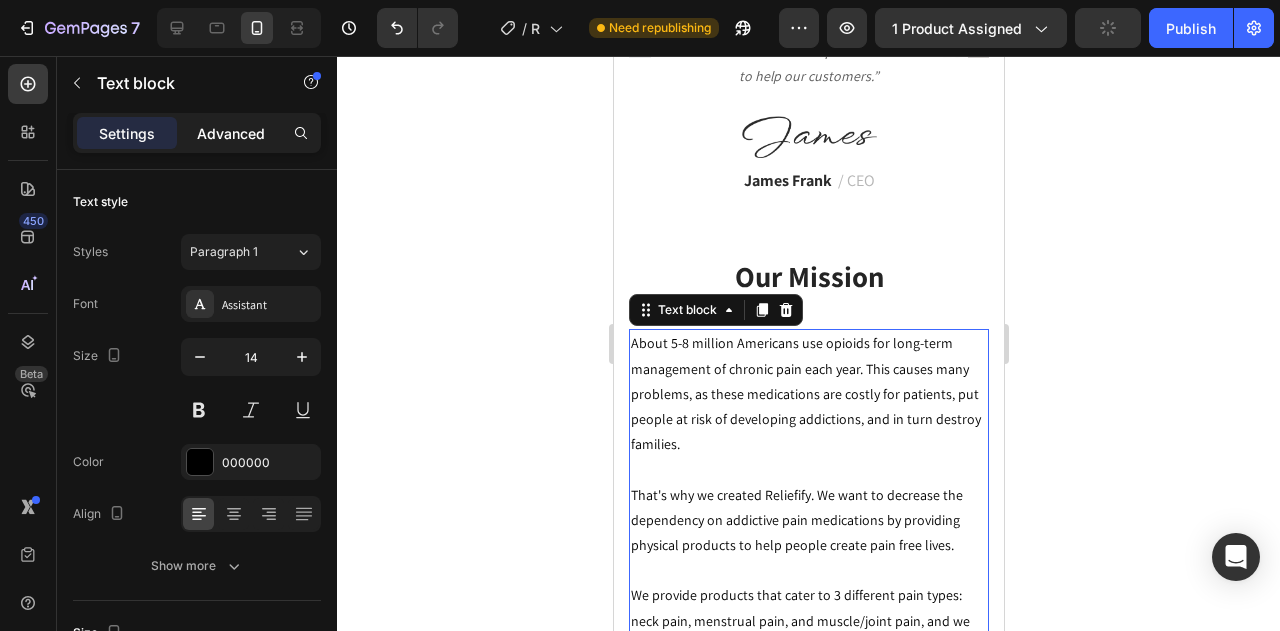 click on "Advanced" at bounding box center (231, 133) 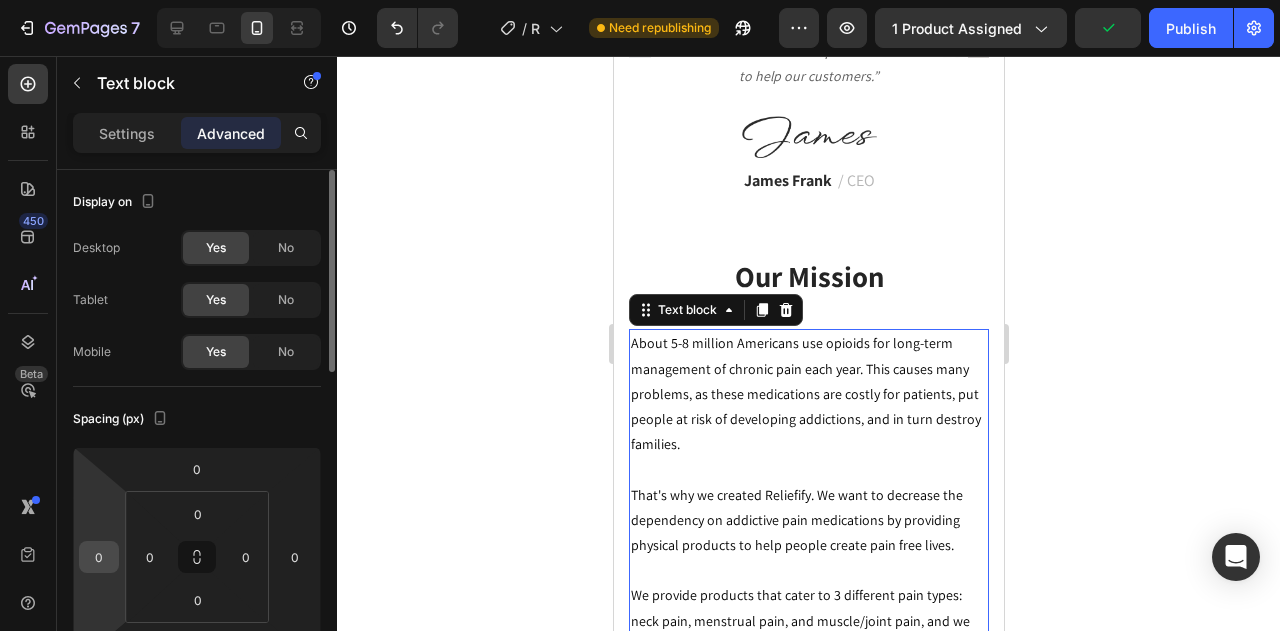 click on "0" at bounding box center (99, 557) 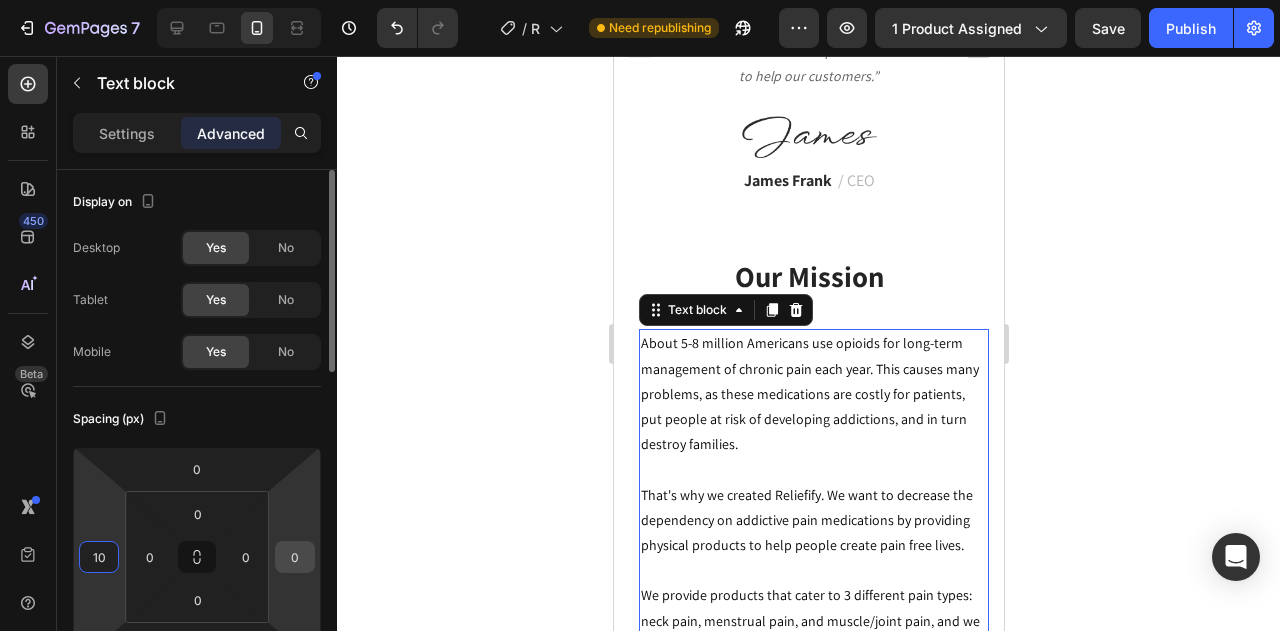 type on "10" 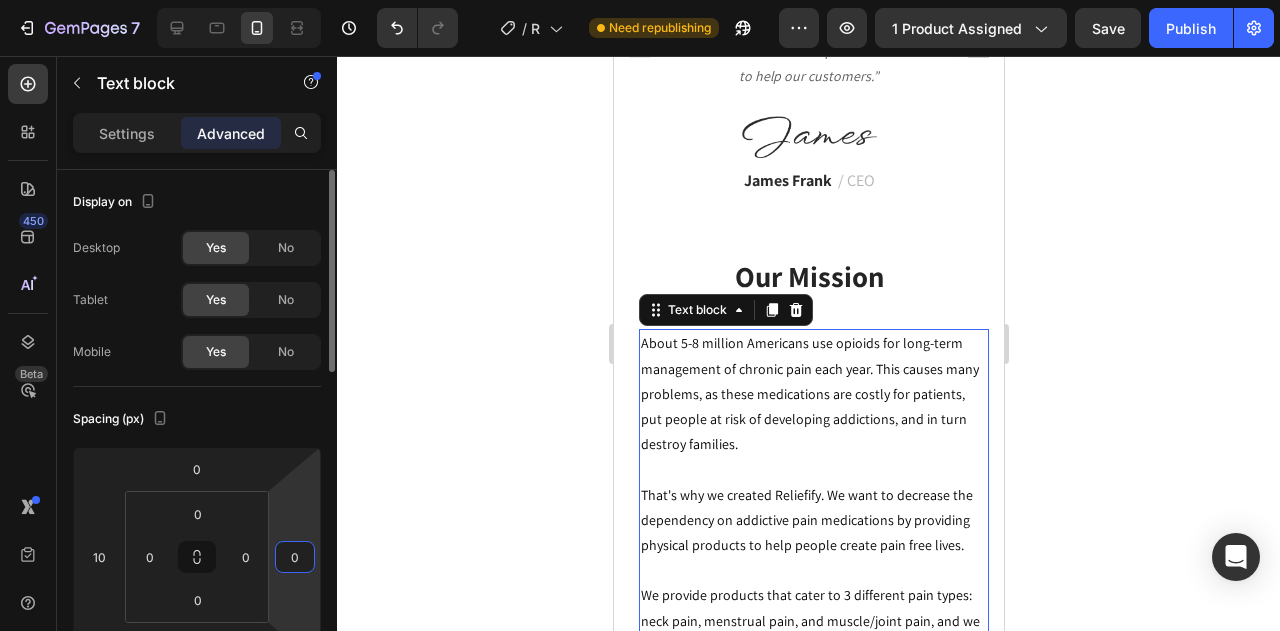 click on "0" at bounding box center [295, 557] 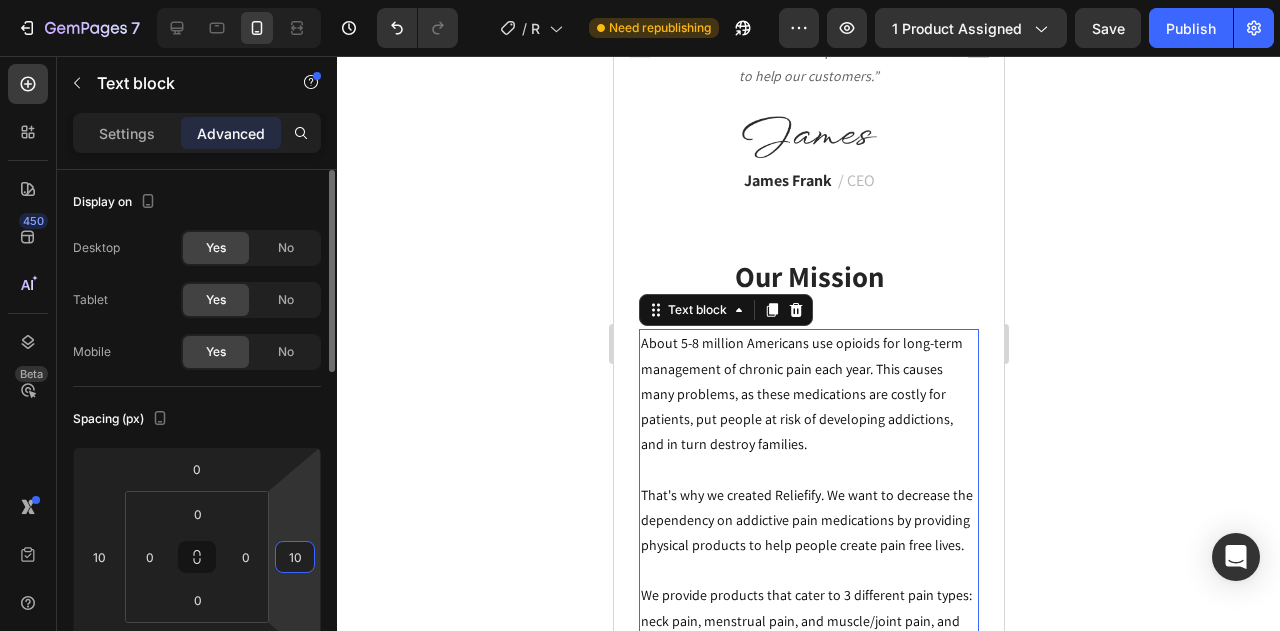 type on "10" 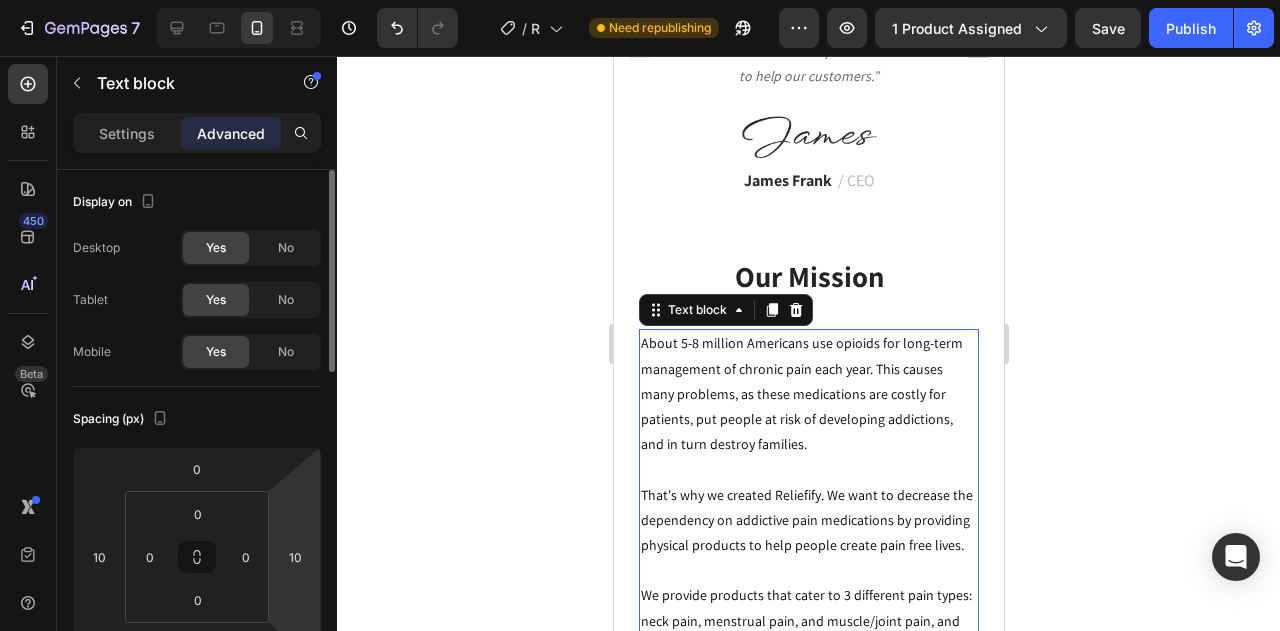 click on "Spacing (px)" at bounding box center (197, 419) 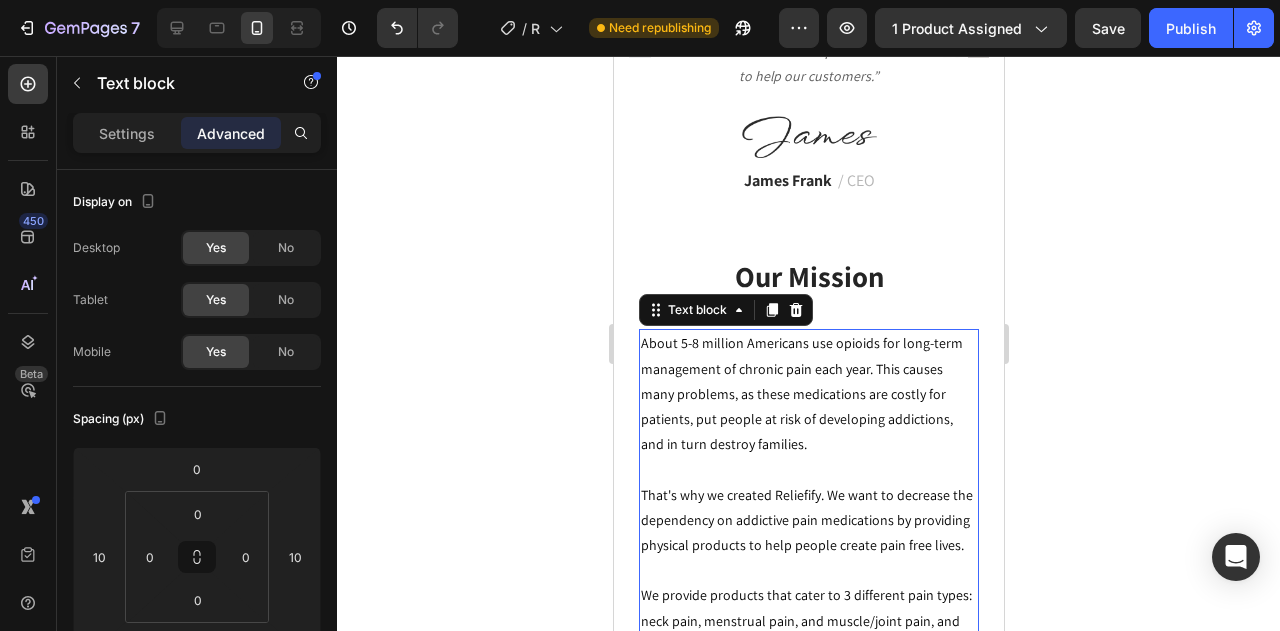 click 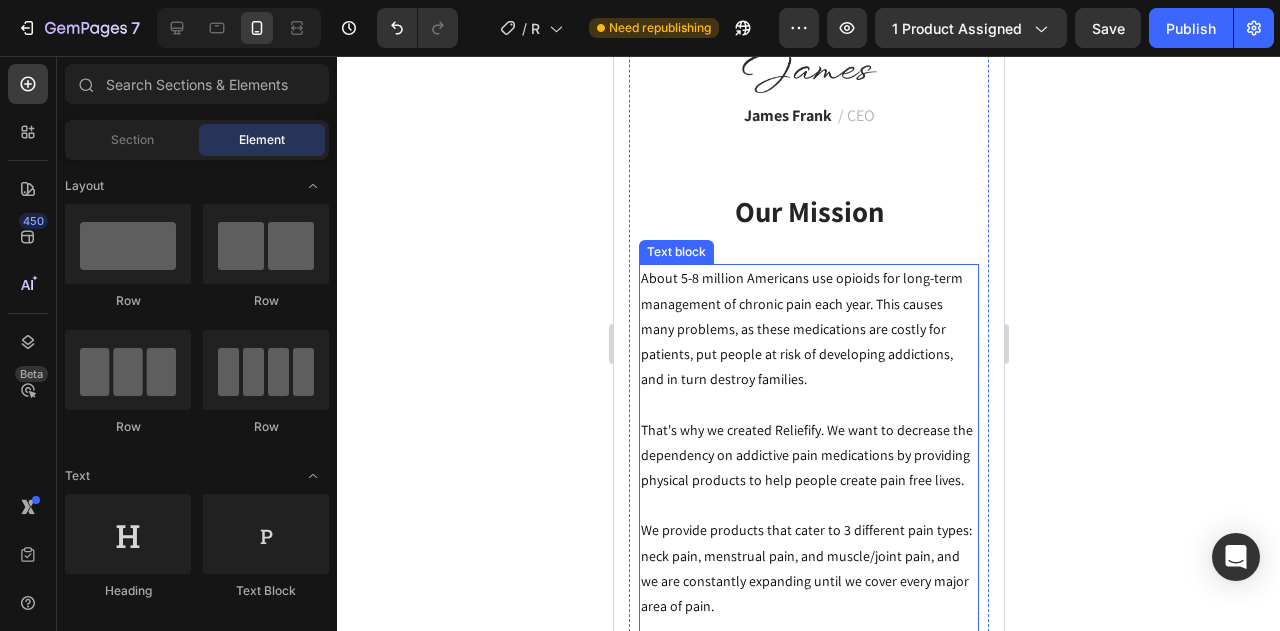 scroll, scrollTop: 5951, scrollLeft: 0, axis: vertical 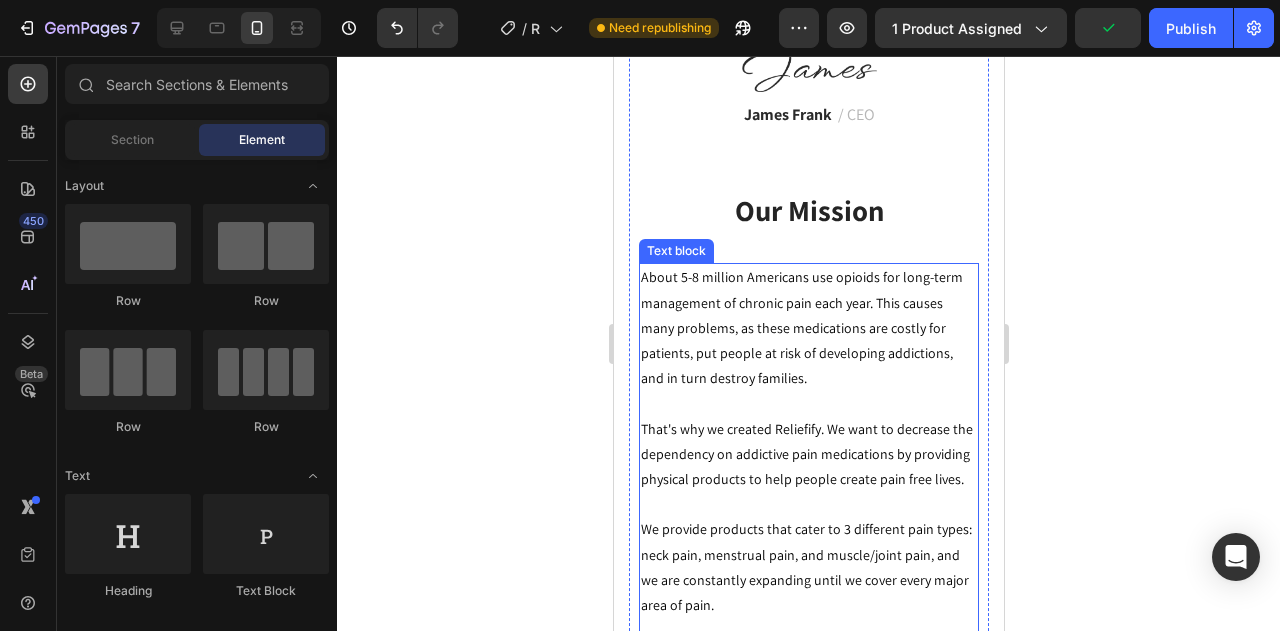 click on "About 5-8 million Americans use opioids for long-term management of chronic pain each year. This causes many problems, as these medications are costly for patients, put people at risk of developing addictions, and in turn destroy families." at bounding box center (808, 328) 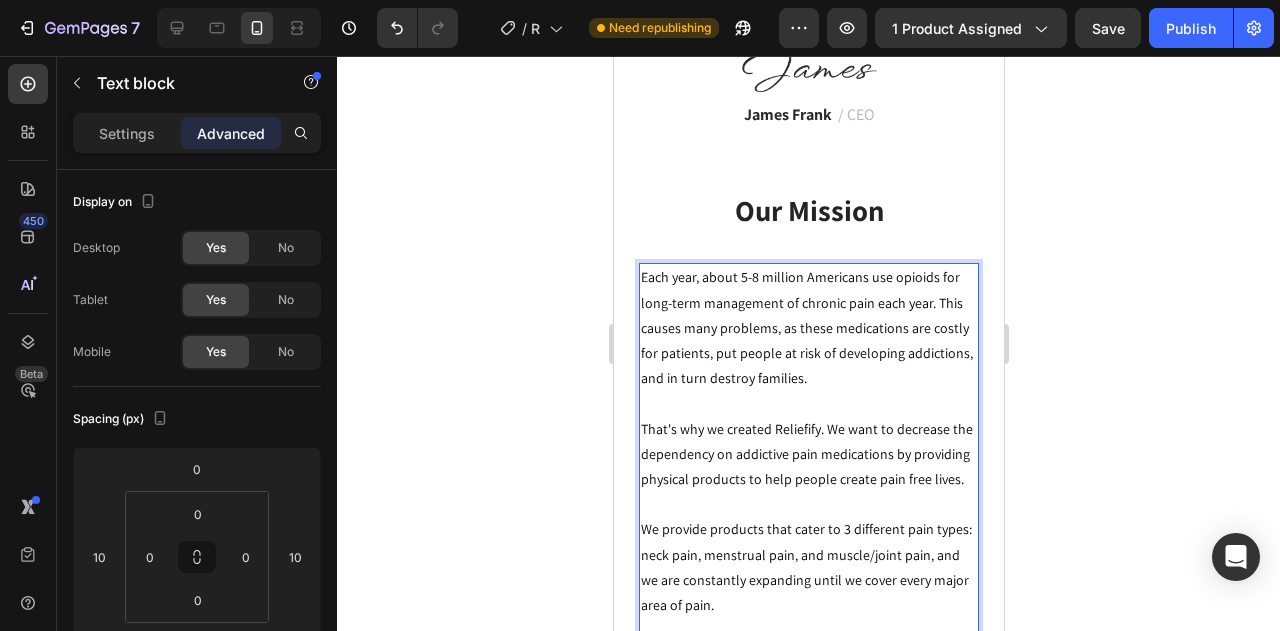 click on "Each year, about 5-8 million Americans use opioids for long-term management of chronic pain each year. This causes many problems, as these medications are costly for patients, put people at risk of developing addictions, and in turn destroy families." at bounding box center (808, 328) 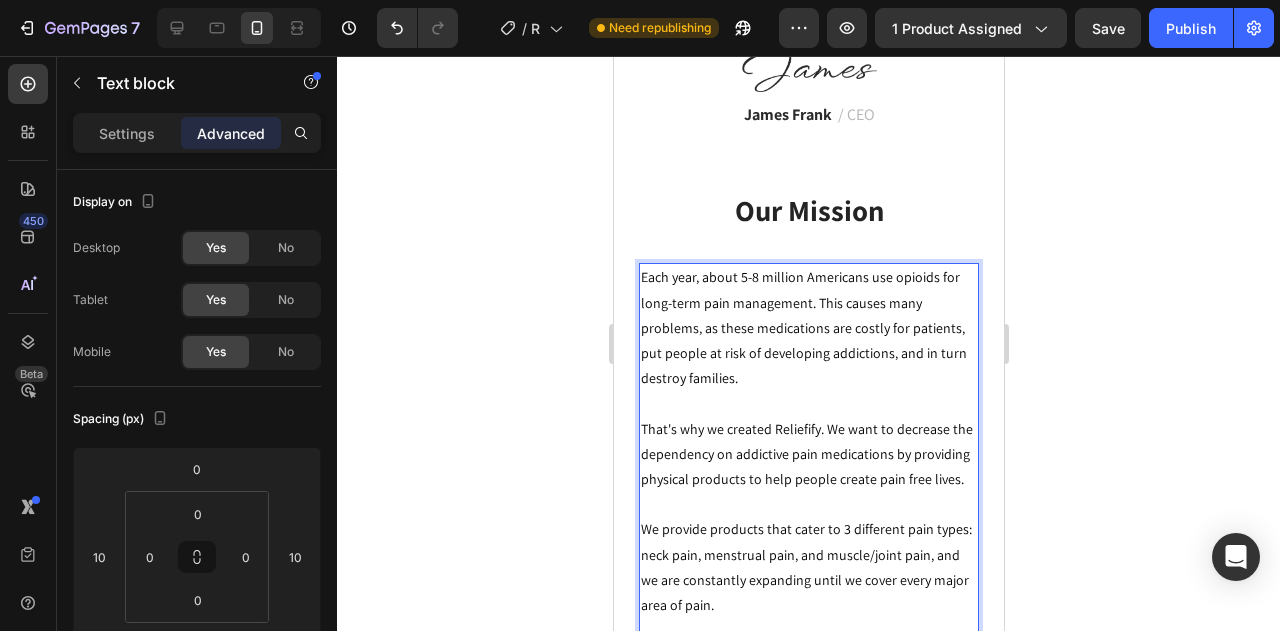 click on "Each year, about 5-8 million Americans use opioids for long-term pain management. This causes many problems, as these medications are costly for patients, put people at risk of developing addictions, and in turn destroy families." at bounding box center [808, 328] 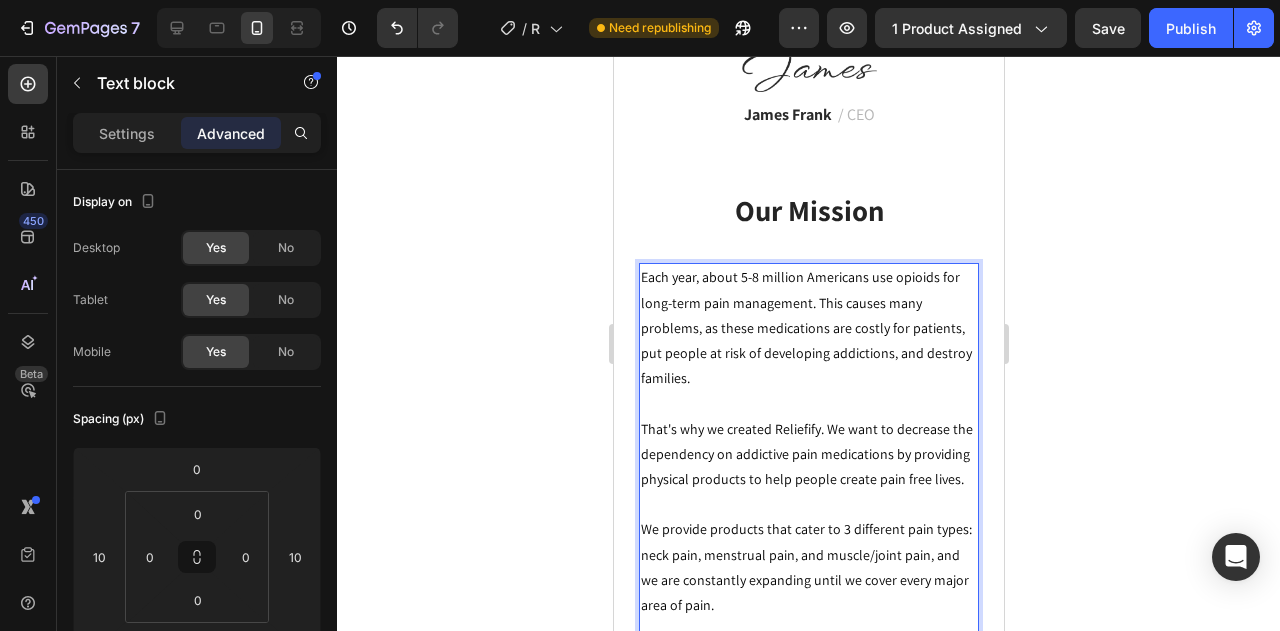 click on "Each year, about 5-8 million Americans use opioids for long-term pain management. This causes many problems, as these medications are costly for patients, put people at risk of developing addictions, and destroy families." at bounding box center (808, 328) 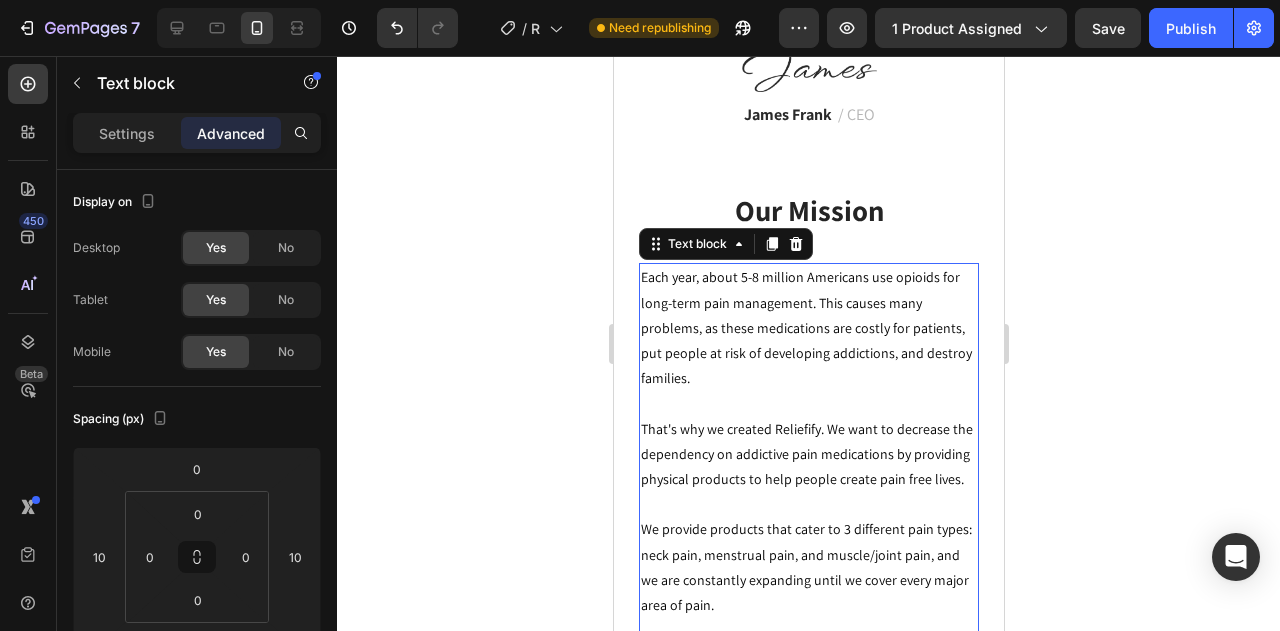 click 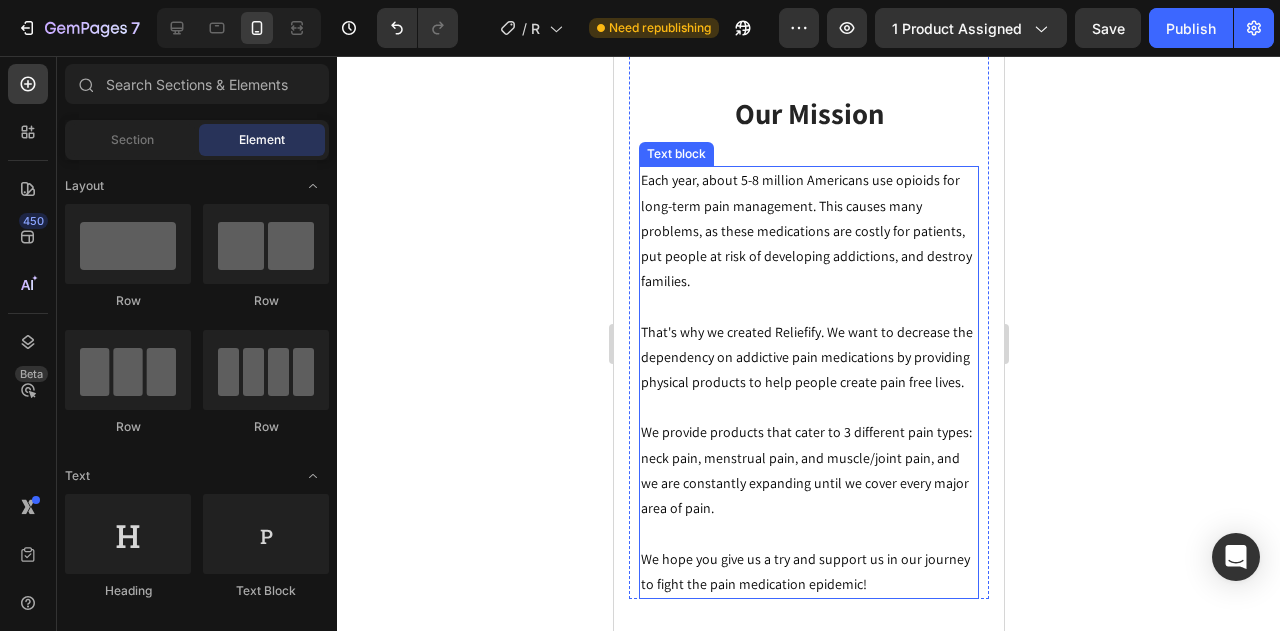scroll, scrollTop: 6049, scrollLeft: 0, axis: vertical 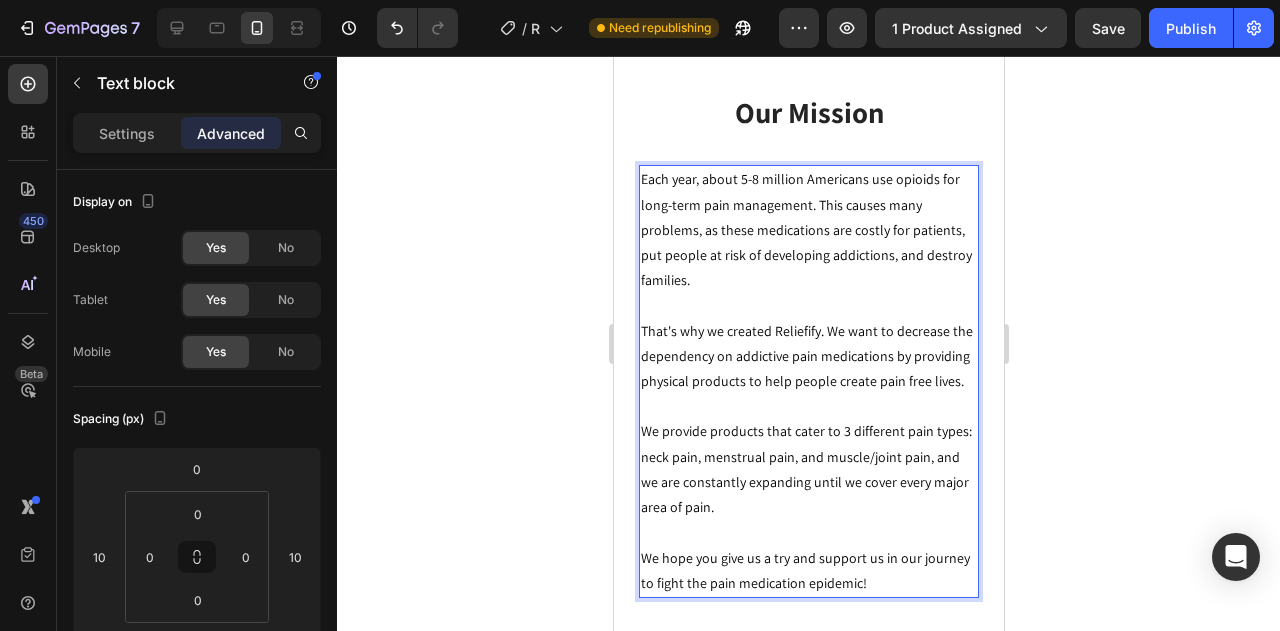 click on "That's why we created Reliefify. We want to decrease the dependency on addictive pain medications by providing physical products to help people create pain free lives." at bounding box center [808, 357] 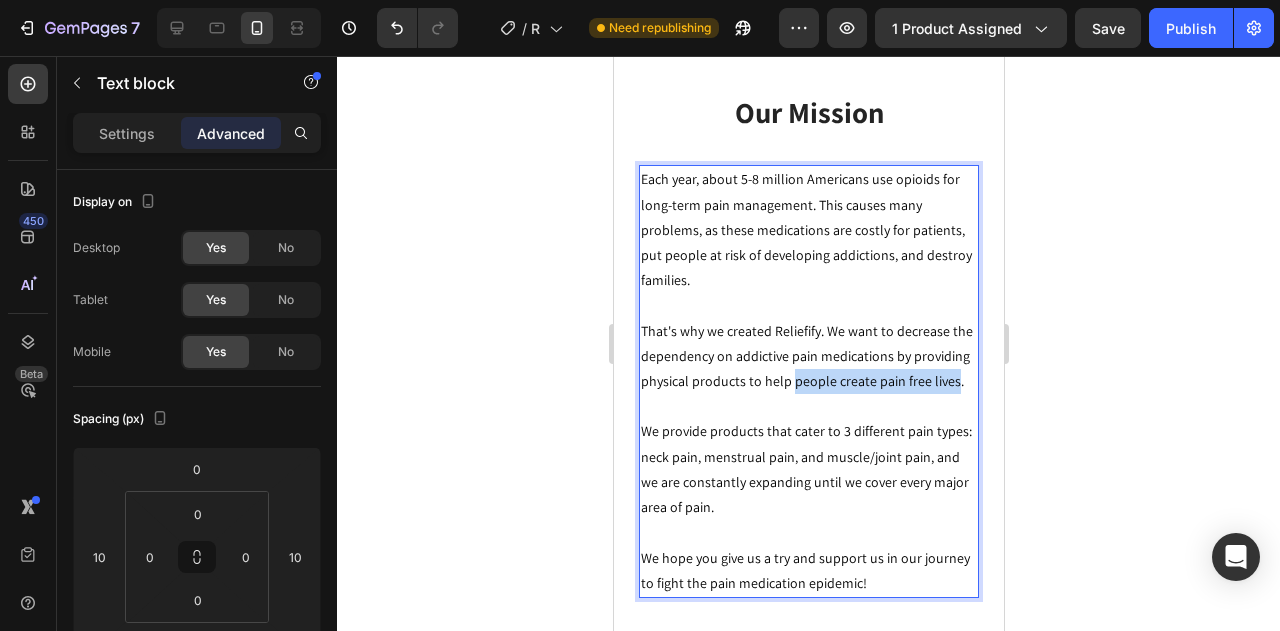 drag, startPoint x: 690, startPoint y: 395, endPoint x: 846, endPoint y: 365, distance: 158.85843 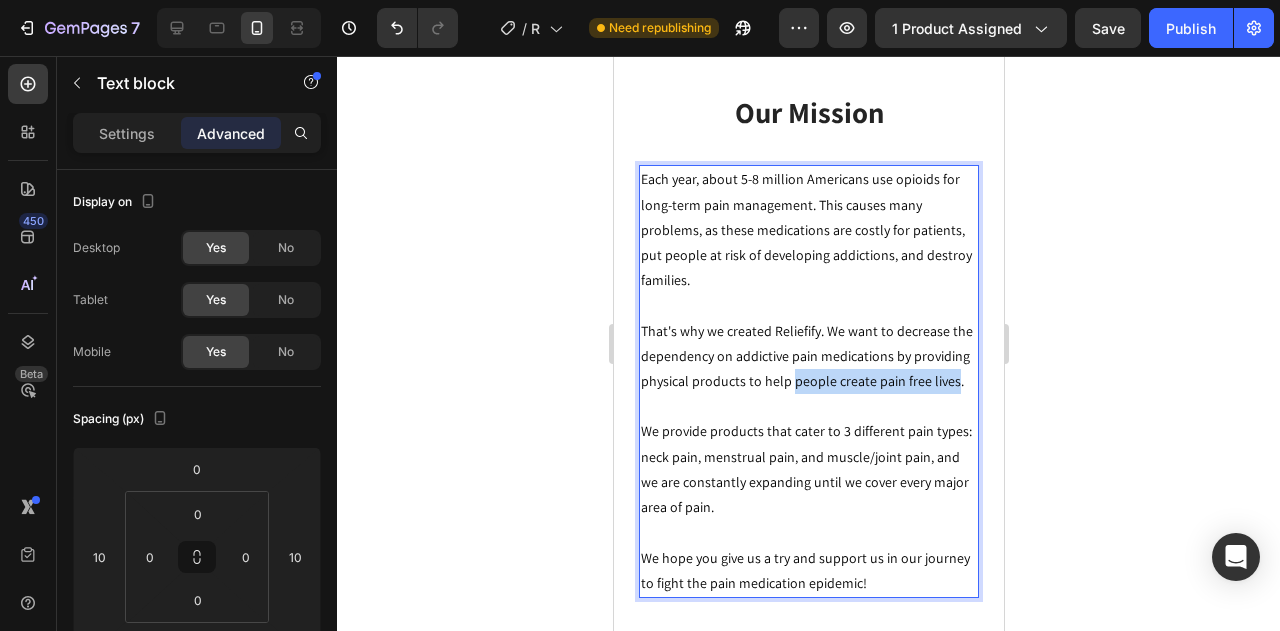 click on "That's why we created Reliefify. We want to decrease the dependency on addictive pain medications by providing physical products to help people create pain free lives." at bounding box center [808, 357] 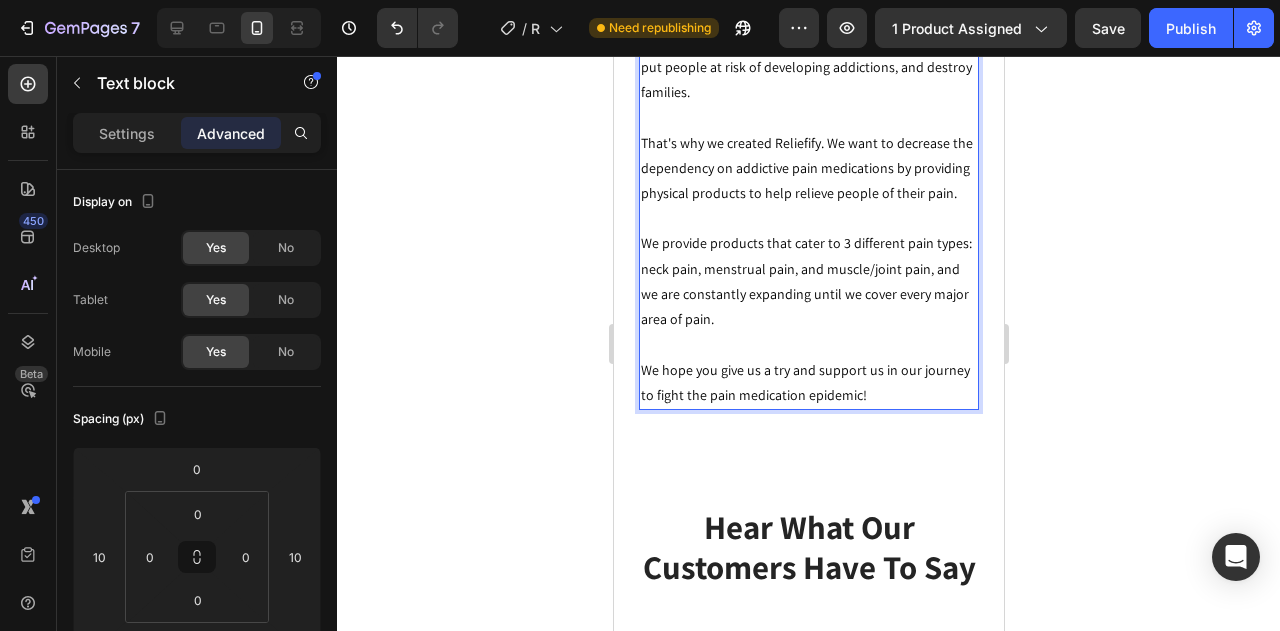 scroll, scrollTop: 6235, scrollLeft: 0, axis: vertical 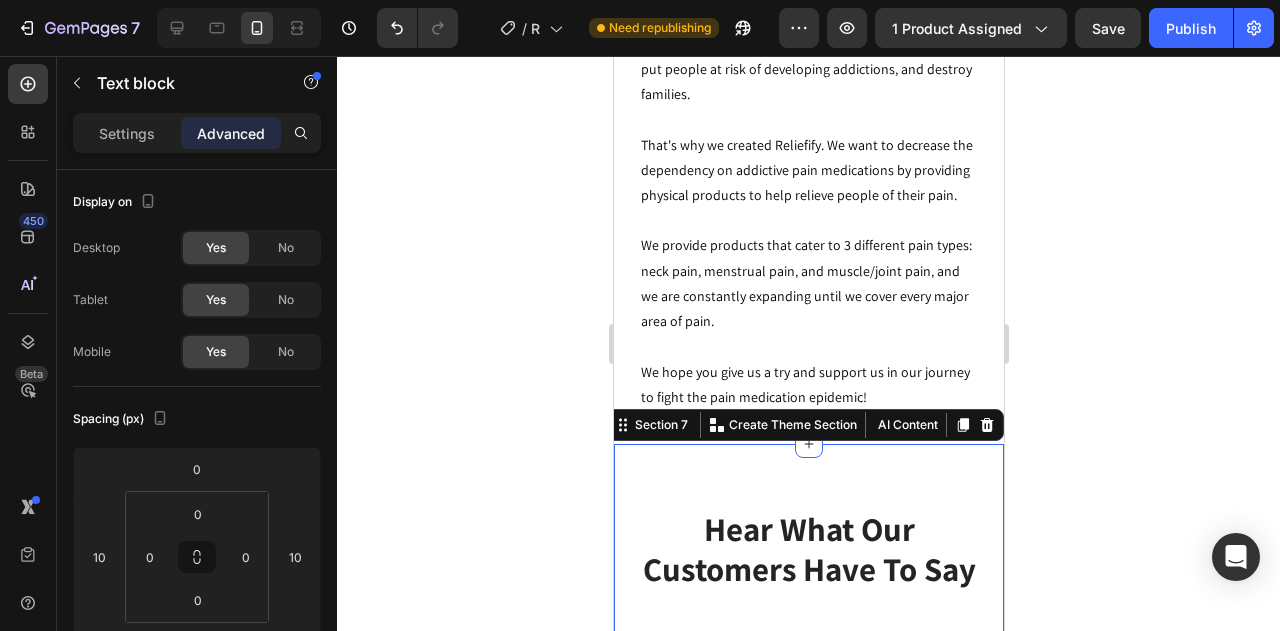 click on "Hear What Our Customers Have To Say Heading Row Image Icon Icon Icon Icon Icon Icon List Hoz Row Row Image [FIRST] [LAST] Text block
Drop element here Row Purchased this for Mother’s Day last year and my mom absolutely loves it! This has helped automatically with her back pain, she instantly received relief. That’s why I’m back to get this for myself. Highly recommend! Text block Row Row Image Icon Icon Icon Icon Icon Icon List Hoz Row Row Image [FIRST] [LAST] Text block
Drop element here Row Perfect gift for my mom, she said that the pain had been reduced significantly after a few days of using this massage gun. She also said that it is very useful after long jogs because it helps to relax her muscles. Thanks! Text block Row Row Image Icon Icon Icon Icon Row" at bounding box center [808, 812] 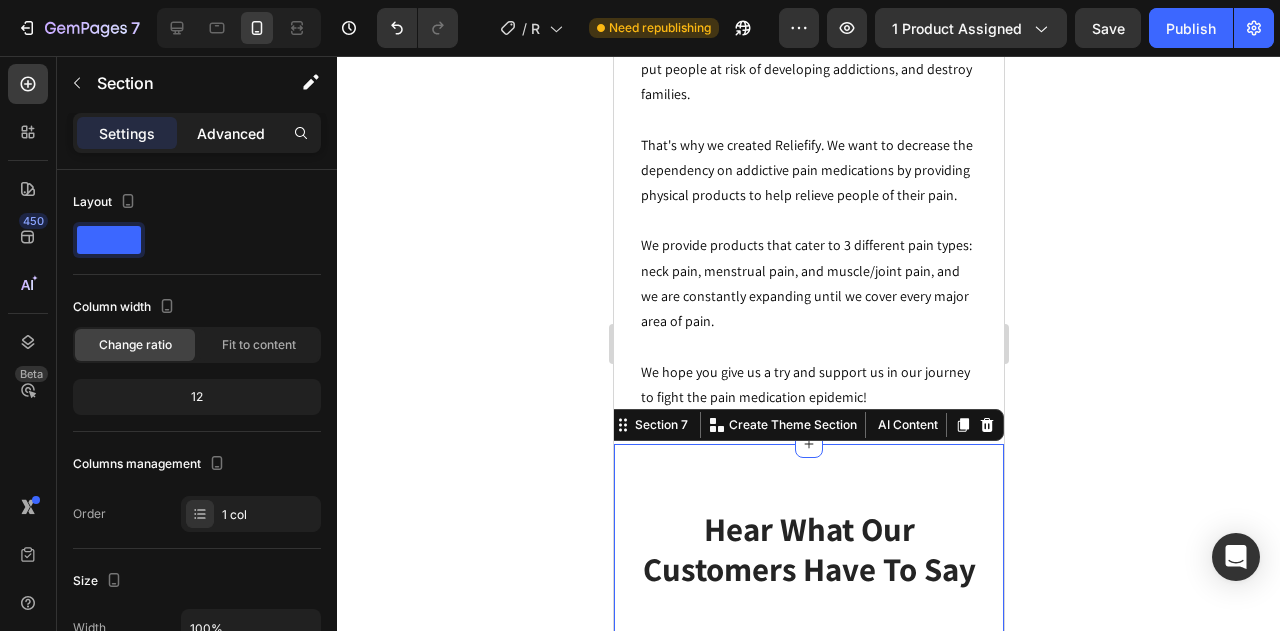 click on "Advanced" at bounding box center [231, 133] 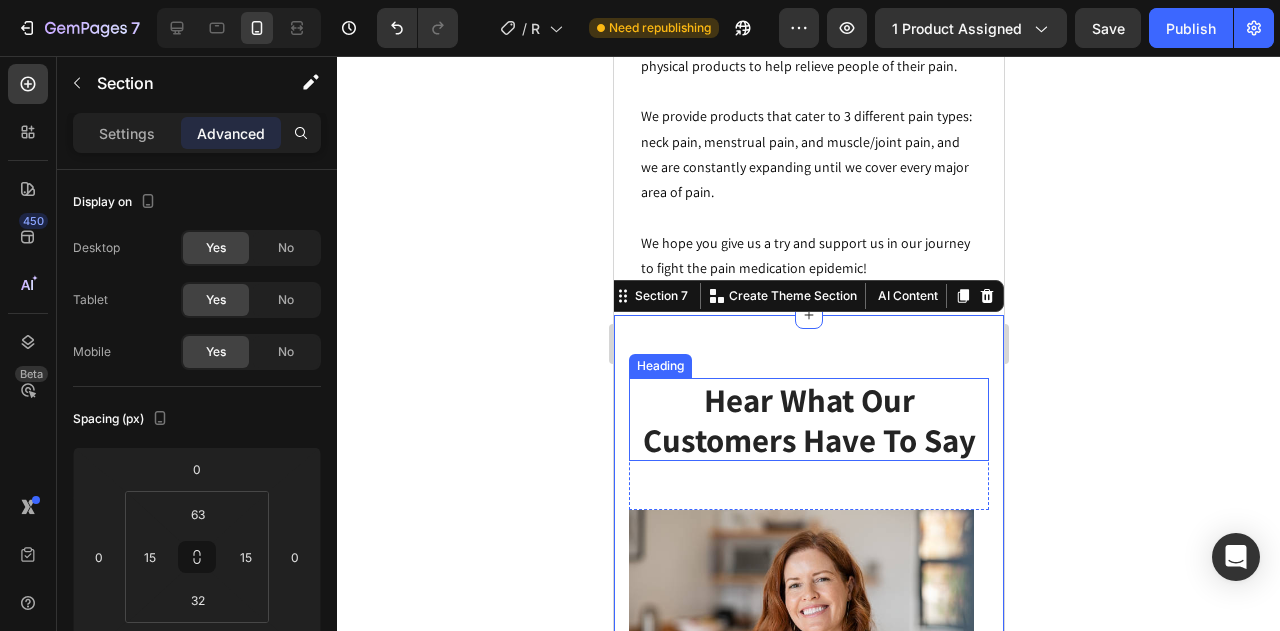 scroll, scrollTop: 6365, scrollLeft: 0, axis: vertical 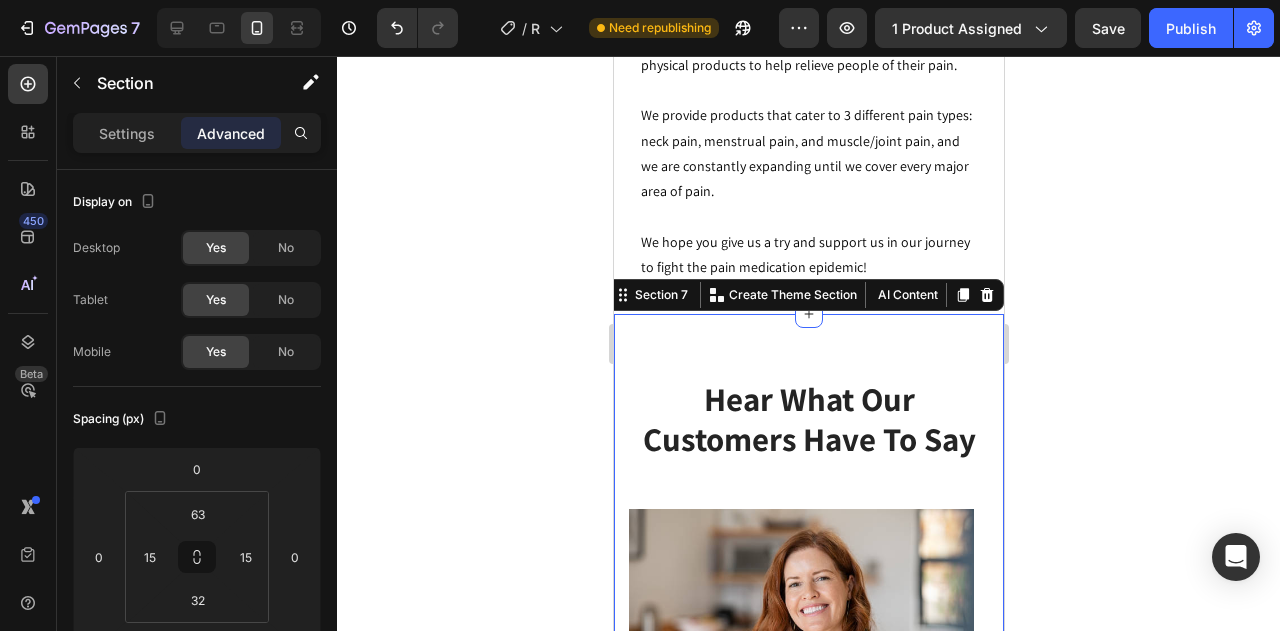 click 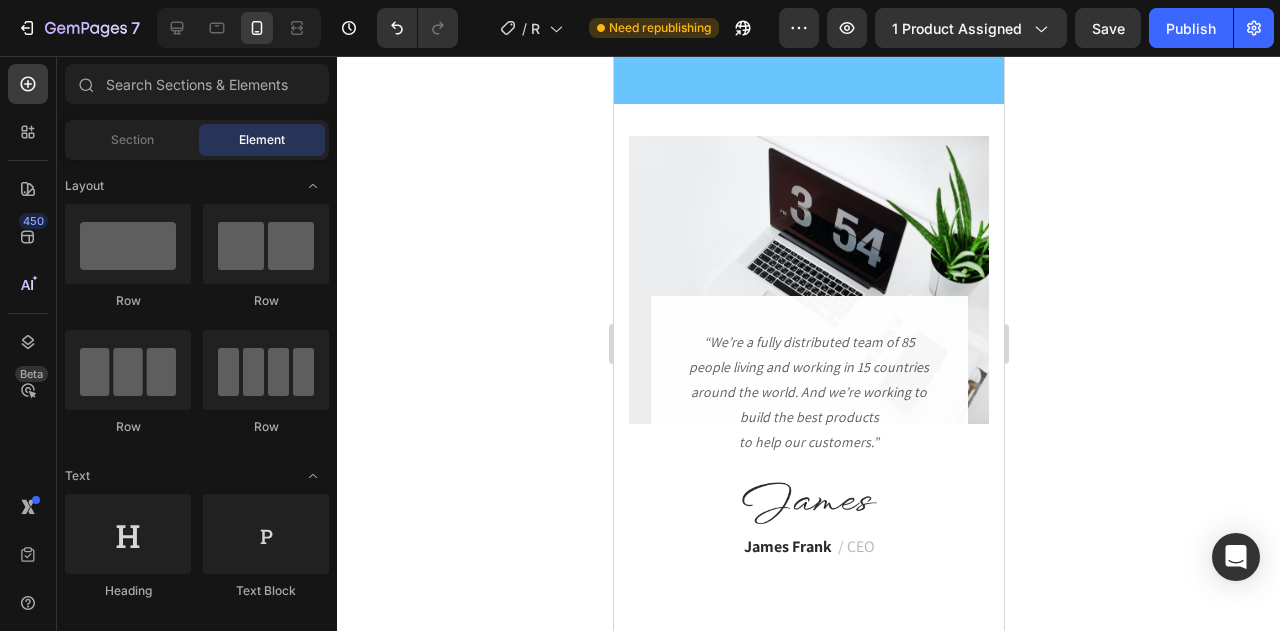 scroll, scrollTop: 5520, scrollLeft: 0, axis: vertical 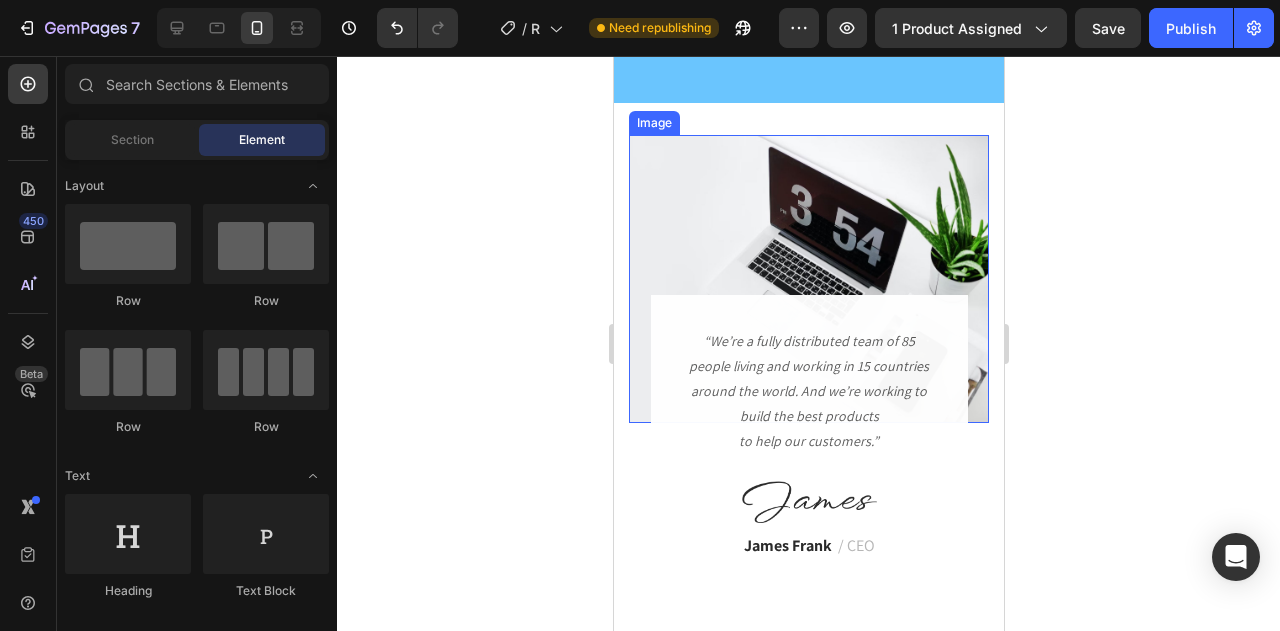 click at bounding box center [808, 278] 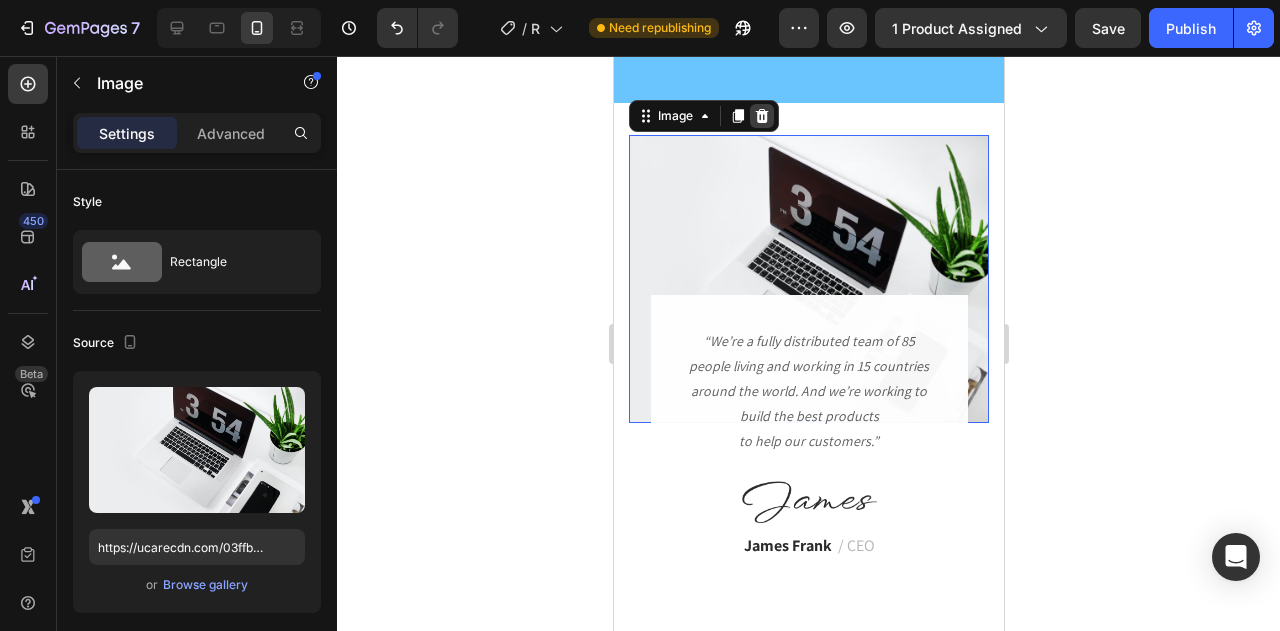 click 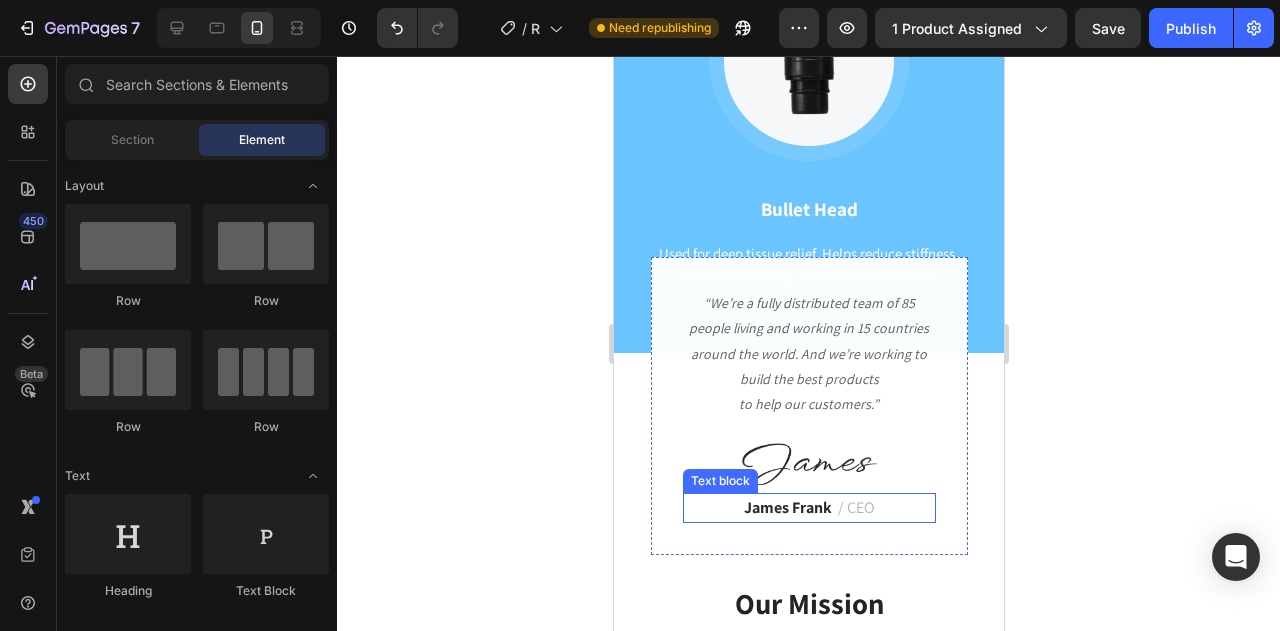 scroll, scrollTop: 5268, scrollLeft: 0, axis: vertical 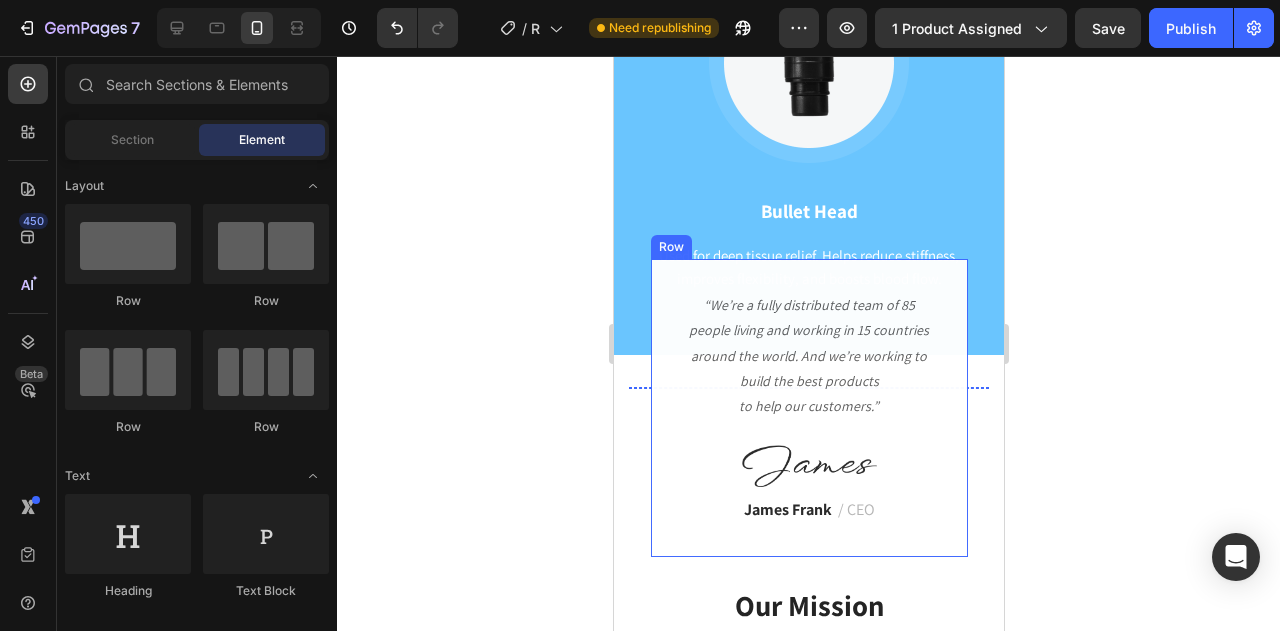click on "“We’re a fully distributed team of 85 people living and working in 15 countries around the world. And we’re working to build the best products to help our customers.” Text block Image [FIRST] [LAST]  / CEO Text block Row" at bounding box center (808, 408) 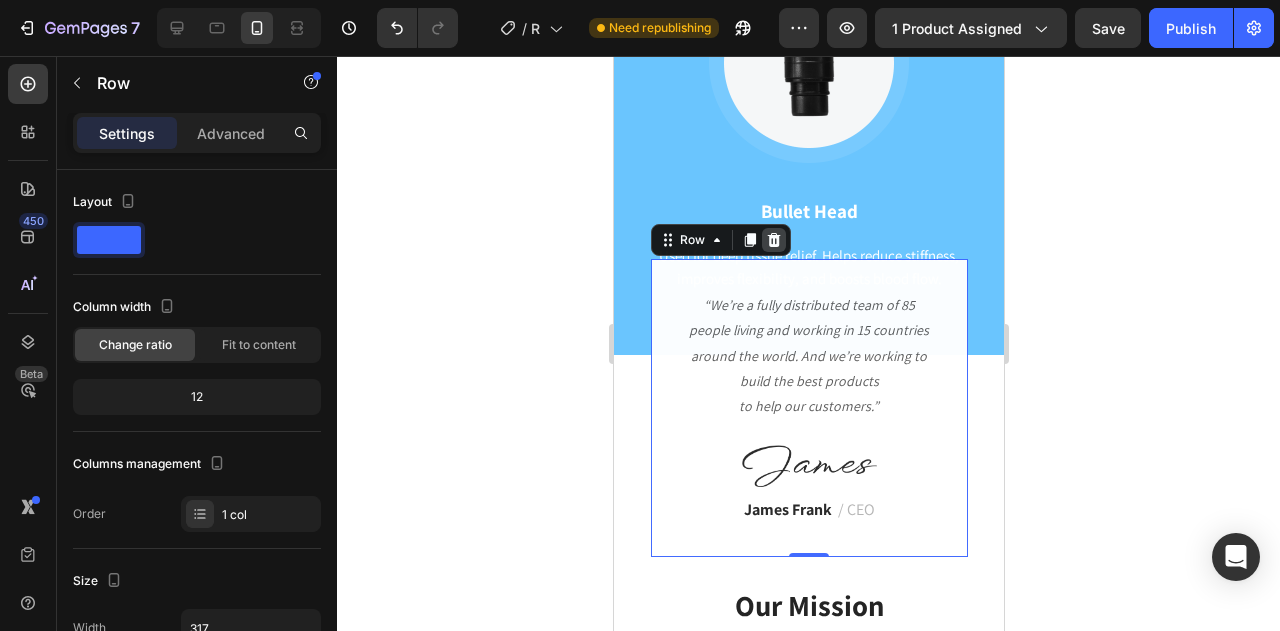 click 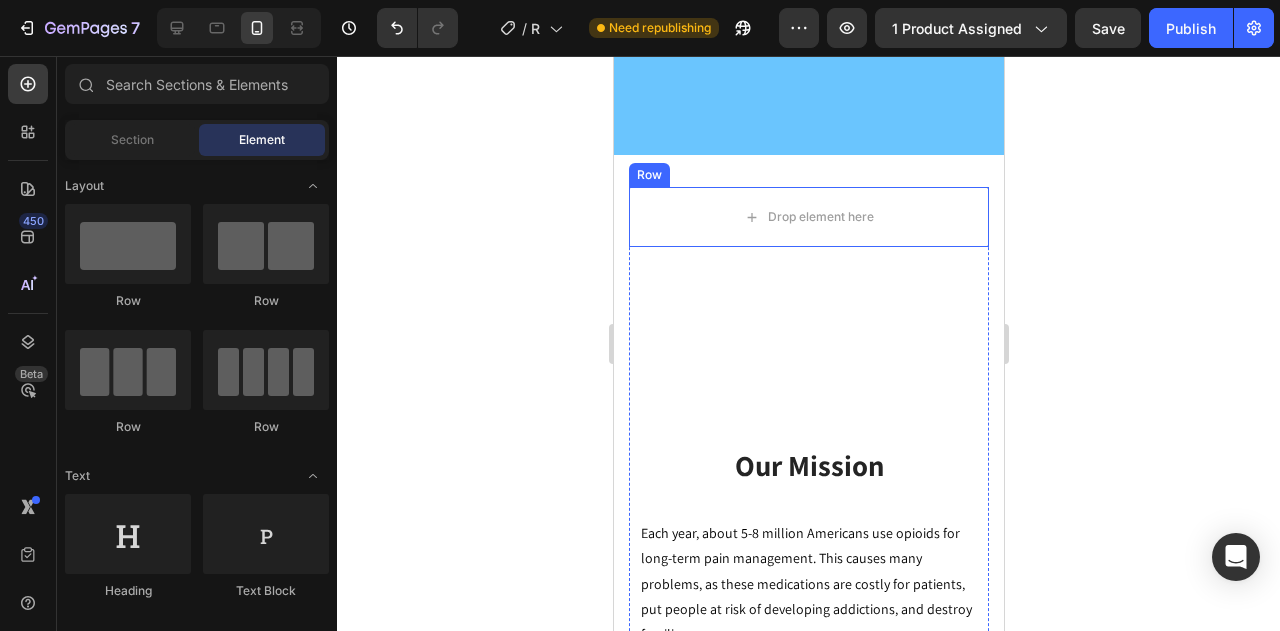 scroll, scrollTop: 5464, scrollLeft: 0, axis: vertical 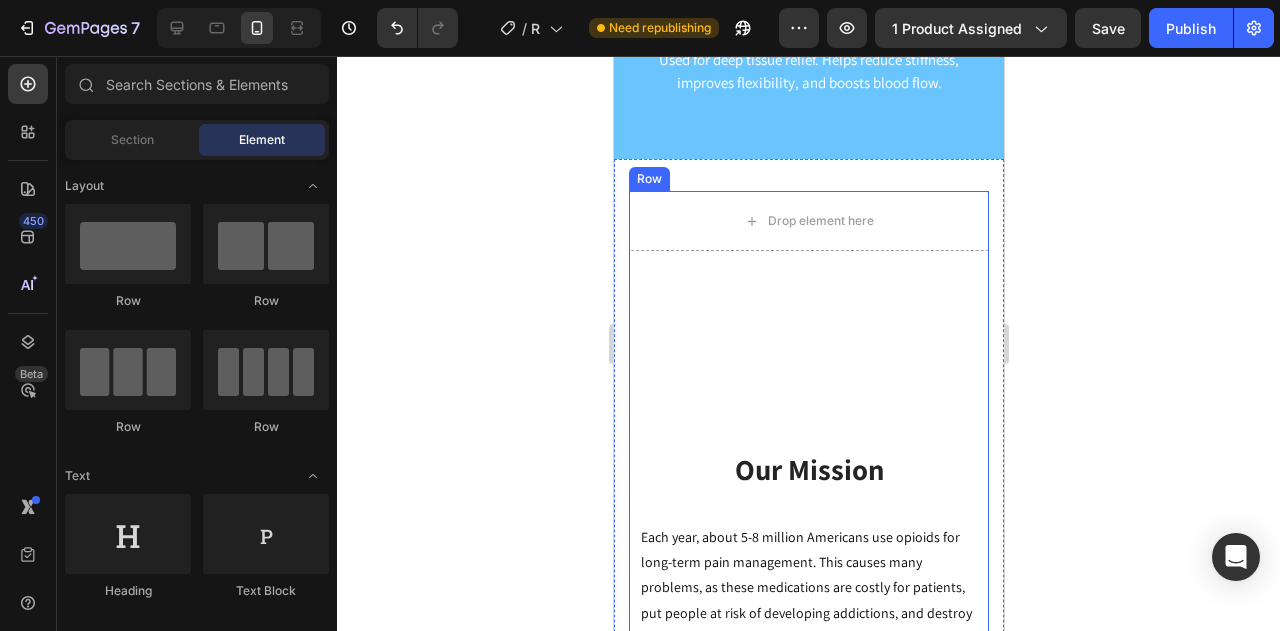click on "Our Mission Heading Row Each year, about 5-8 million Americans use opioids for long-term pain management. This causes many problems, as these medications are costly for patients, put people at risk of developing addictions, and destroy families. That's why we created Reliefify. We want to decrease the dependency on addictive pain medications by providing physical products to help relieve people of their pain. We provide products that cater to 3 different pain types: neck pain, menstrual pain, and muscle/joint pain, and we are constantly expanding until we cover every major area of pain. We hope you give us a try and support us in our journey to fight the pain medication epidemic! Text block" at bounding box center [808, 603] 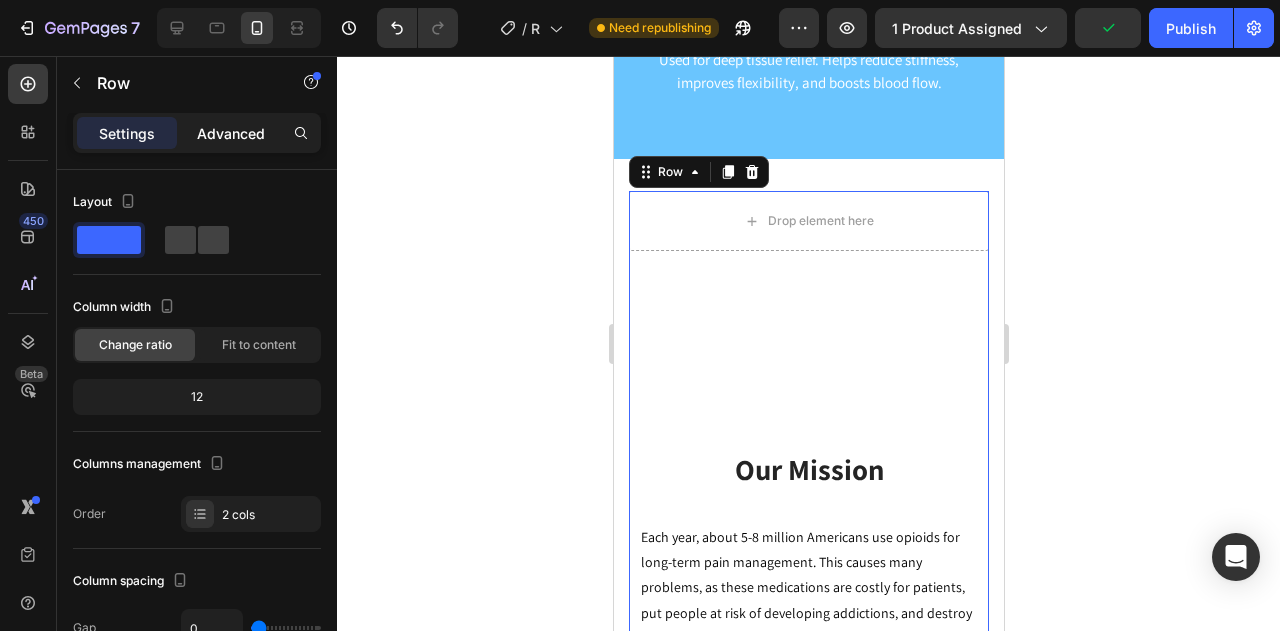 click on "Advanced" at bounding box center [231, 133] 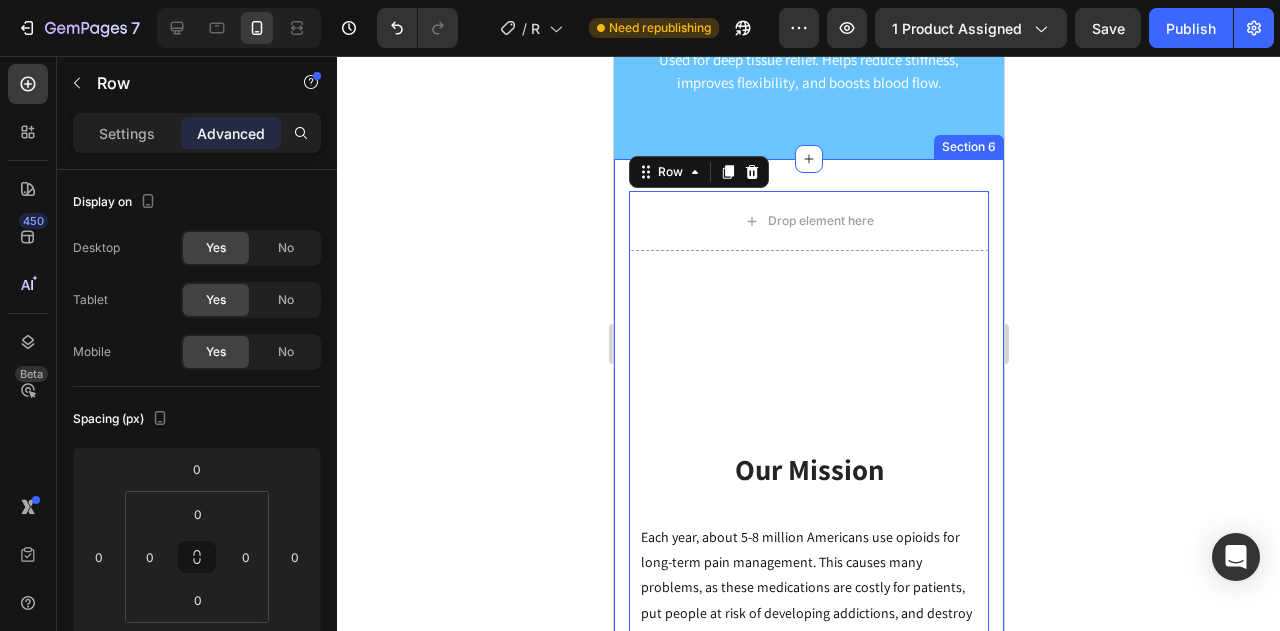 click on "Drop element here Row Our Mission Heading Row Each year, about 5-8 million Americans use opioids for long-term pain management. This causes many problems, as these medications are costly for patients, put people at risk of developing addictions, and destroy families.   That's why we created Reliefify. We want to decrease the dependency on addictive pain medications by providing physical products to help relieve people of their pain.    We provide products that cater to 3 different pain types: neck pain, menstrual pain, and muscle/joint pain, and we are constantly expanding until we cover every major area of pain.   We hope you give us a try and support us in our journey to fight the pain medication epidemic! Text block Row   0 Section 6" at bounding box center [808, 573] 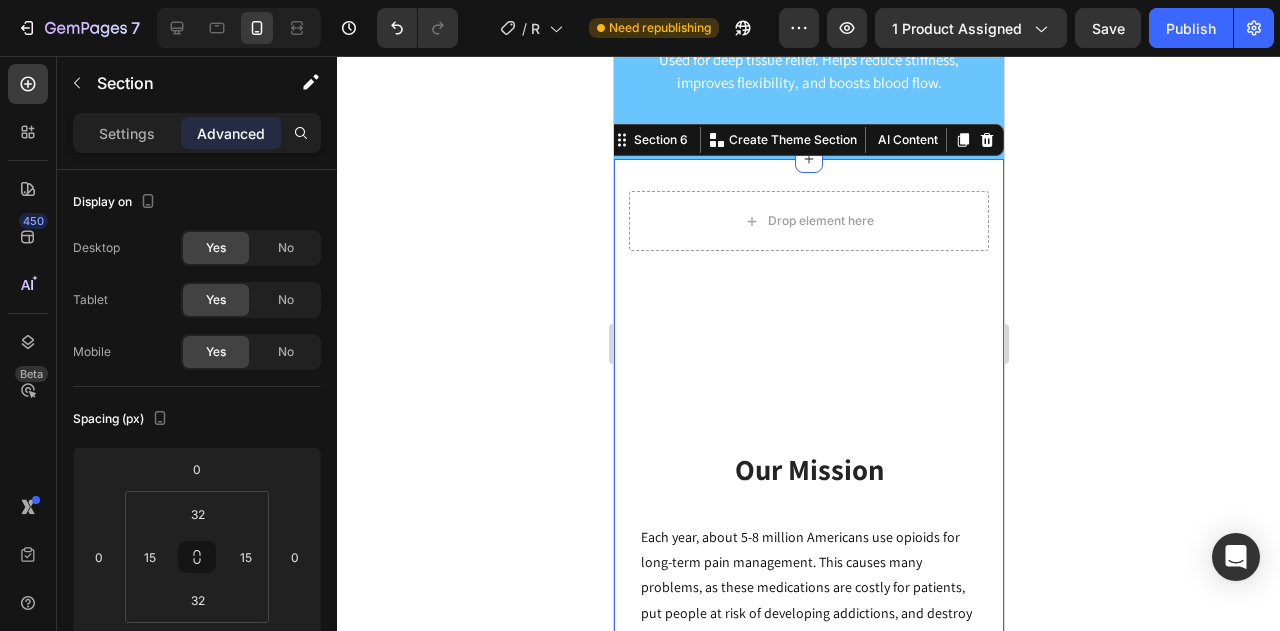 click 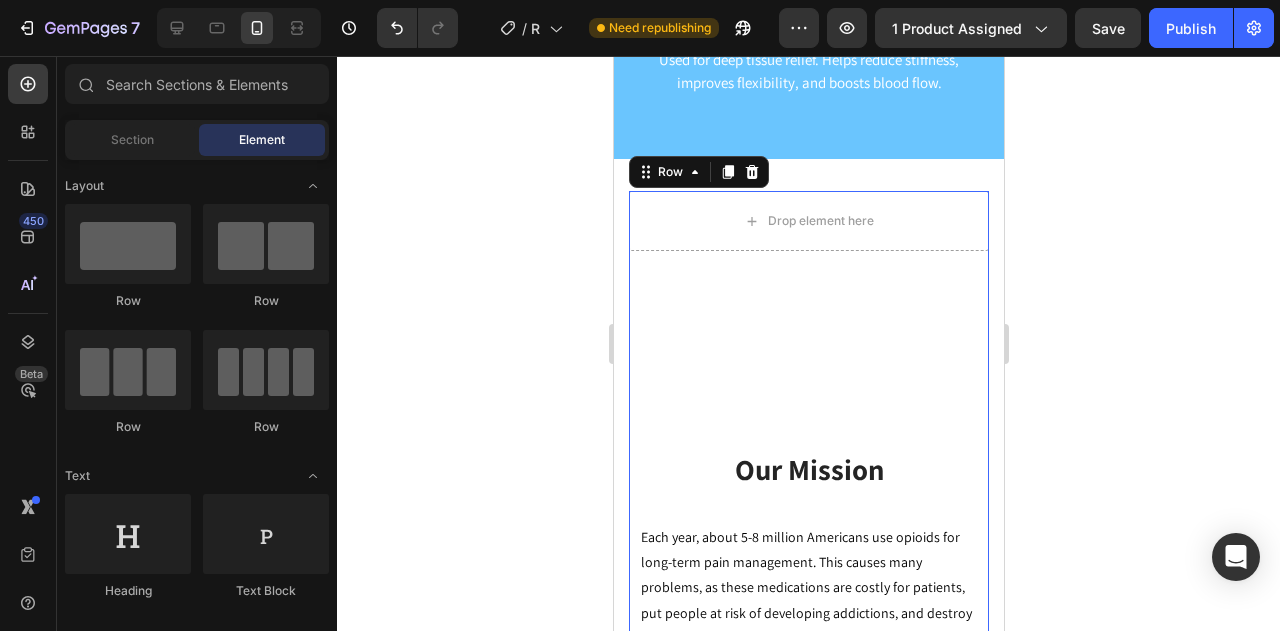 click on "Our Mission Heading Row Each year, about 5-8 million Americans use opioids for long-term pain management. This causes many problems, as these medications are costly for patients, put people at risk of developing addictions, and destroy families. That's why we created Reliefify. We want to decrease the dependency on addictive pain medications by providing physical products to help relieve people of their pain. We provide products that cater to 3 different pain types: neck pain, menstrual pain, and muscle/joint pain, and we are constantly expanding until we cover every major area of pain. We hope you give us a try and support us in our journey to fight the pain medication epidemic! Text block" at bounding box center (808, 603) 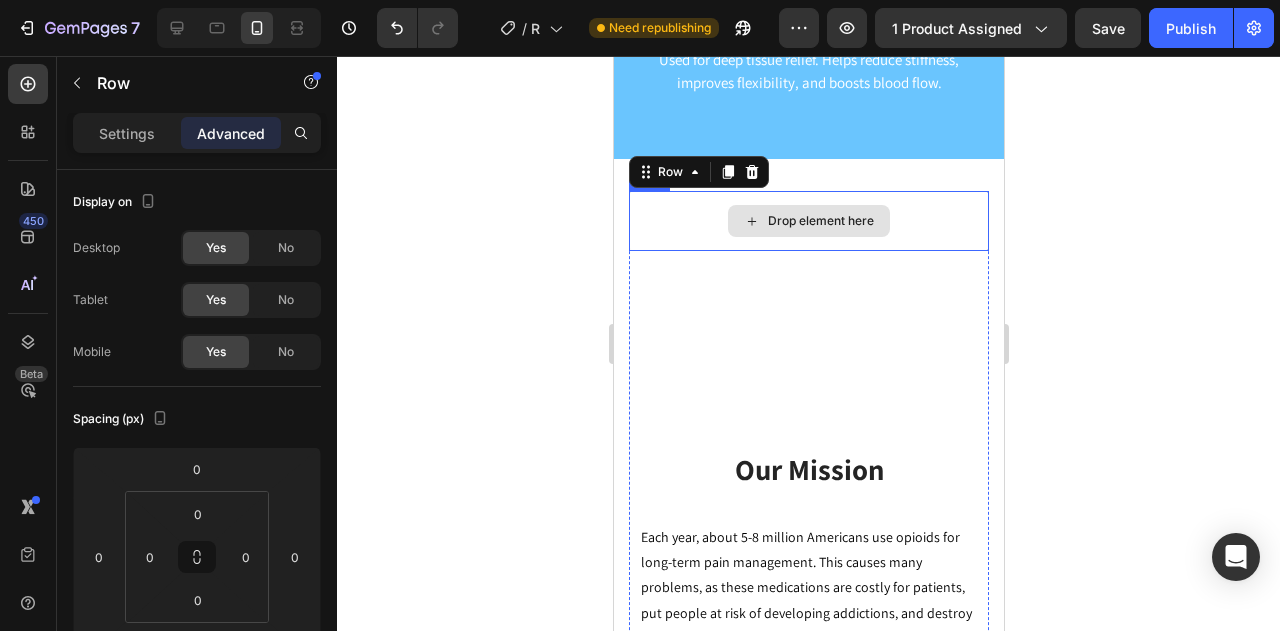 click on "Drop element here" at bounding box center [808, 221] 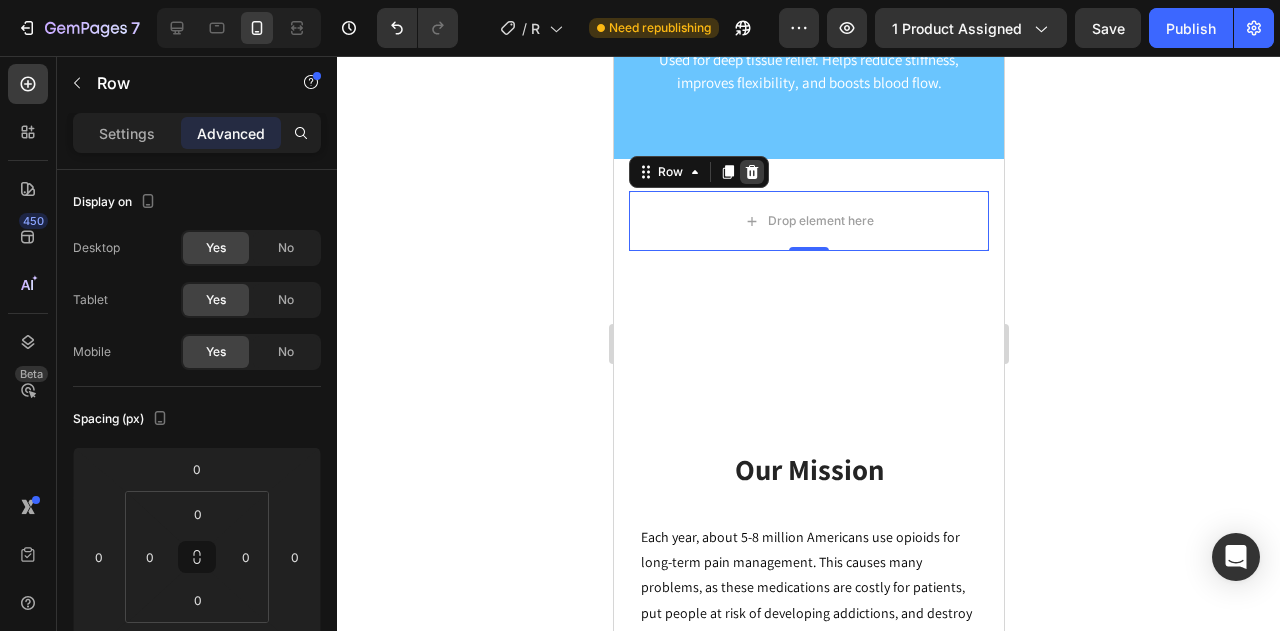 click 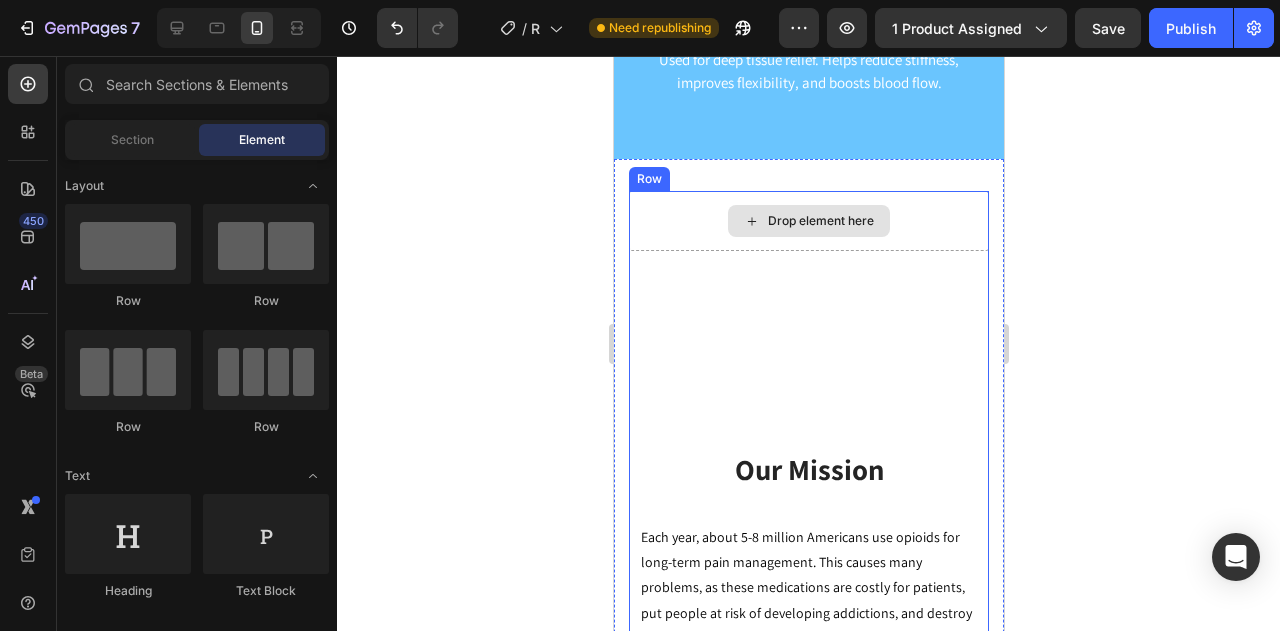 click on "Drop element here" at bounding box center [808, 221] 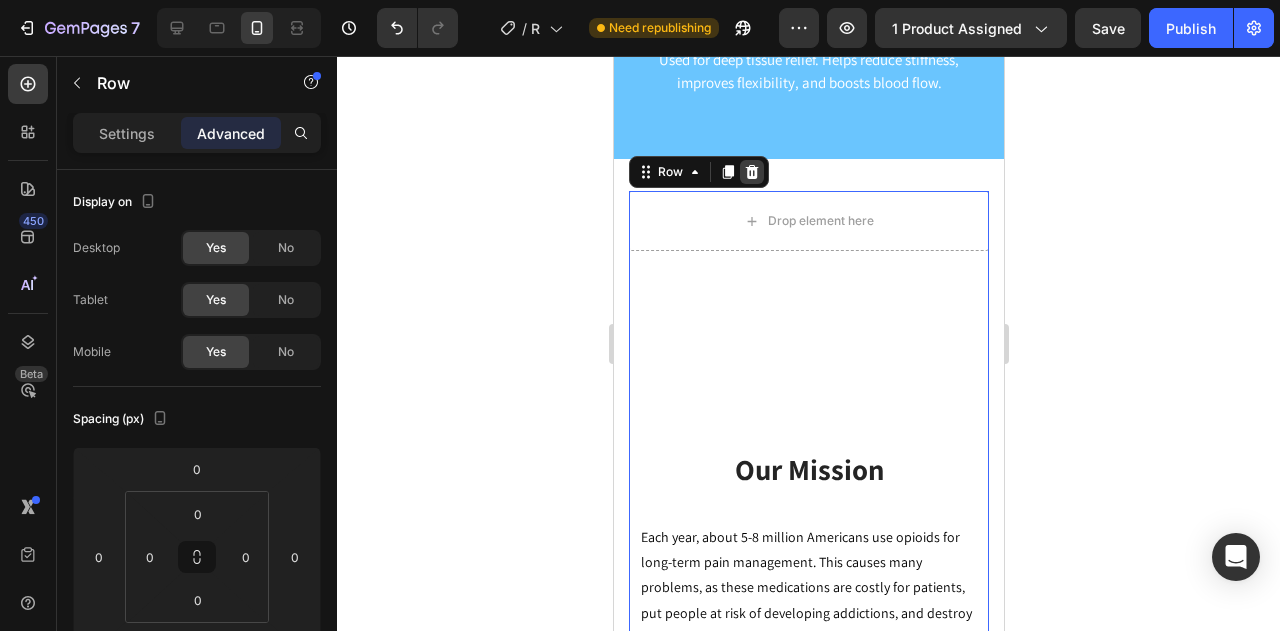 click 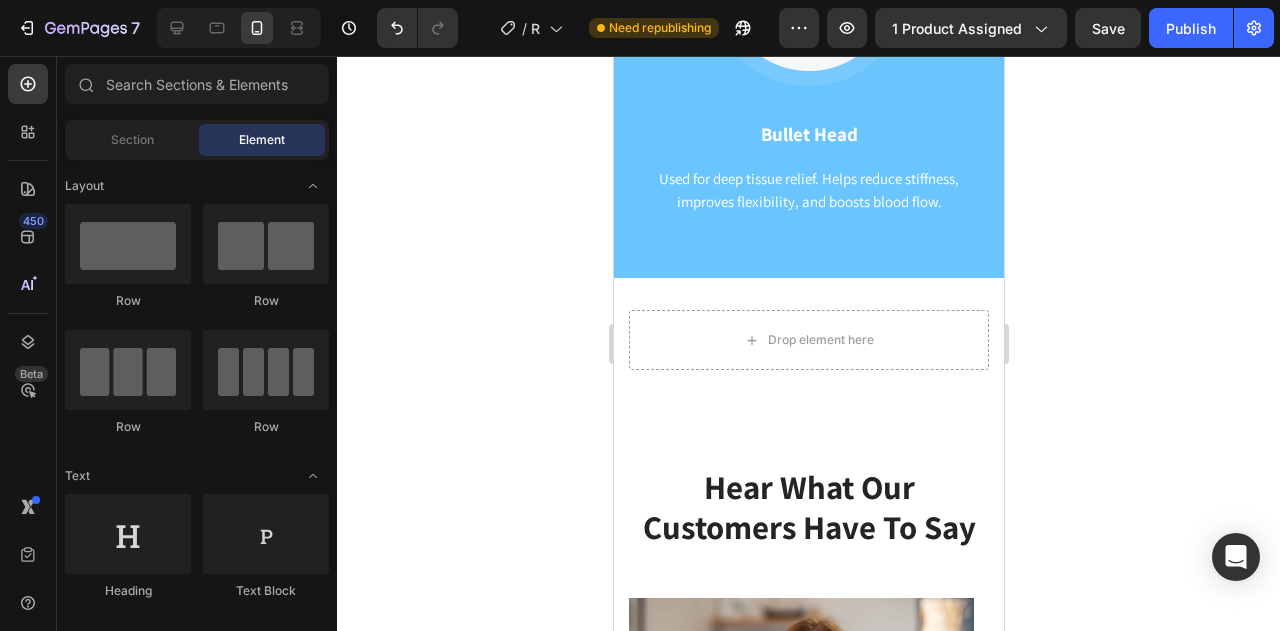 scroll, scrollTop: 5344, scrollLeft: 0, axis: vertical 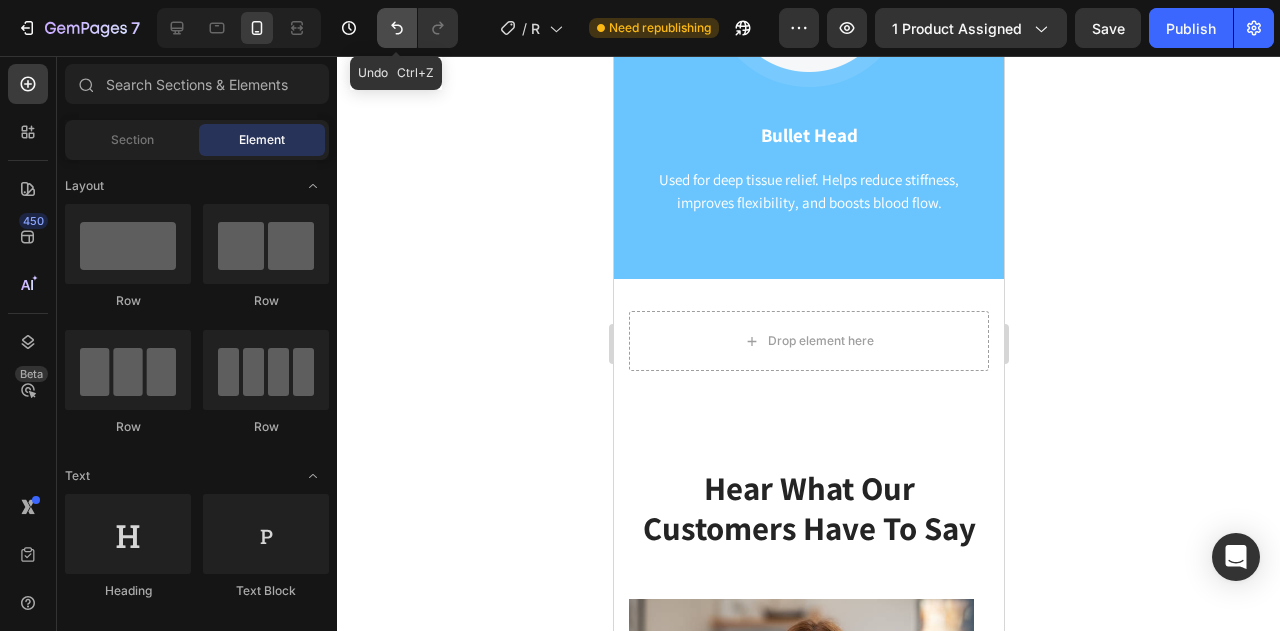 click 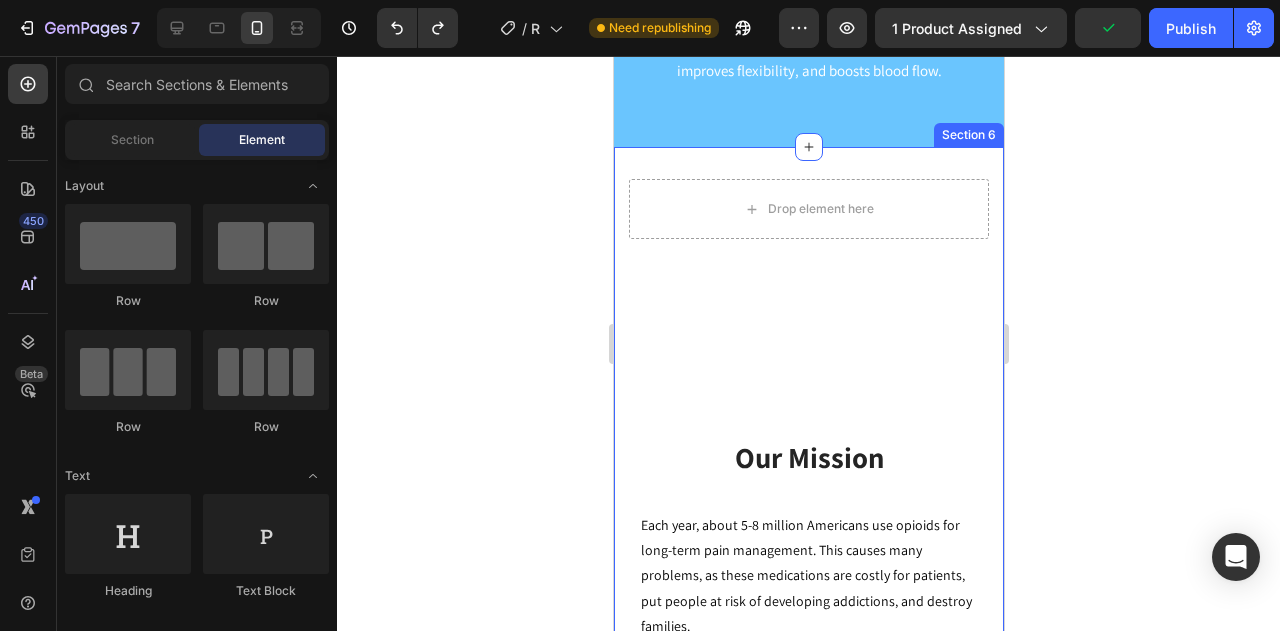 scroll, scrollTop: 5472, scrollLeft: 0, axis: vertical 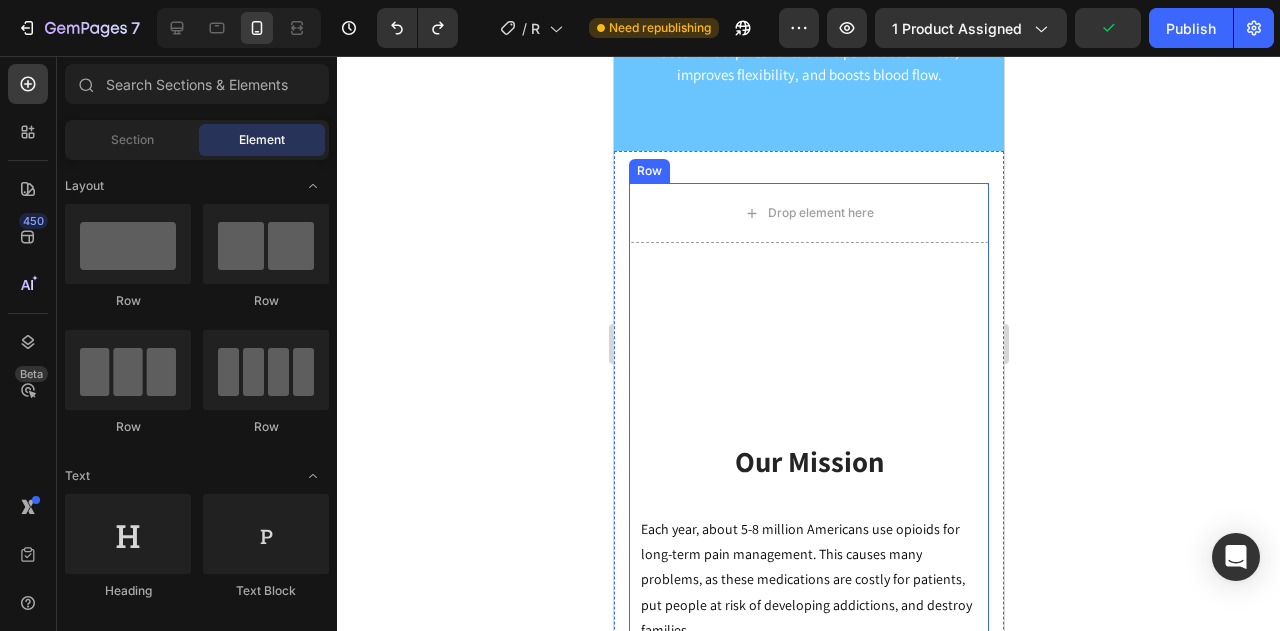 click on "Our Mission Heading Row Each year, about 5-8 million Americans use opioids for long-term pain management. This causes many problems, as these medications are costly for patients, put people at risk of developing addictions, and destroy families. That's why we created Reliefify. We want to decrease the dependency on addictive pain medications by providing physical products to help relieve people of their pain. We provide products that cater to 3 different pain types: neck pain, menstrual pain, and muscle/joint pain, and we are constantly expanding until we cover every major area of pain. We hope you give us a try and support us in our journey to fight the pain medication epidemic! Text block" at bounding box center (808, 595) 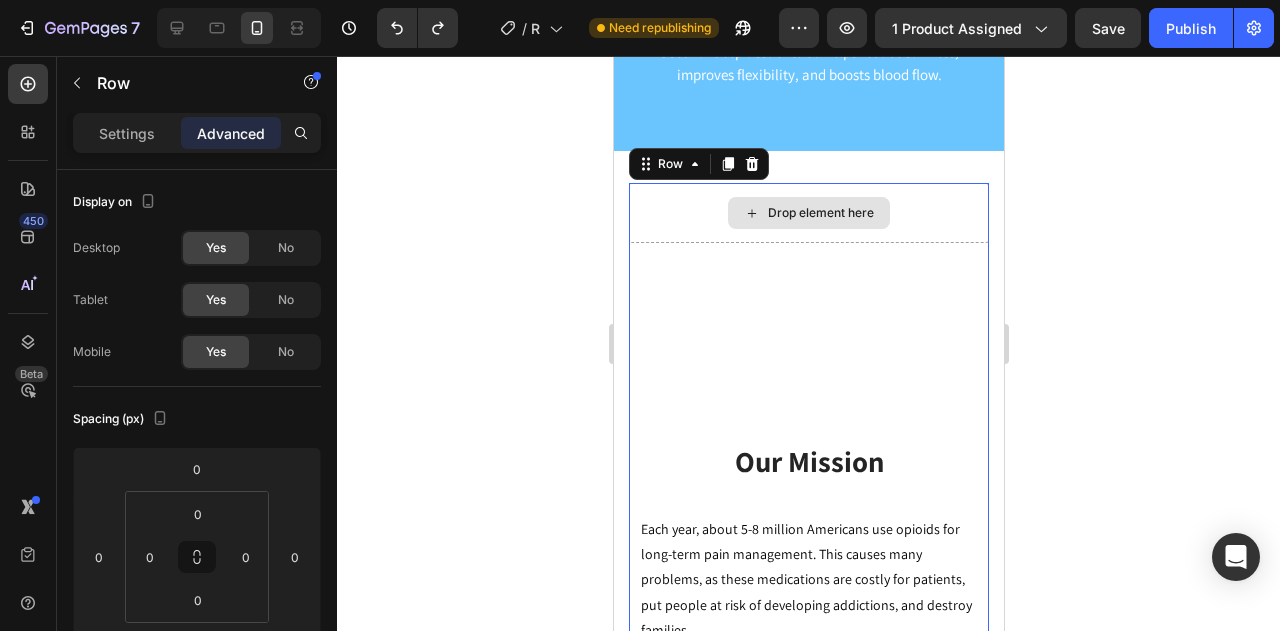 scroll, scrollTop: 5398, scrollLeft: 0, axis: vertical 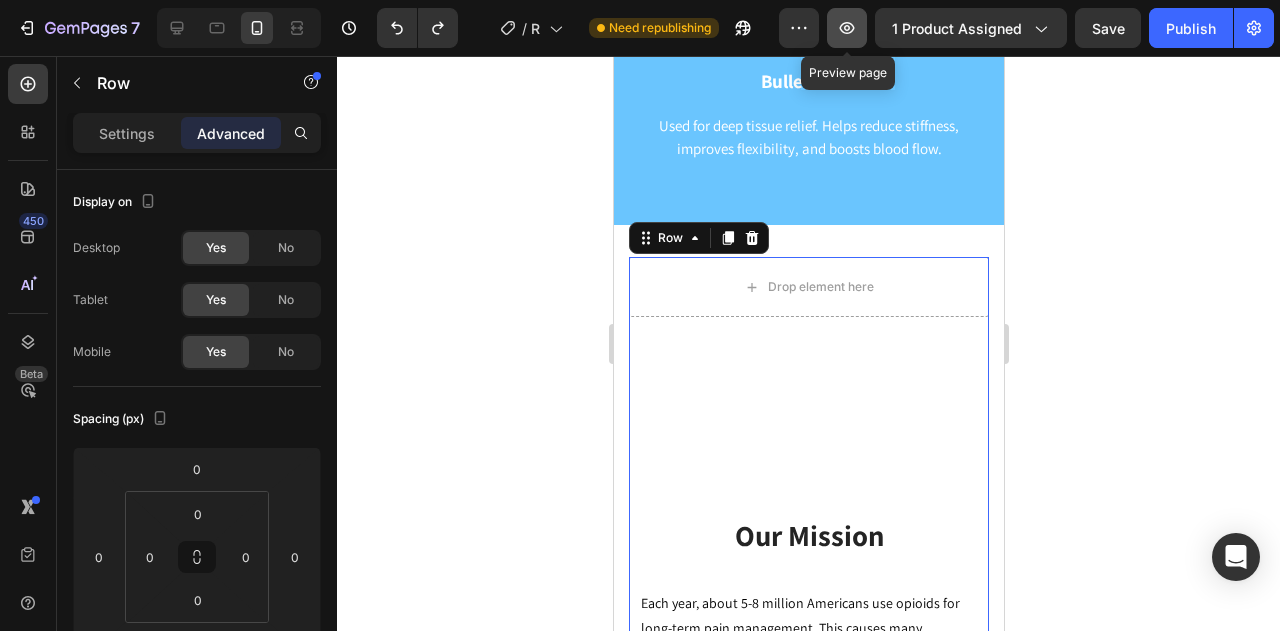 click 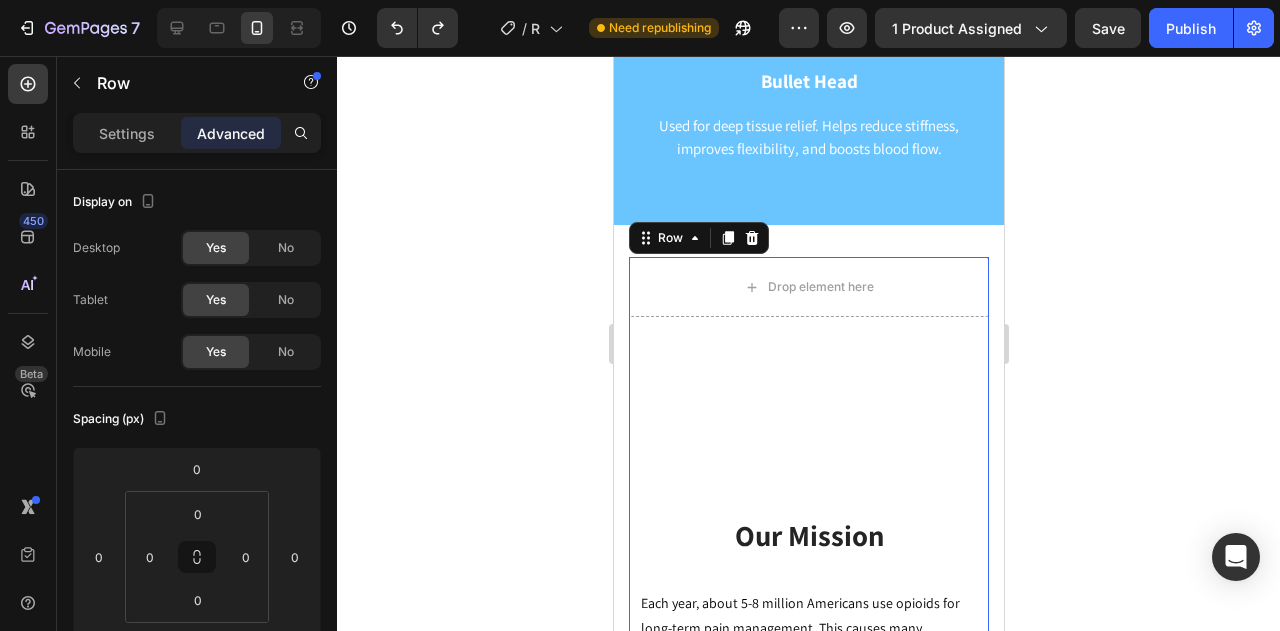 click on "Our Mission Heading Row Each year, about 5-8 million Americans use opioids for long-term pain management. This causes many problems, as these medications are costly for patients, put people at risk of developing addictions, and destroy families. That's why we created Reliefify. We want to decrease the dependency on addictive pain medications by providing physical products to help relieve people of their pain. We provide products that cater to 3 different pain types: neck pain, menstrual pain, and muscle/joint pain, and we are constantly expanding until we cover every major area of pain. We hope you give us a try and support us in our journey to fight the pain medication epidemic! Text block" at bounding box center (808, 669) 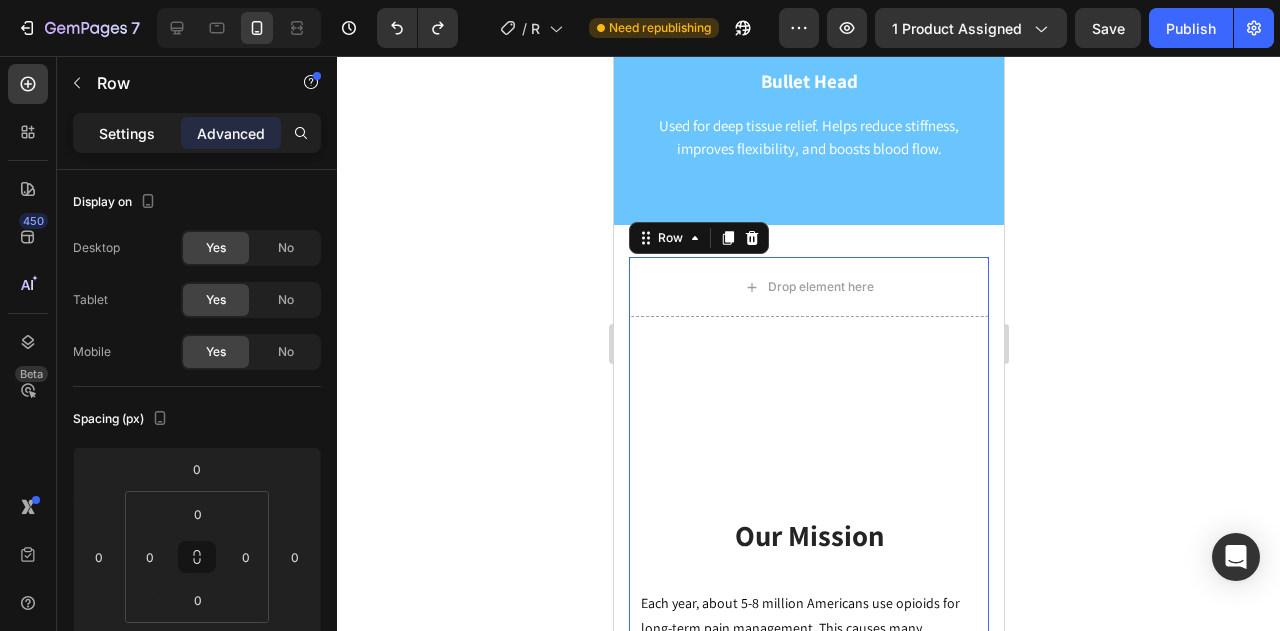 click on "Settings" at bounding box center (127, 133) 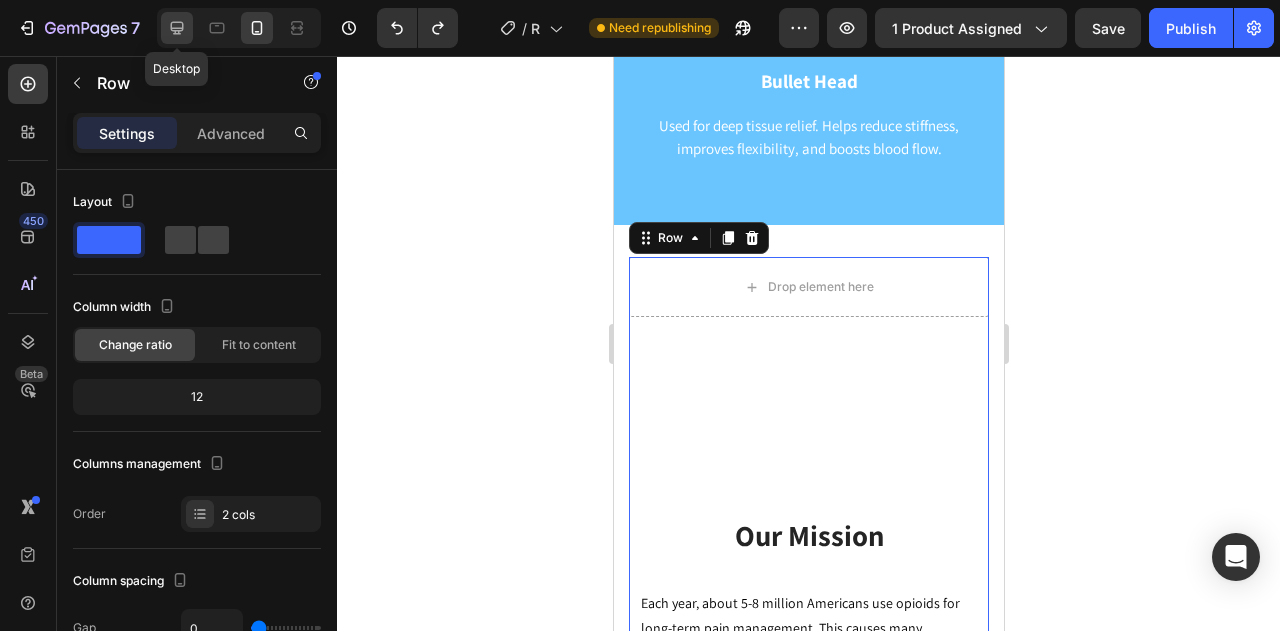 click 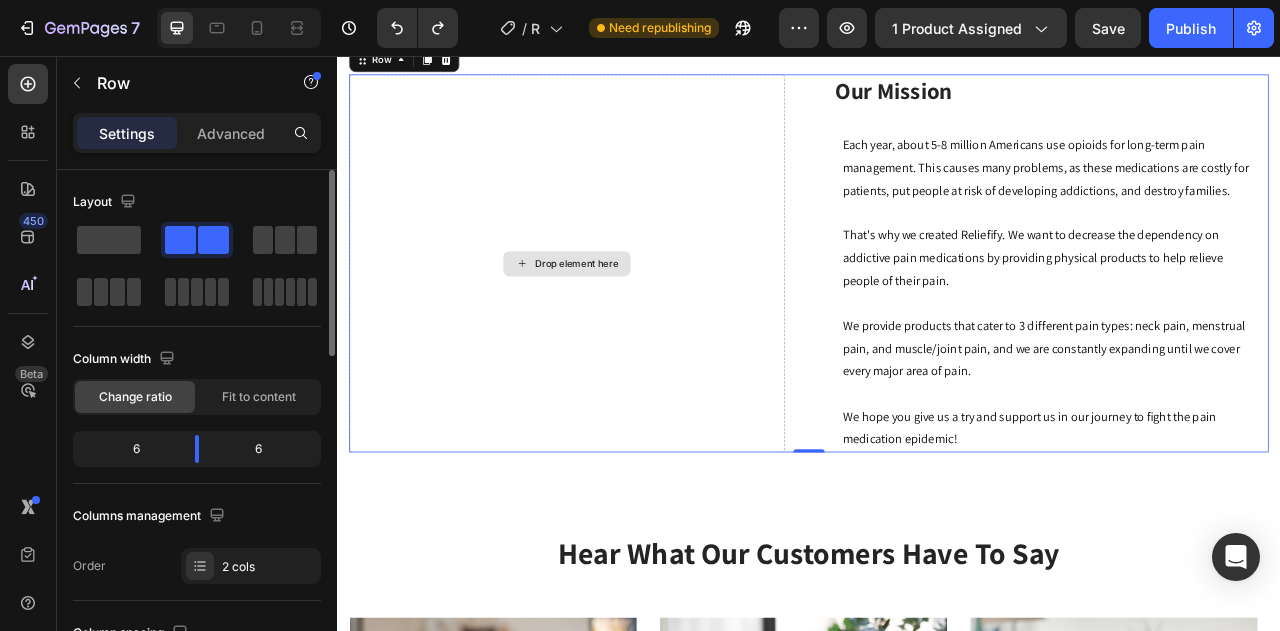 scroll, scrollTop: 4988, scrollLeft: 0, axis: vertical 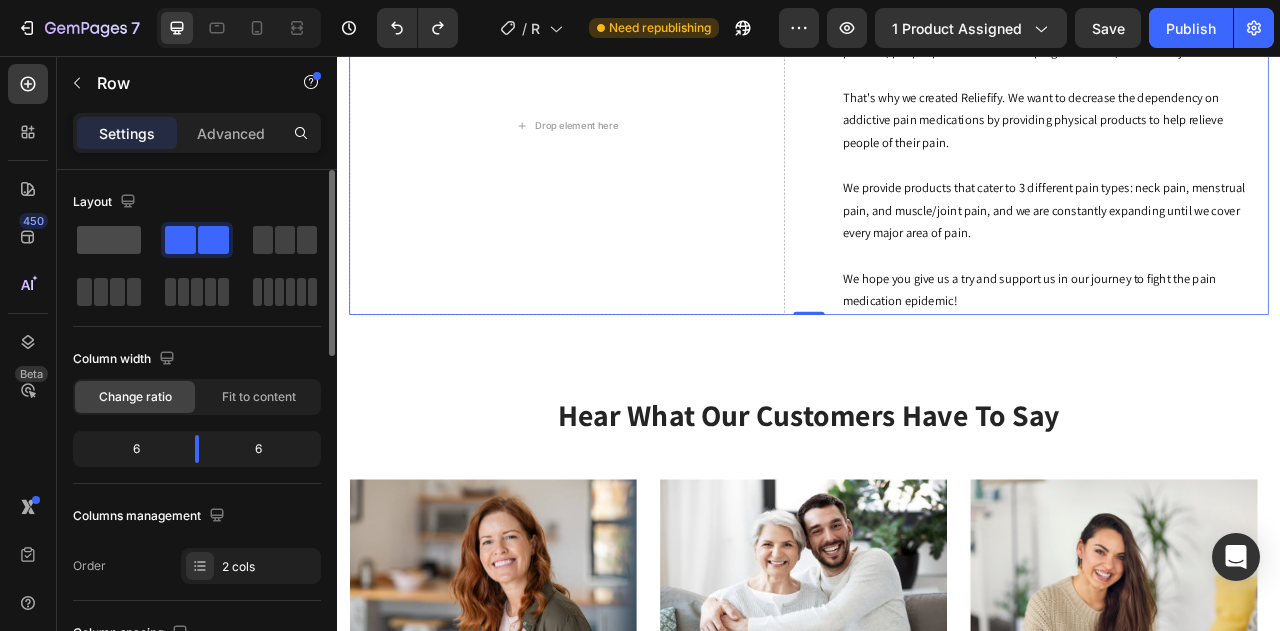click 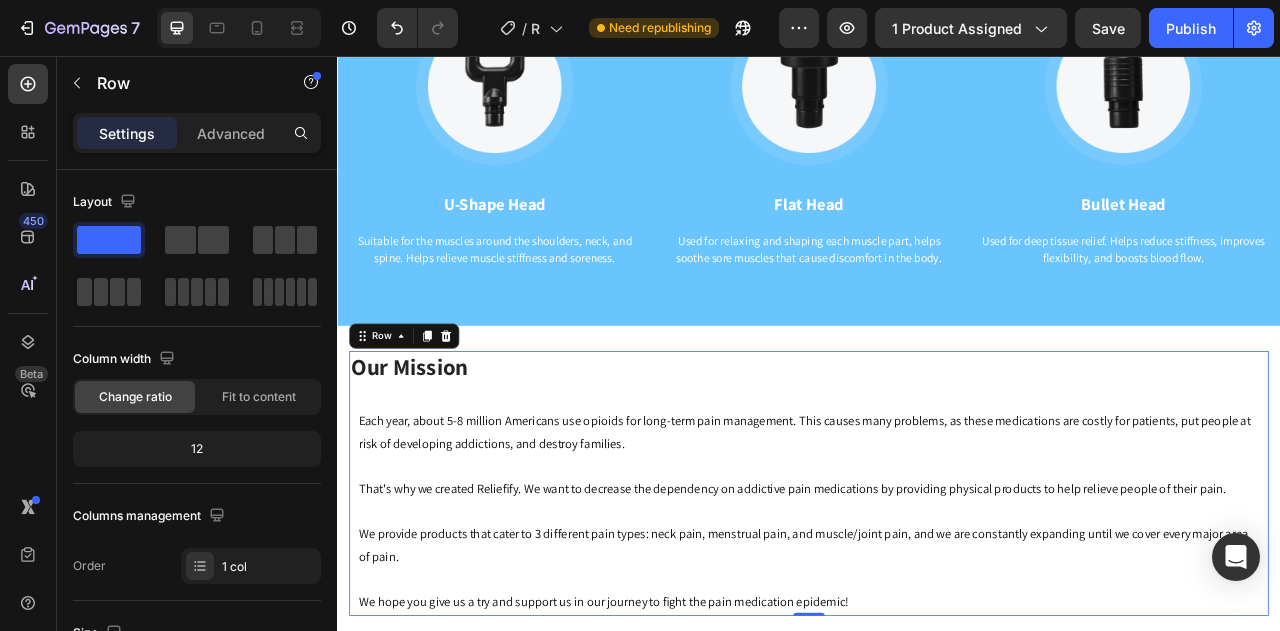 scroll, scrollTop: 4659, scrollLeft: 0, axis: vertical 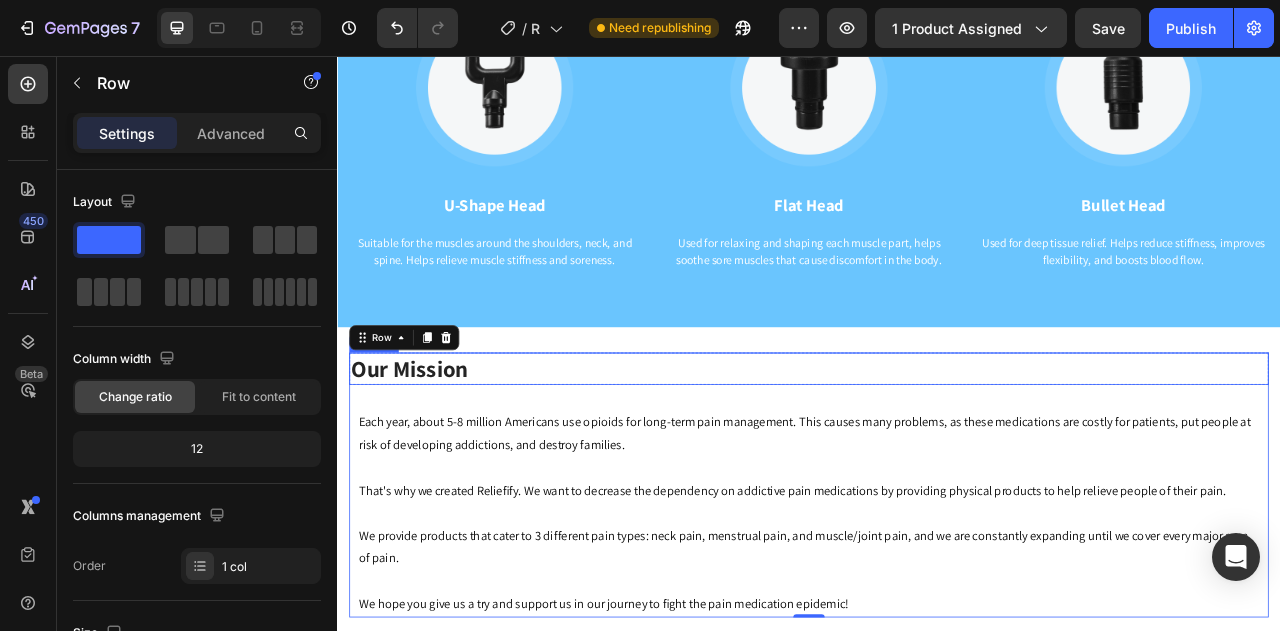 click on "Our Mission" at bounding box center [937, 454] 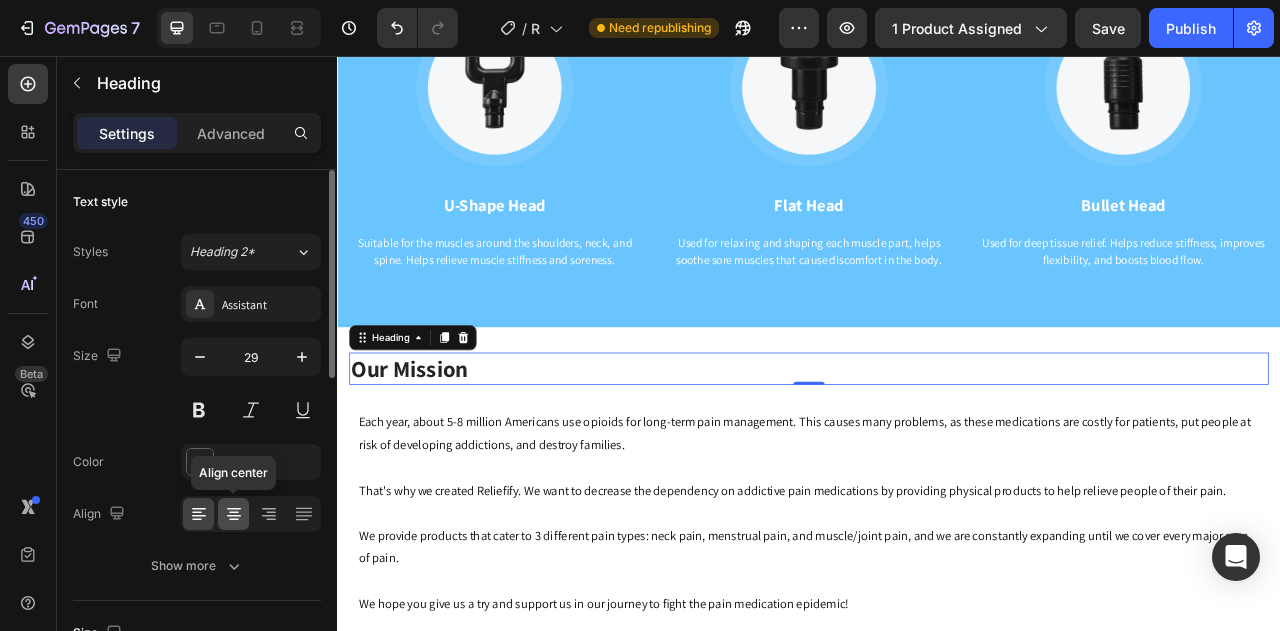 click 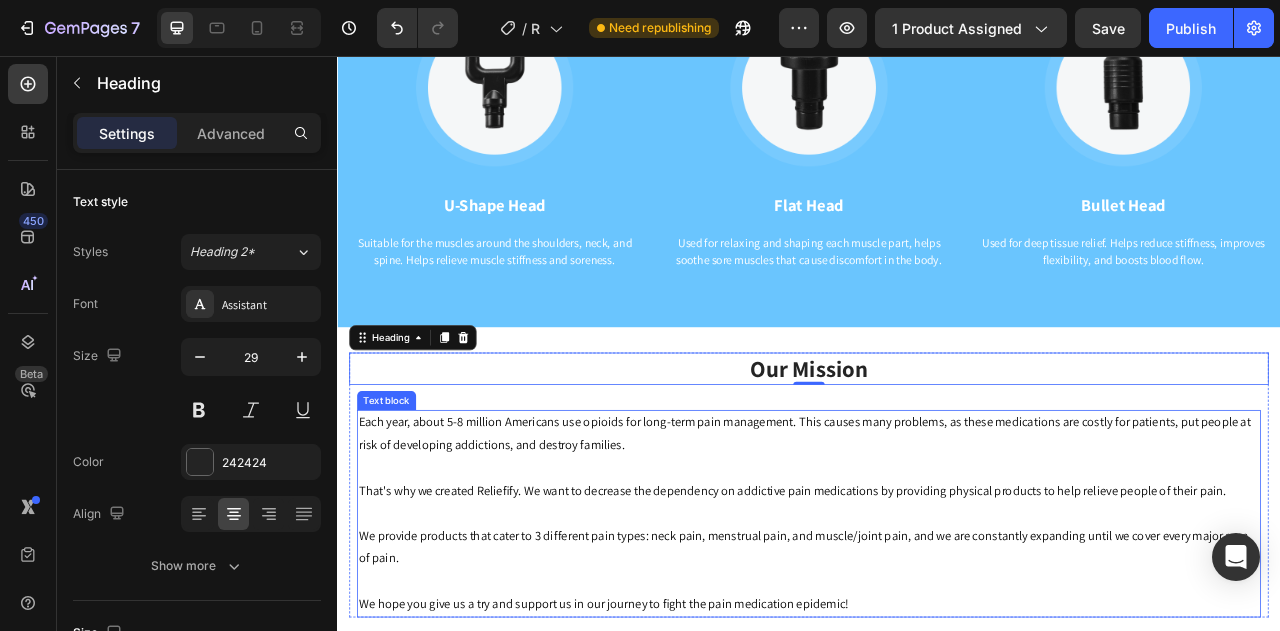 scroll, scrollTop: 4826, scrollLeft: 0, axis: vertical 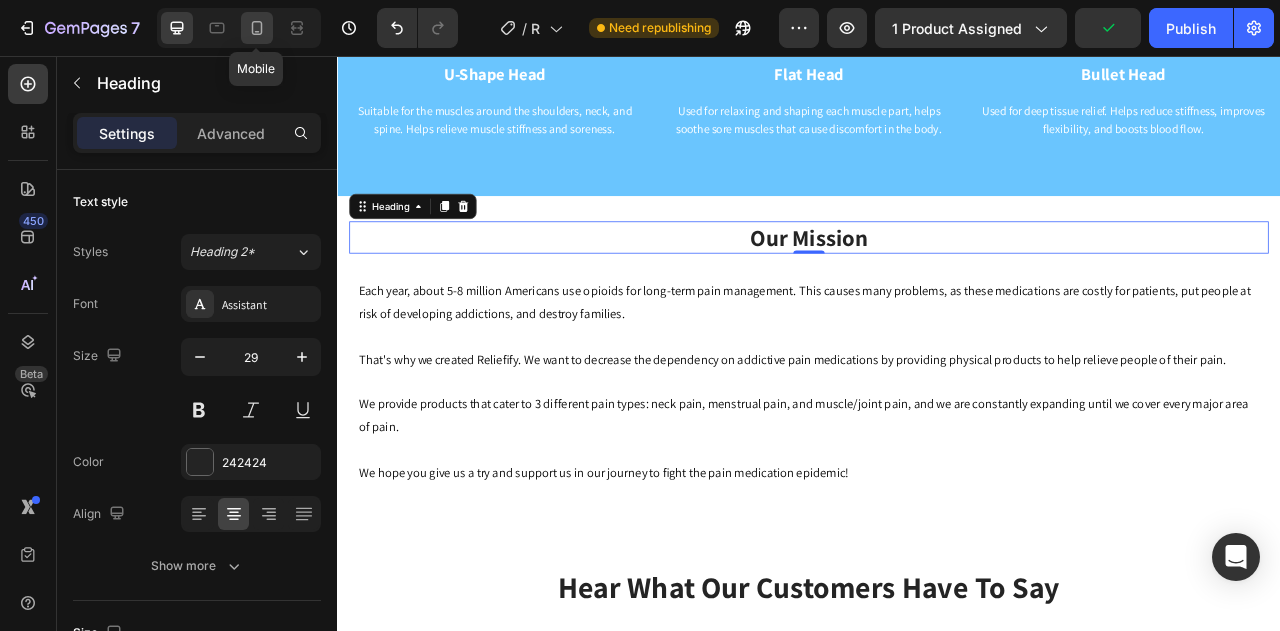click 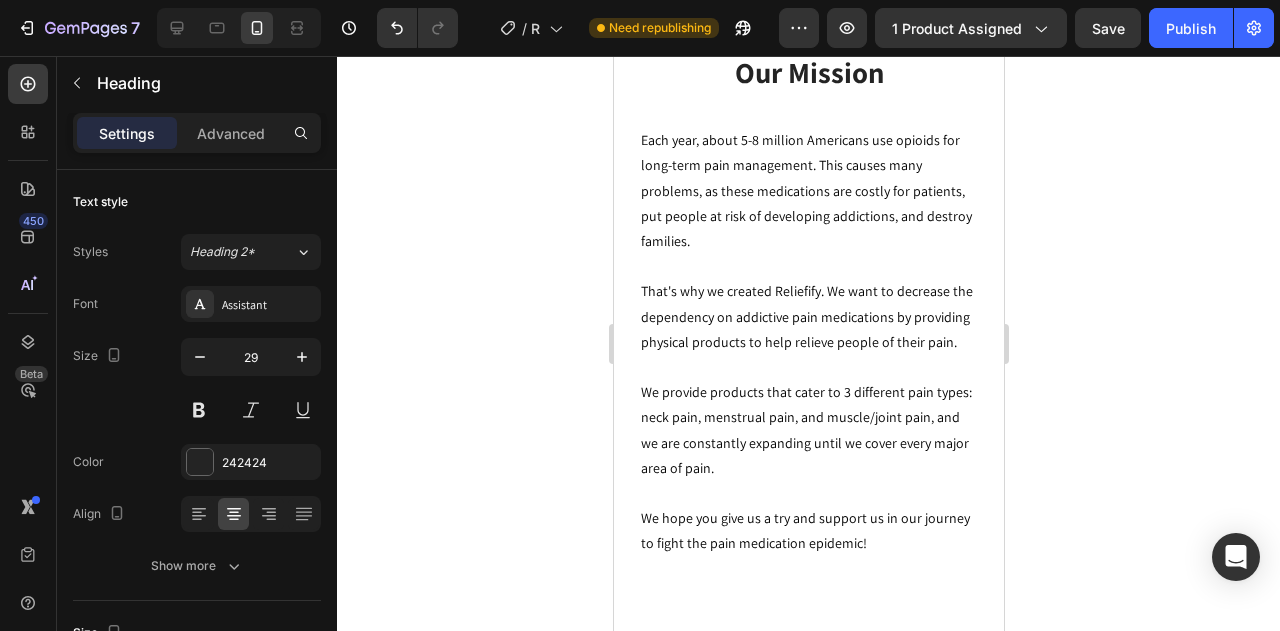scroll, scrollTop: 5798, scrollLeft: 0, axis: vertical 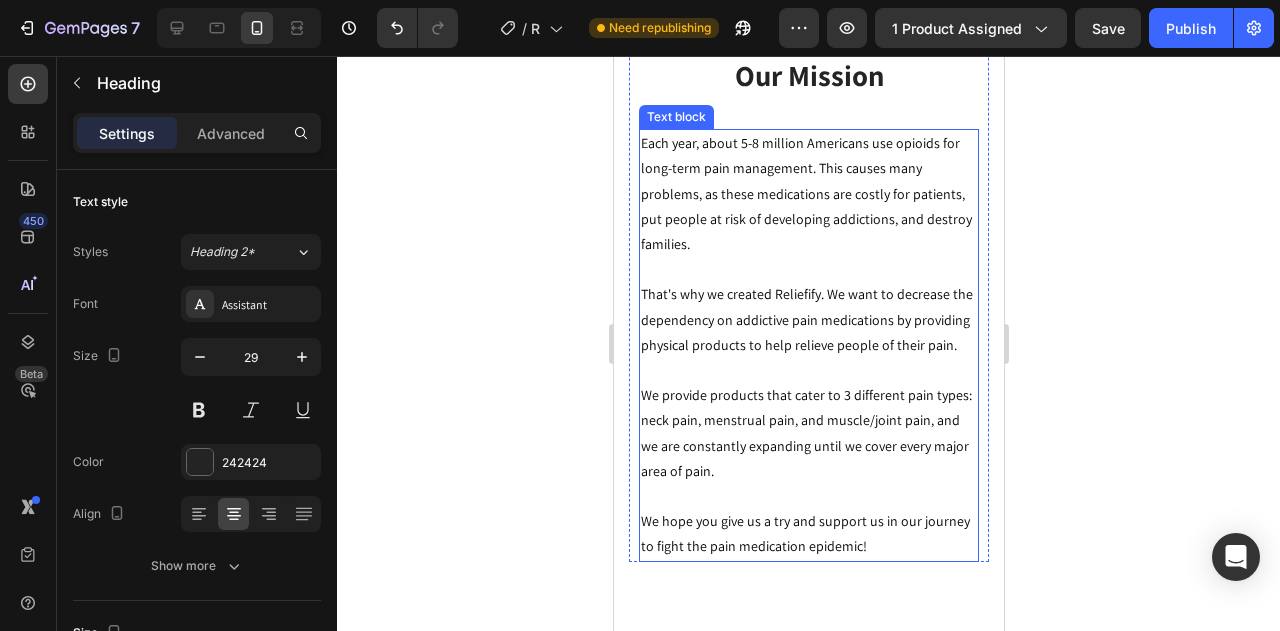 click on "That's why we created Reliefify. We want to decrease the dependency on addictive pain medications by providing physical products to help relieve people of their pain." at bounding box center [808, 320] 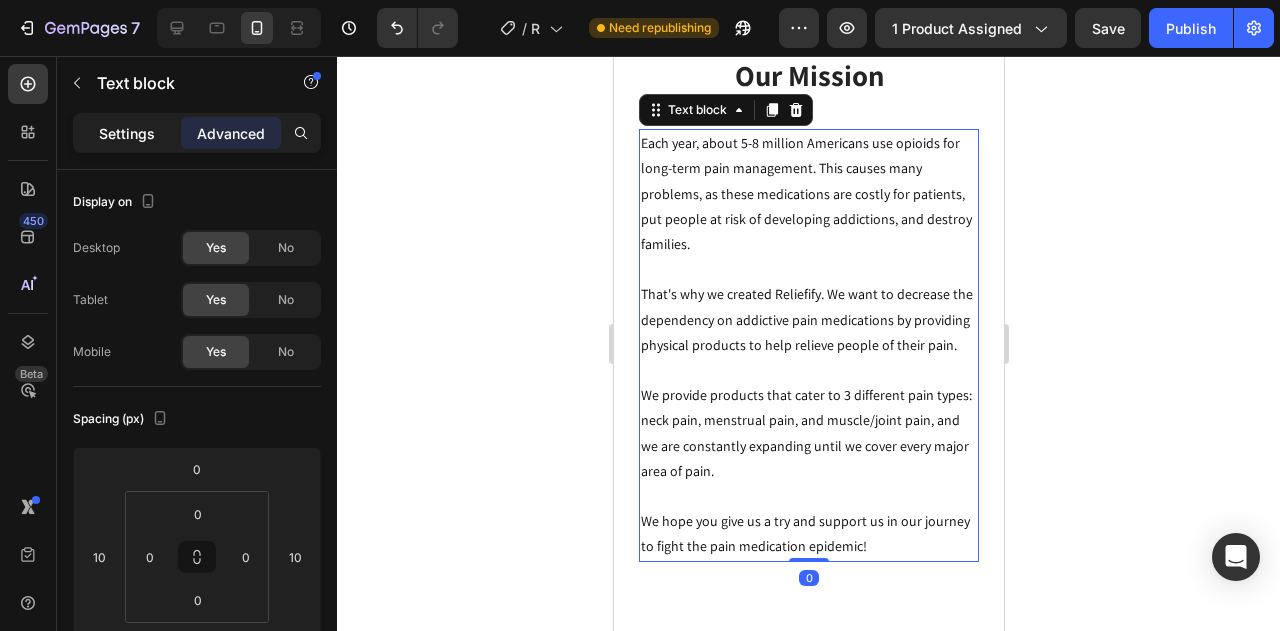 click on "Settings" at bounding box center [127, 133] 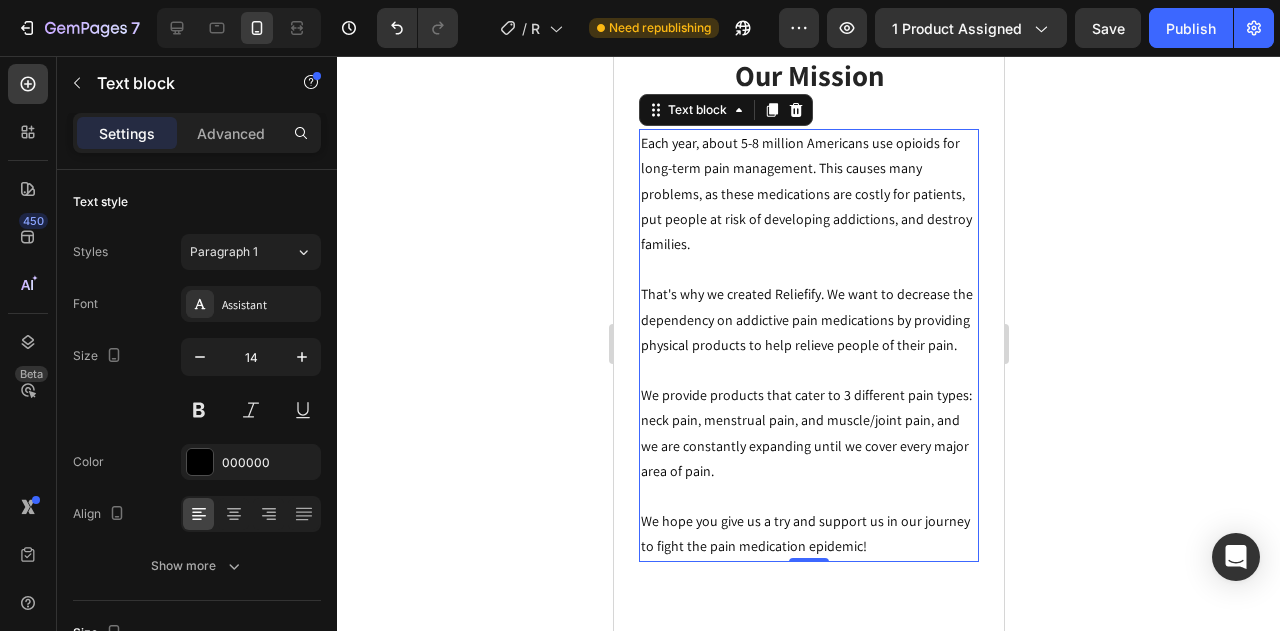 click 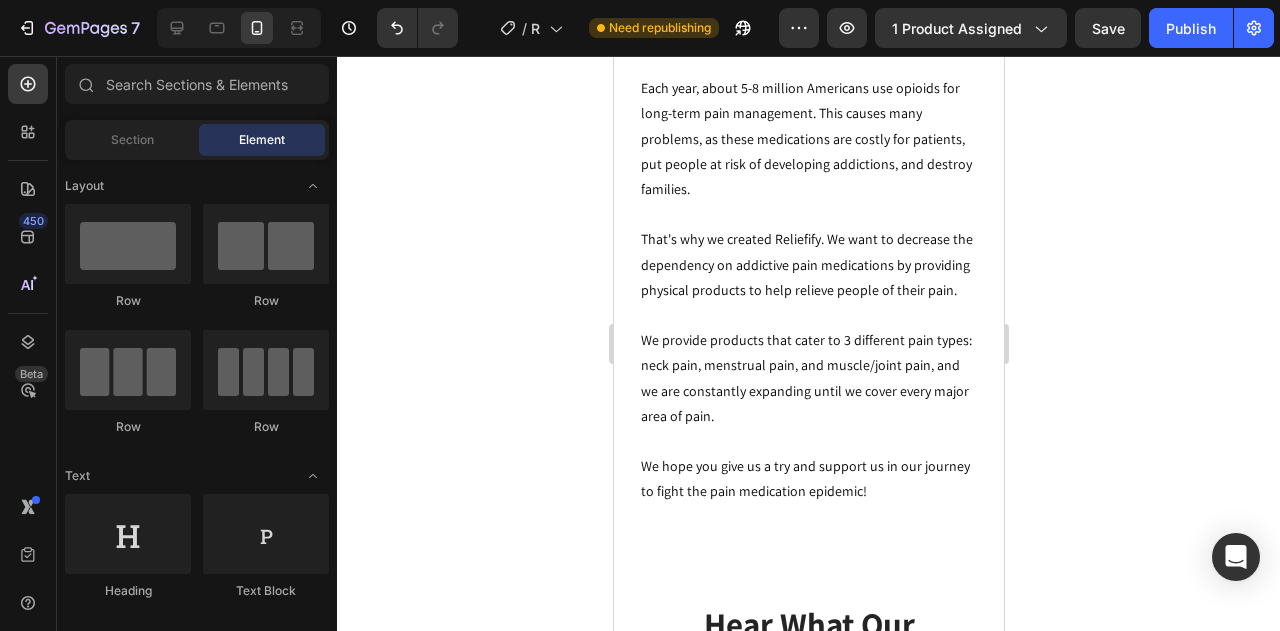scroll, scrollTop: 5805, scrollLeft: 0, axis: vertical 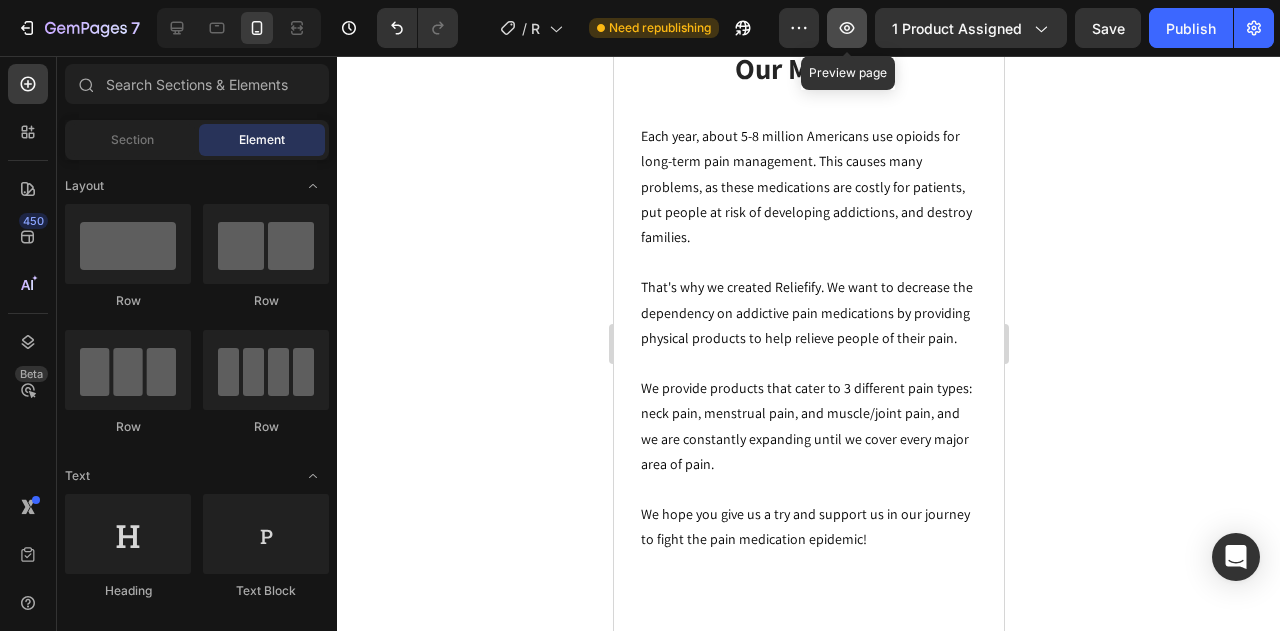 click 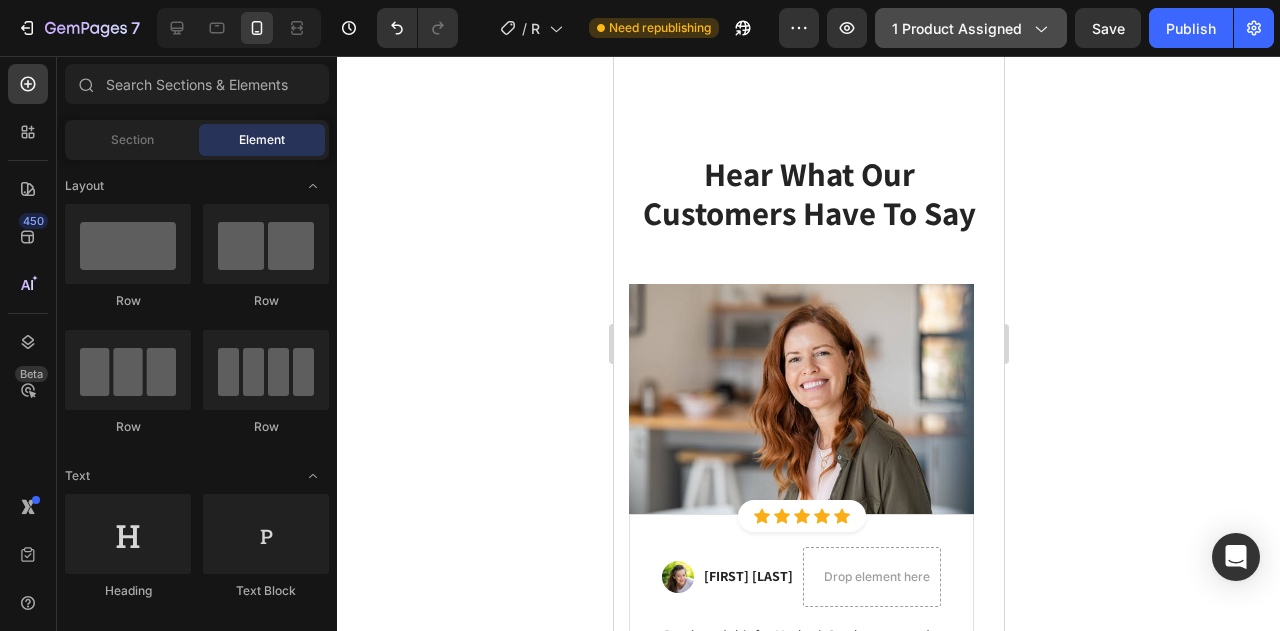 scroll, scrollTop: 6294, scrollLeft: 0, axis: vertical 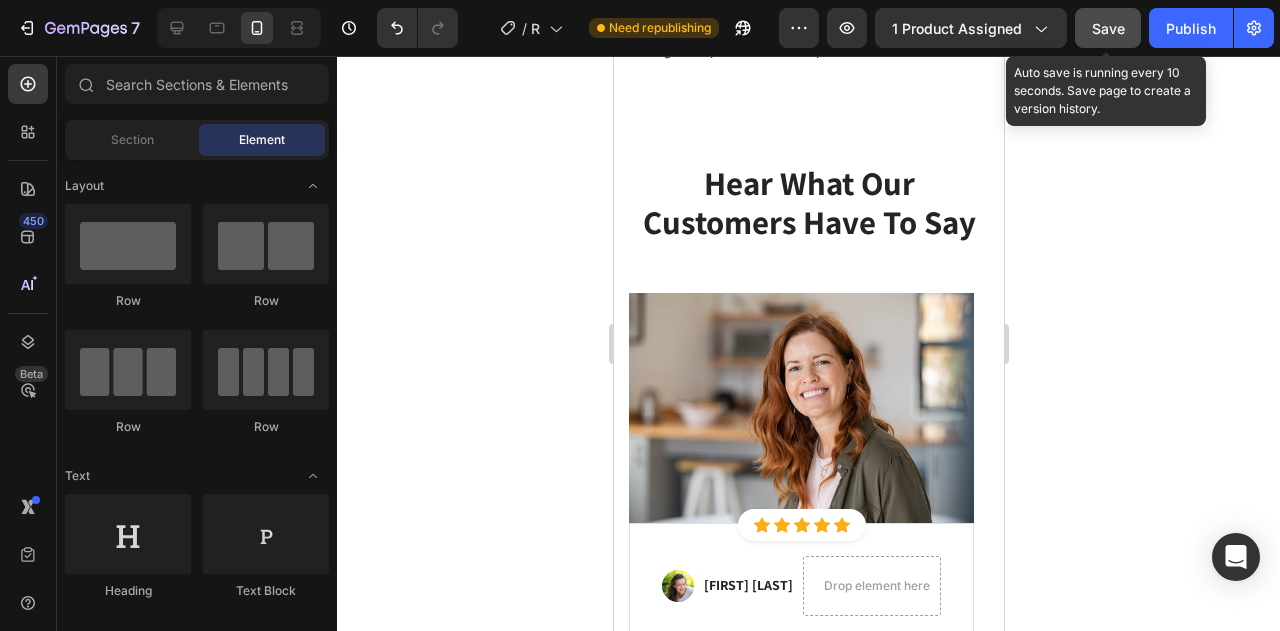 click on "Save" at bounding box center [1108, 28] 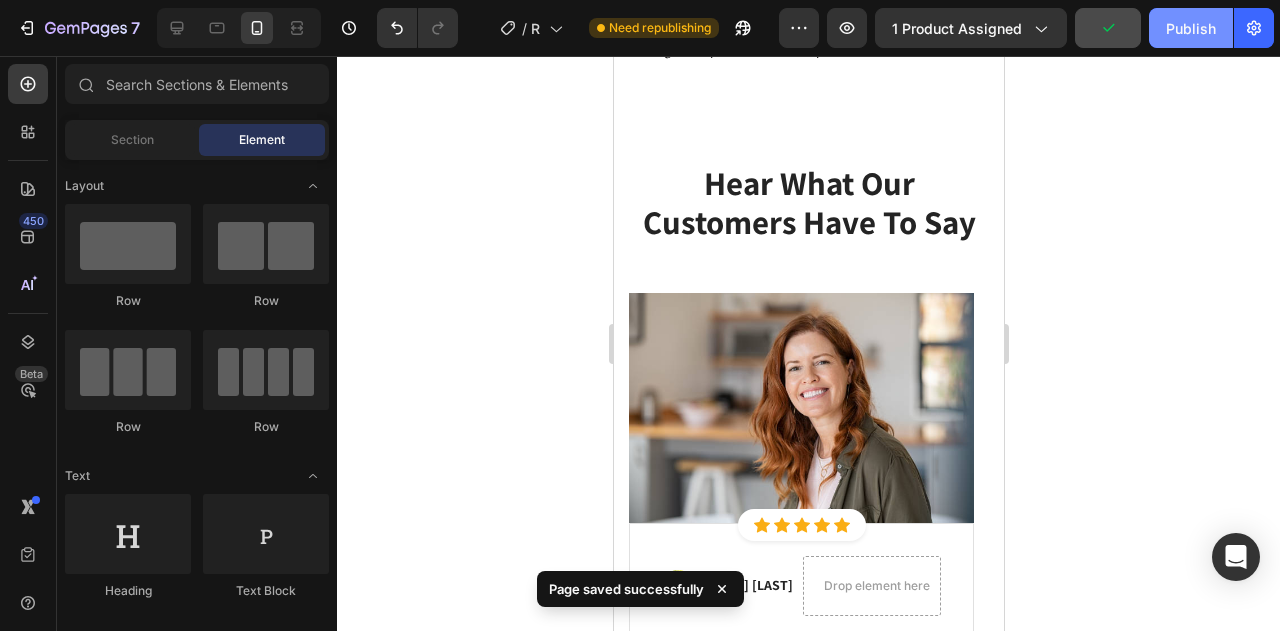click on "Publish" at bounding box center [1191, 28] 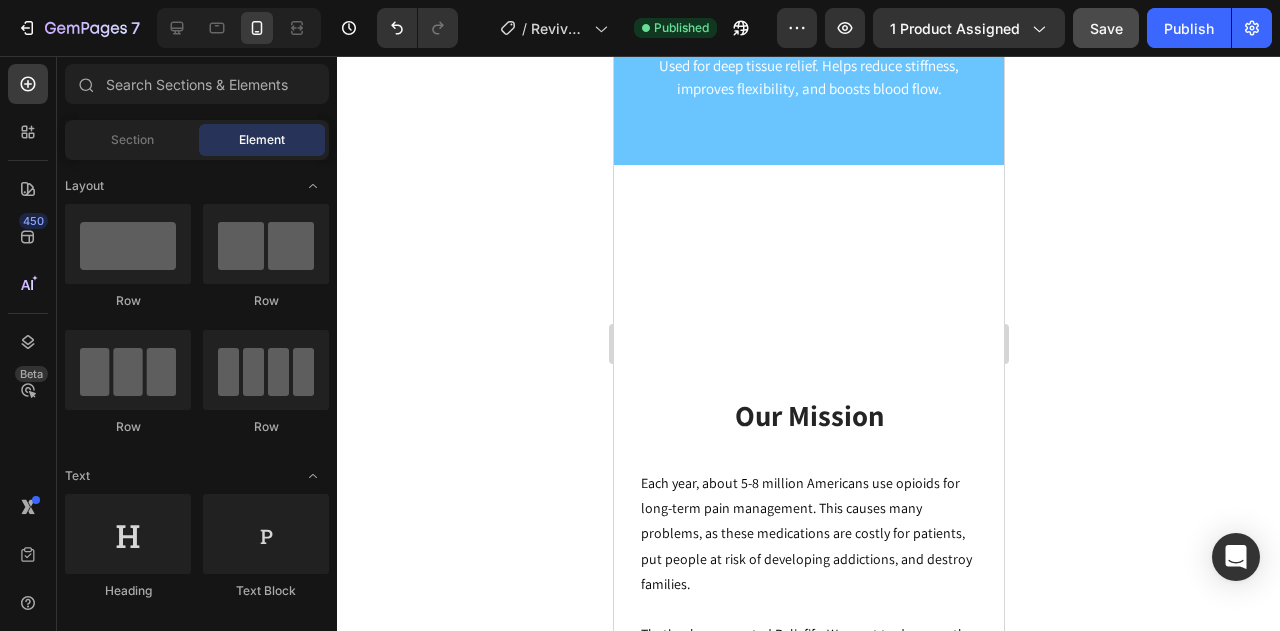 scroll, scrollTop: 5603, scrollLeft: 0, axis: vertical 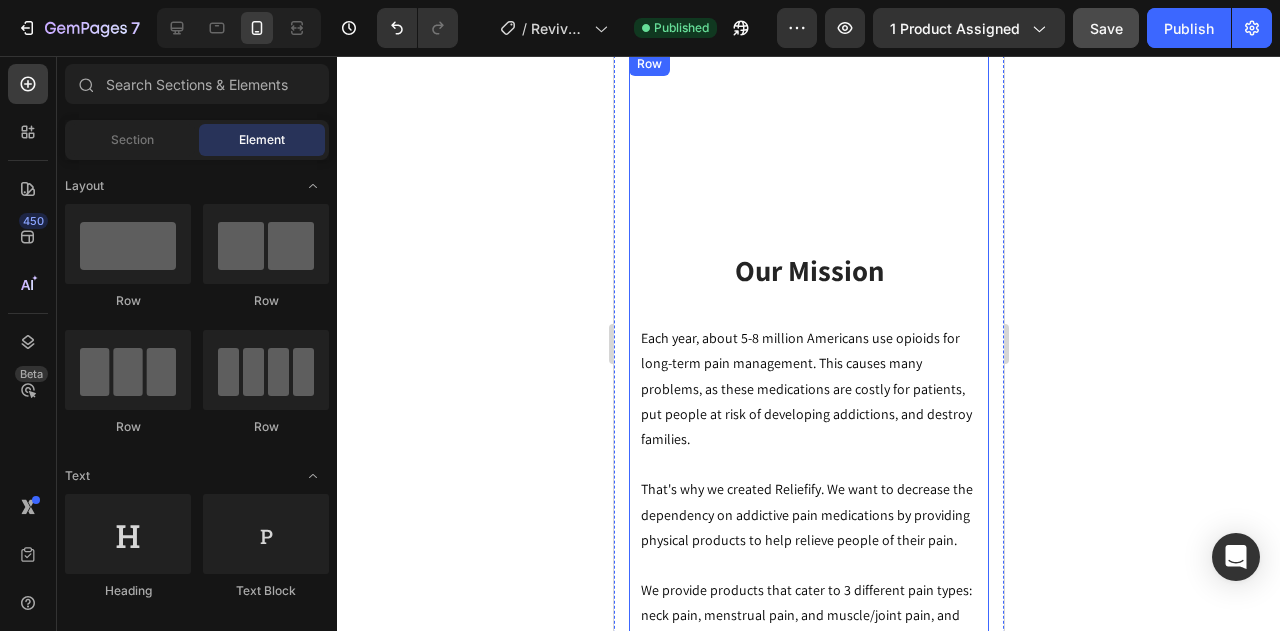 click on "Our Mission Heading Row Each year, about 5-8 million Americans use opioids for long-term pain management. This causes many problems, as these medications are costly for patients, put people at risk of developing addictions, and destroy families. That's why we created Reliefify. We want to decrease the dependency on addictive pain medications by providing physical products to help relieve people of their pain. We provide products that cater to 3 different pain types: neck pain, menstrual pain, and muscle/joint pain, and we are constantly expanding until we cover every major area of pain. We hope you give us a try and support us in our journey to fight the pain medication epidemic! Text block" at bounding box center (808, 404) 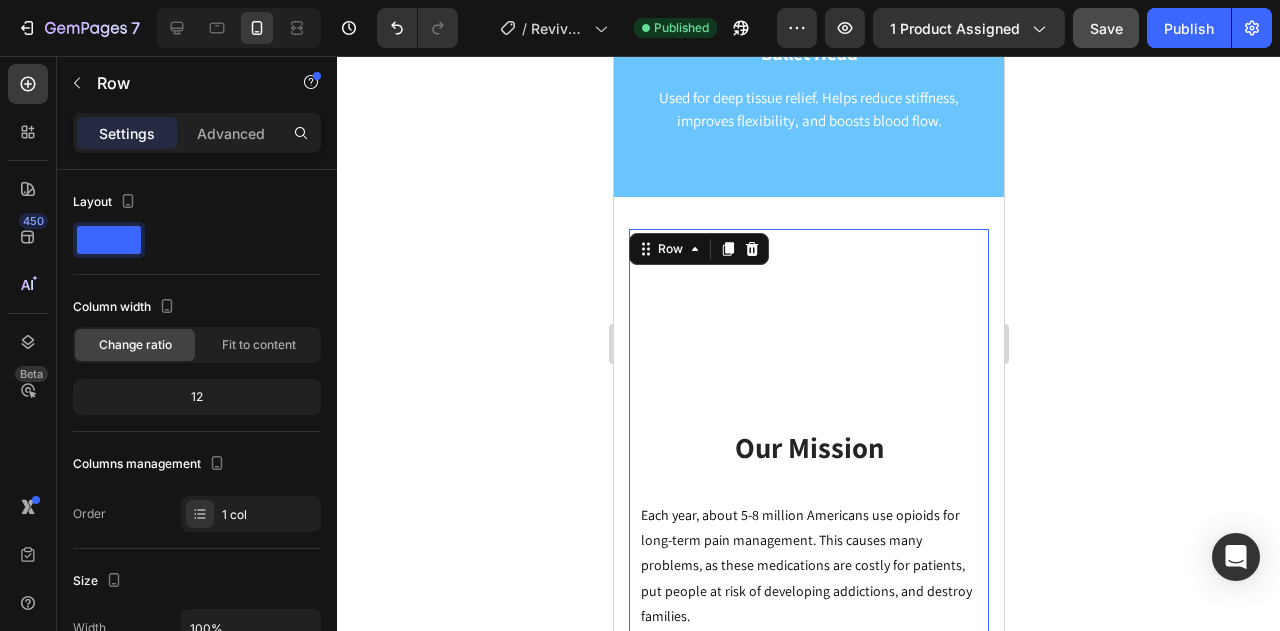 scroll, scrollTop: 5425, scrollLeft: 0, axis: vertical 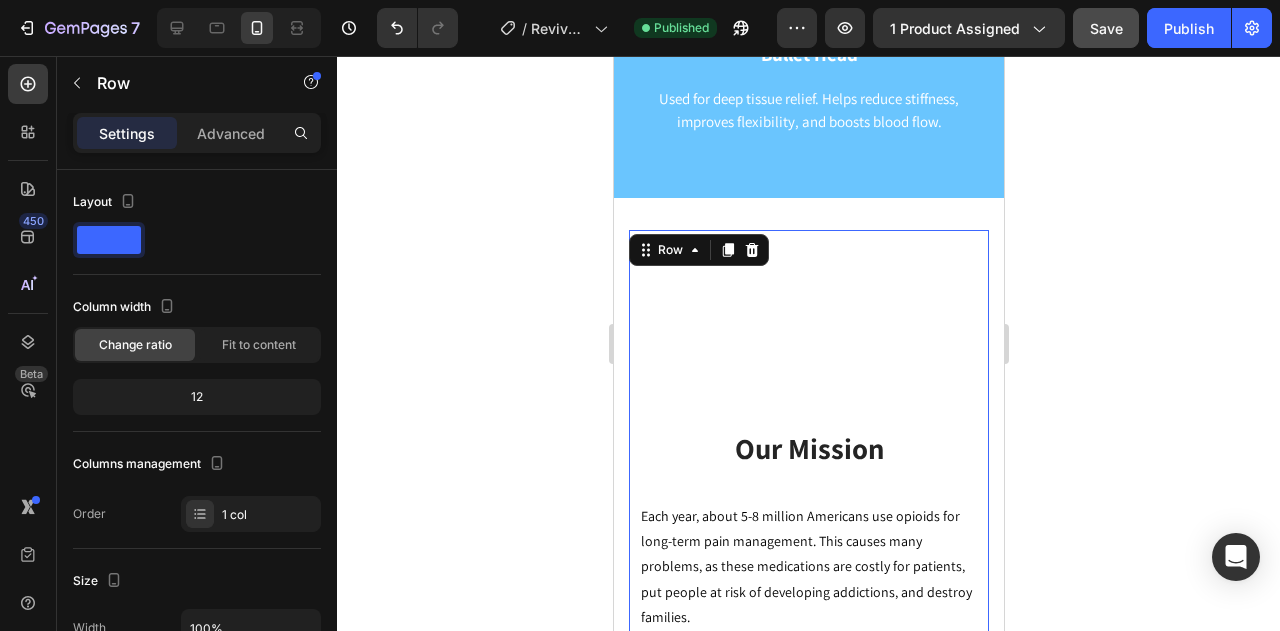 click on "Our Mission Heading Row Each year, about 5-8 million Americans use opioids for long-term pain management. This causes many problems, as these medications are costly for patients, put people at risk of developing addictions, and destroy families. That's why we created Reliefify. We want to decrease the dependency on addictive pain medications by providing physical products to help relieve people of their pain. We provide products that cater to 3 different pain types: neck pain, menstrual pain, and muscle/joint pain, and we are constantly expanding until we cover every major area of pain. We hope you give us a try and support us in our journey to fight the pain medication epidemic! Text block" at bounding box center (808, 582) 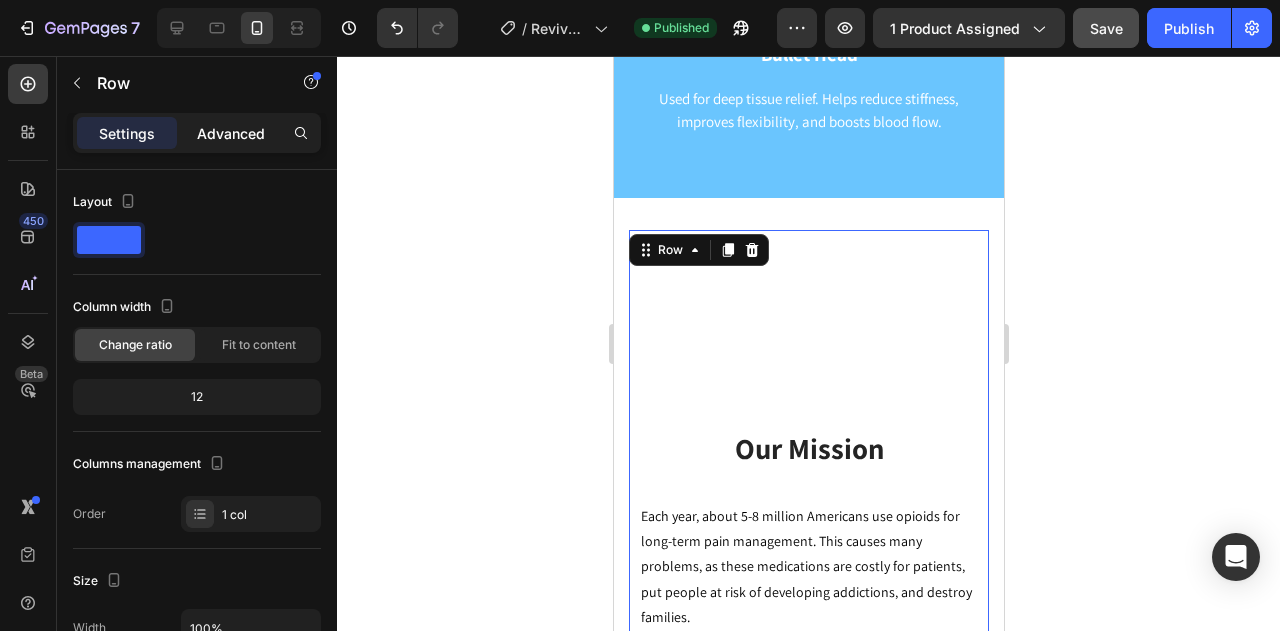 click on "Advanced" at bounding box center (231, 133) 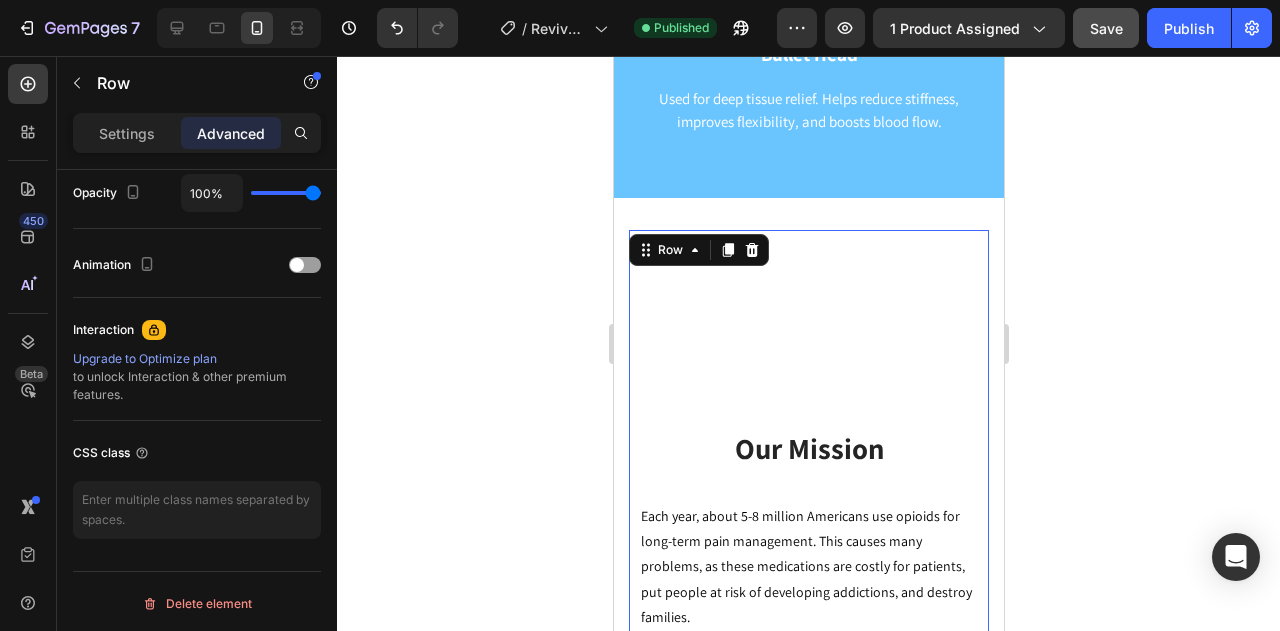 scroll, scrollTop: 0, scrollLeft: 0, axis: both 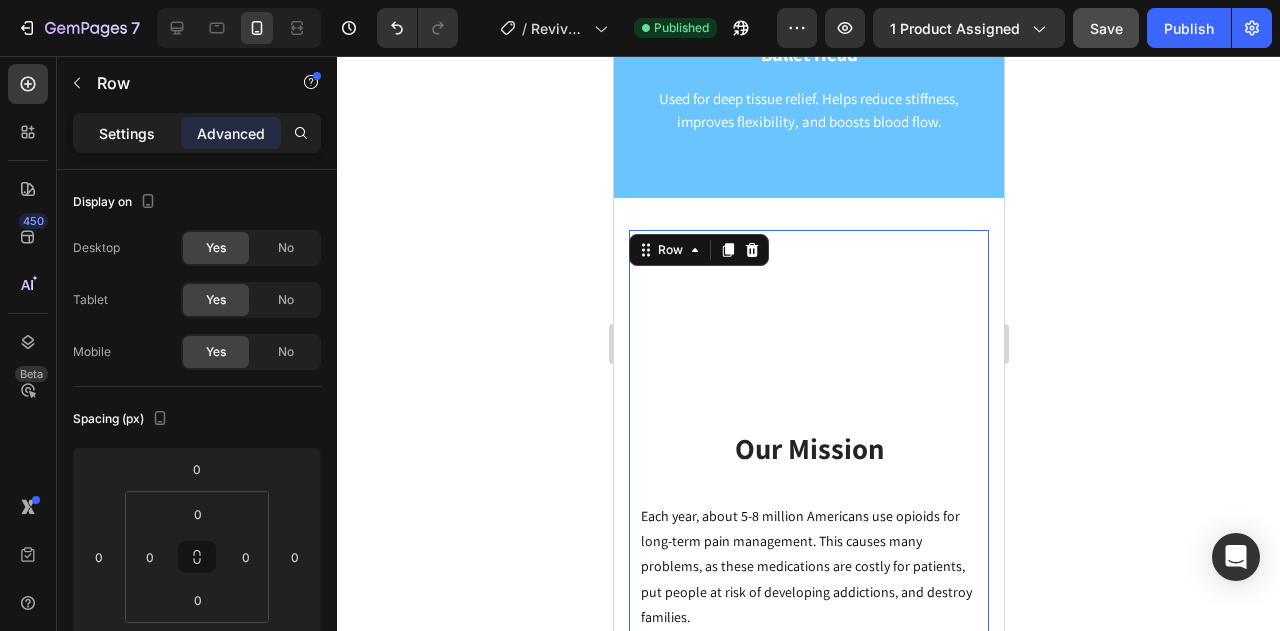 click on "Settings" at bounding box center (127, 133) 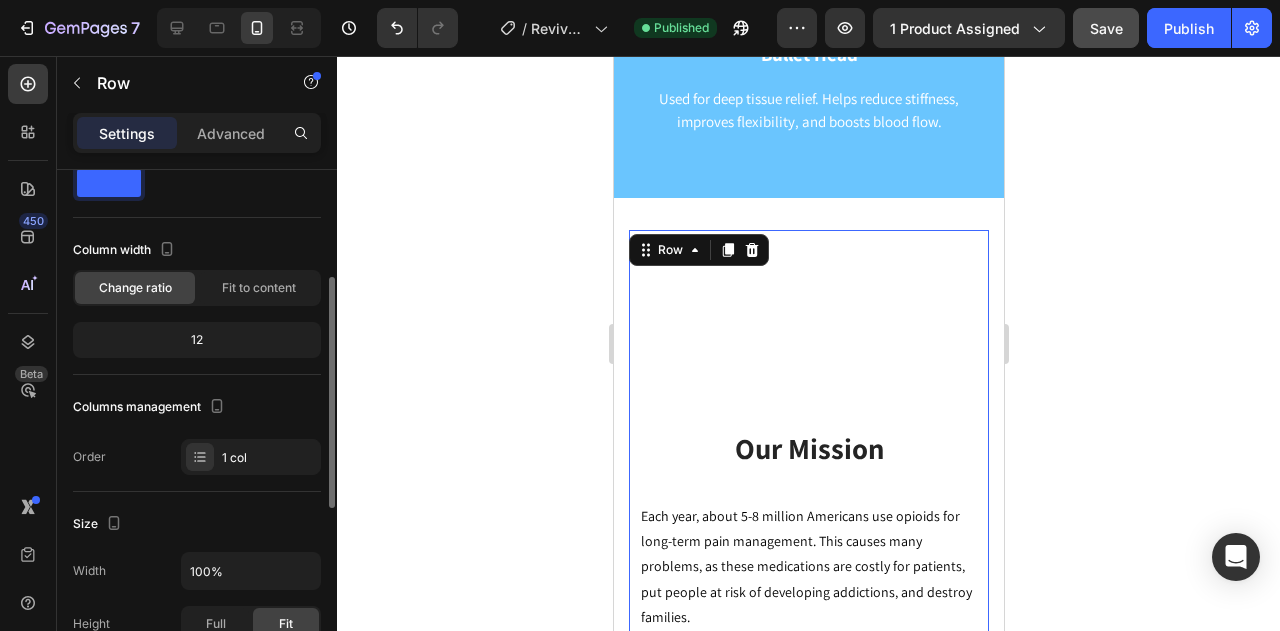 scroll, scrollTop: 0, scrollLeft: 0, axis: both 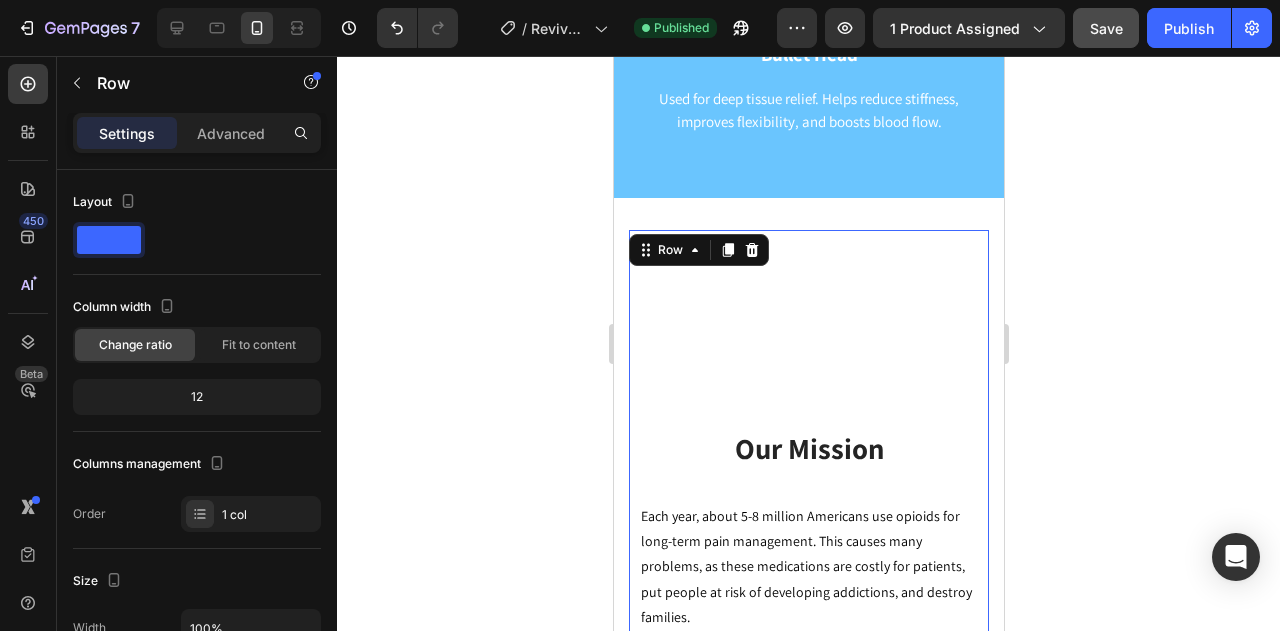 click on "Our Mission Heading Row Each year, about 5-8 million Americans use opioids for long-term pain management. This causes many problems, as these medications are costly for patients, put people at risk of developing addictions, and destroy families. That's why we created Reliefify. We want to decrease the dependency on addictive pain medications by providing physical products to help relieve people of their pain. We provide products that cater to 3 different pain types: neck pain, menstrual pain, and muscle/joint pain, and we are constantly expanding until we cover every major area of pain. We hope you give us a try and support us in our journey to fight the pain medication epidemic! Text block" at bounding box center (808, 582) 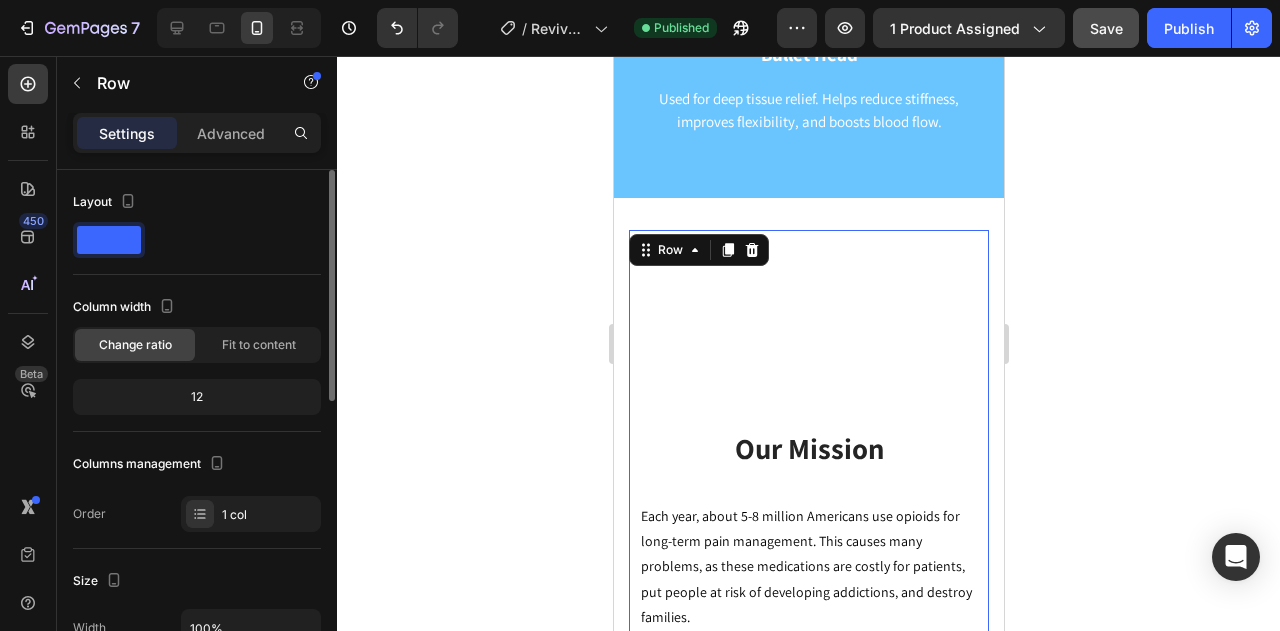 click 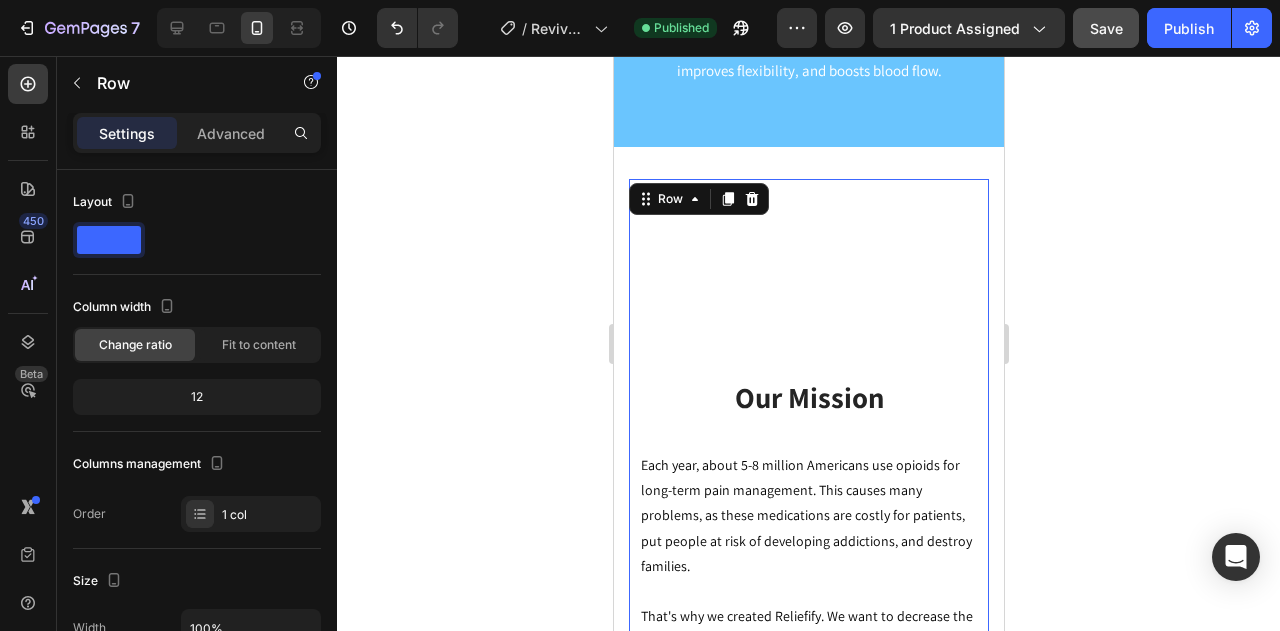 scroll, scrollTop: 5477, scrollLeft: 0, axis: vertical 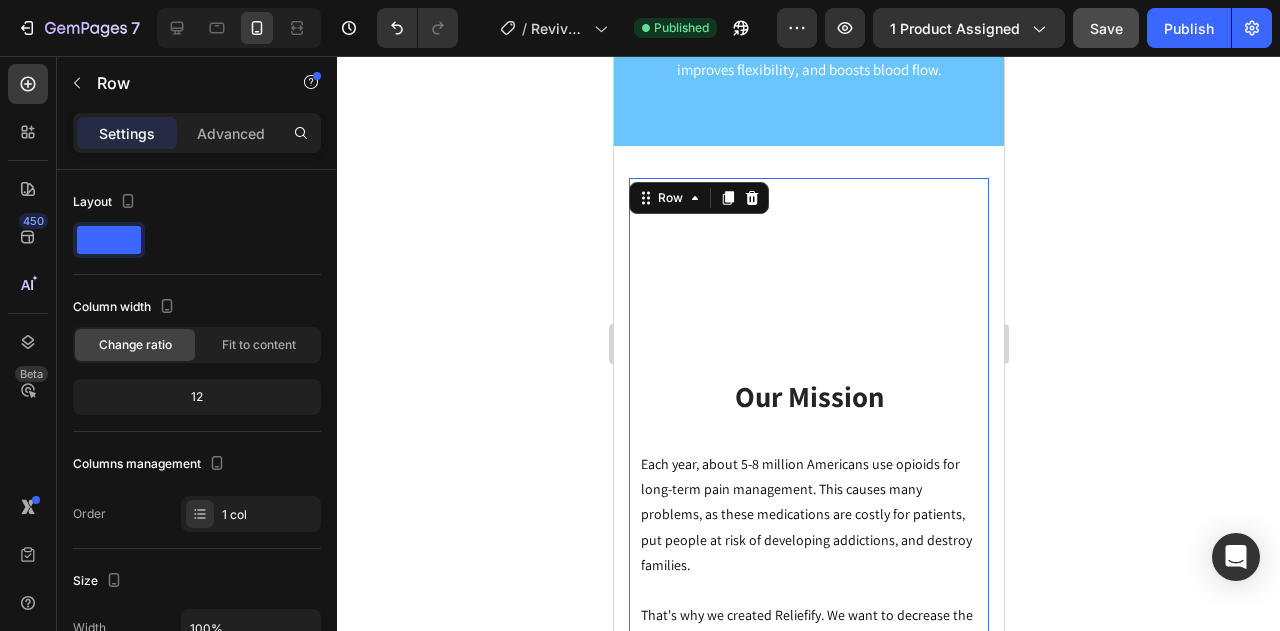 click on "Our Mission Heading Row Each year, about 5-8 million Americans use opioids for long-term pain management. This causes many problems, as these medications are costly for patients, put people at risk of developing addictions, and destroy families. That's why we created Reliefify. We want to decrease the dependency on addictive pain medications by providing physical products to help relieve people of their pain. We provide products that cater to 3 different pain types: neck pain, menstrual pain, and muscle/joint pain, and we are constantly expanding until we cover every major area of pain. We hope you give us a try and support us in our journey to fight the pain medication epidemic! Text block" at bounding box center [808, 530] 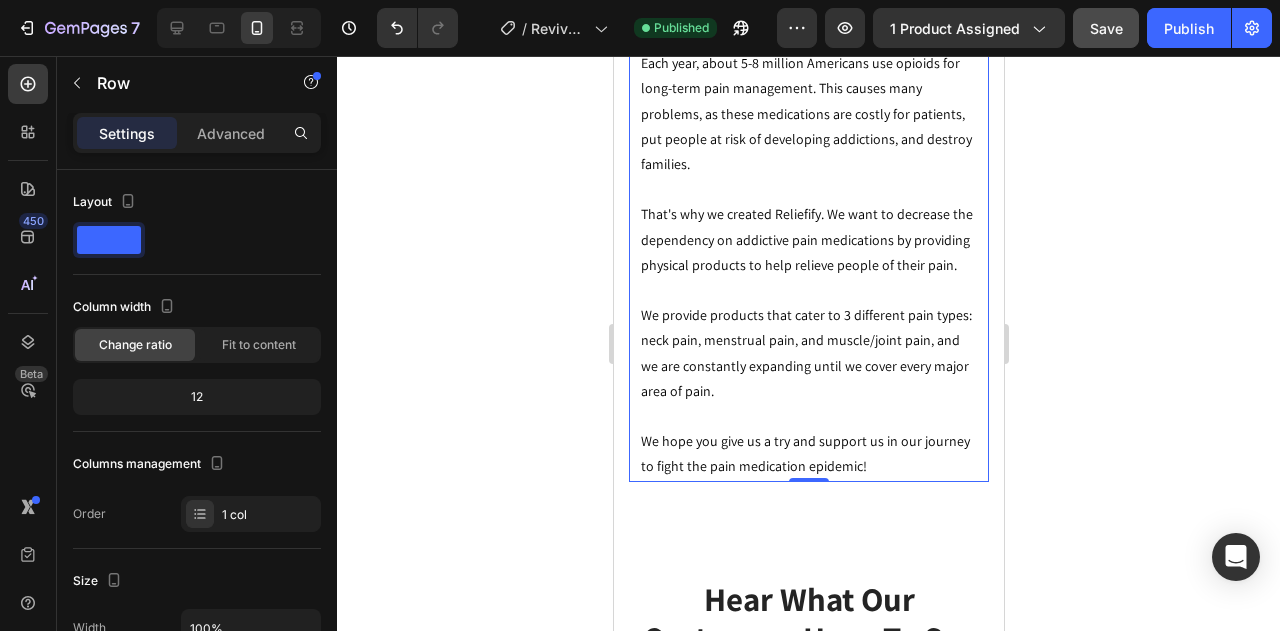 scroll, scrollTop: 5879, scrollLeft: 0, axis: vertical 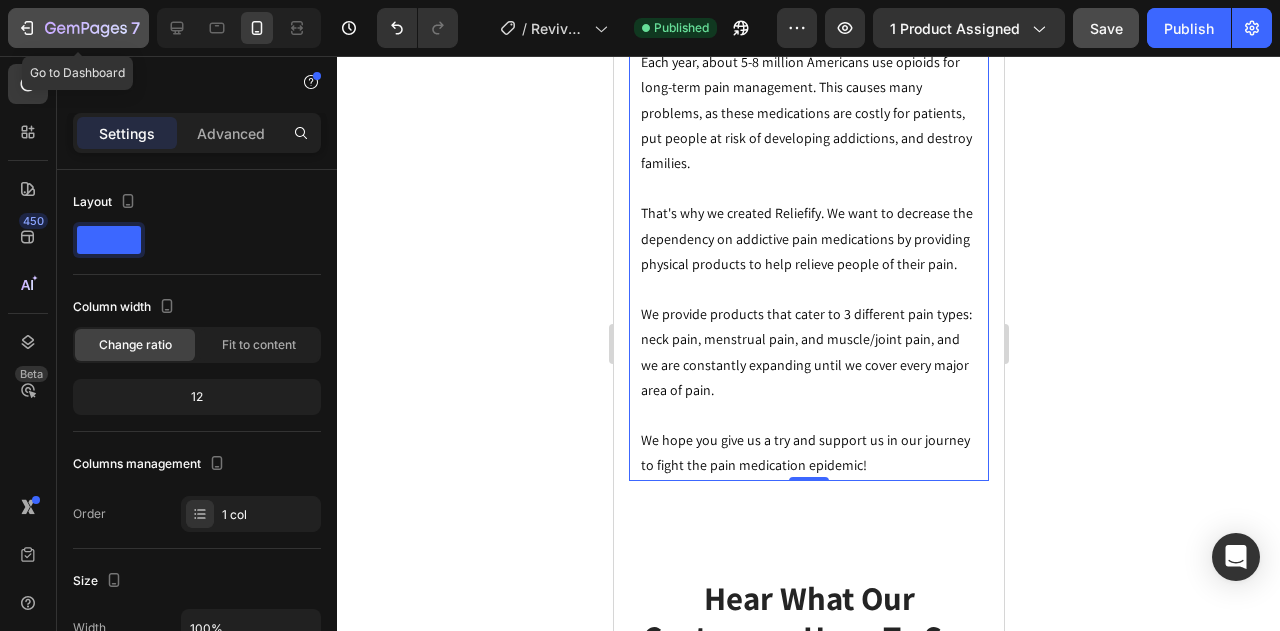 click 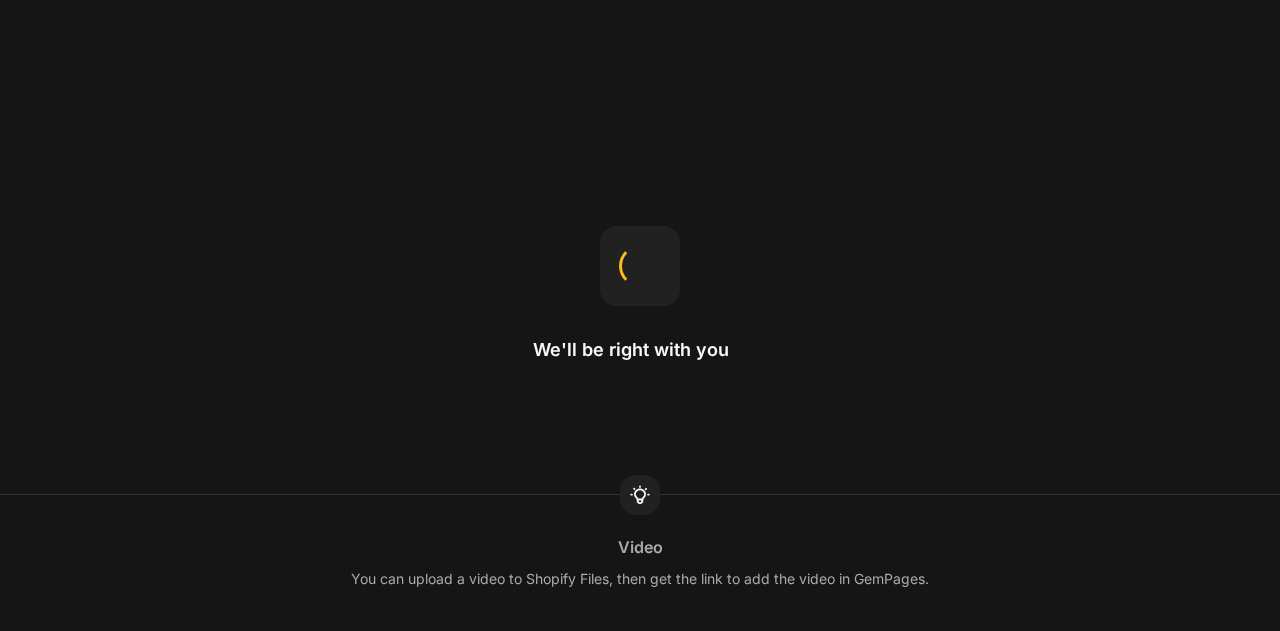 scroll, scrollTop: 0, scrollLeft: 0, axis: both 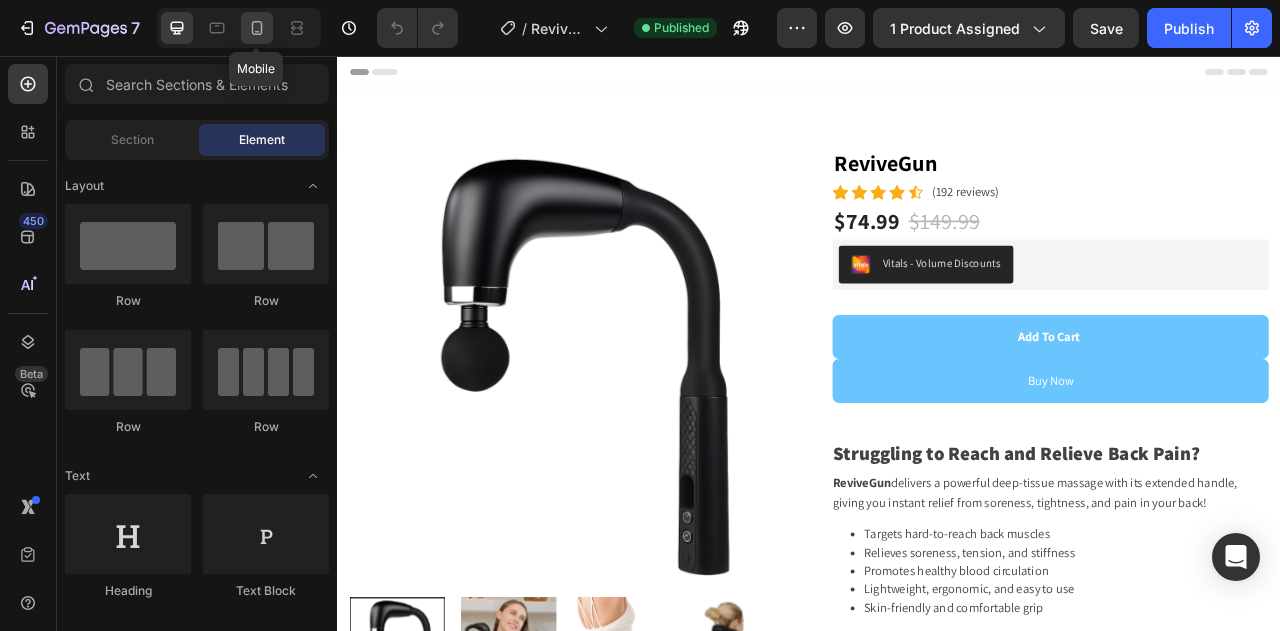 click 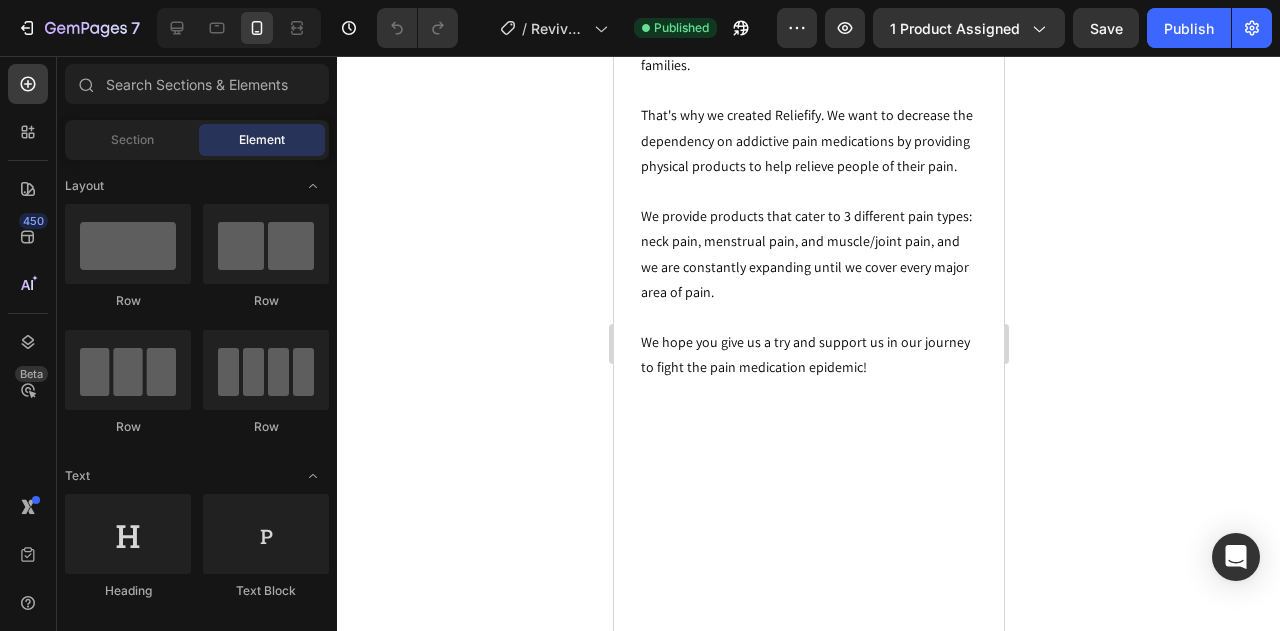 scroll, scrollTop: 5381, scrollLeft: 0, axis: vertical 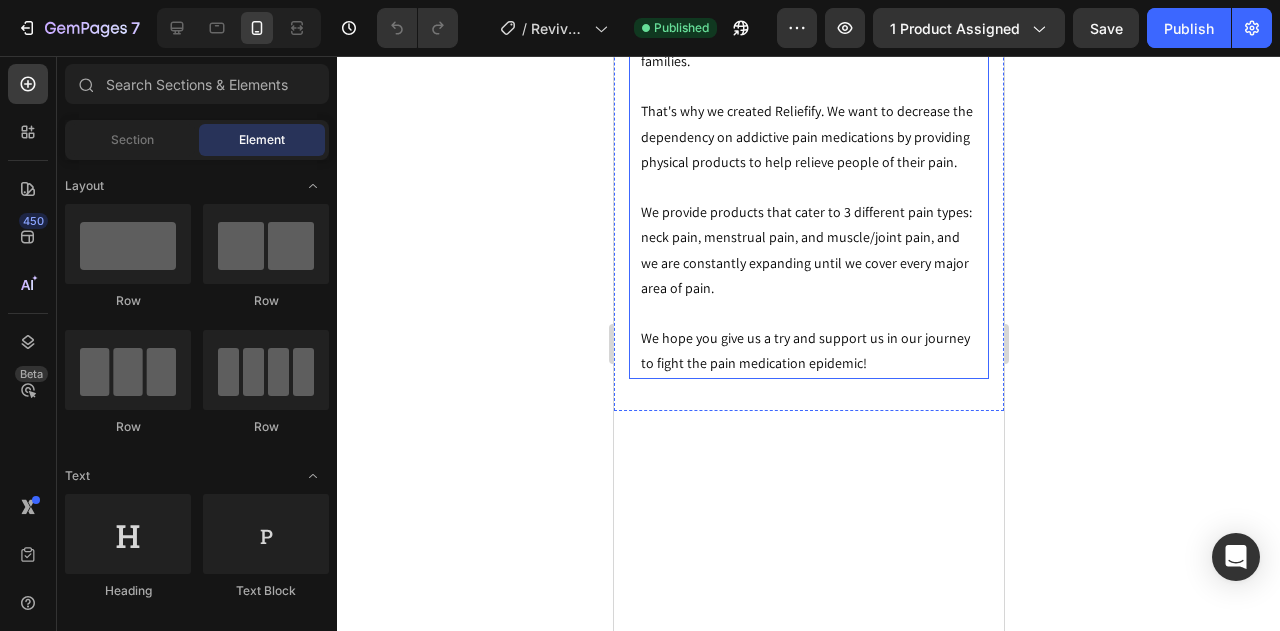 click on "Our Mission Heading Row Each year, about 5-8 million Americans use opioids for long-term pain management. This causes many problems, as these medications are costly for patients, put people at risk of developing addictions, and destroy families. That's why we created Reliefify. We want to decrease the dependency on addictive pain medications by providing physical products to help relieve people of their pain. We provide products that cater to 3 different pain types: neck pain, menstrual pain, and muscle/joint pain, and we are constantly expanding until we cover every major area of pain. We hope you give us a try and support us in our journey to fight the pain medication epidemic! Text block" at bounding box center (808, 26) 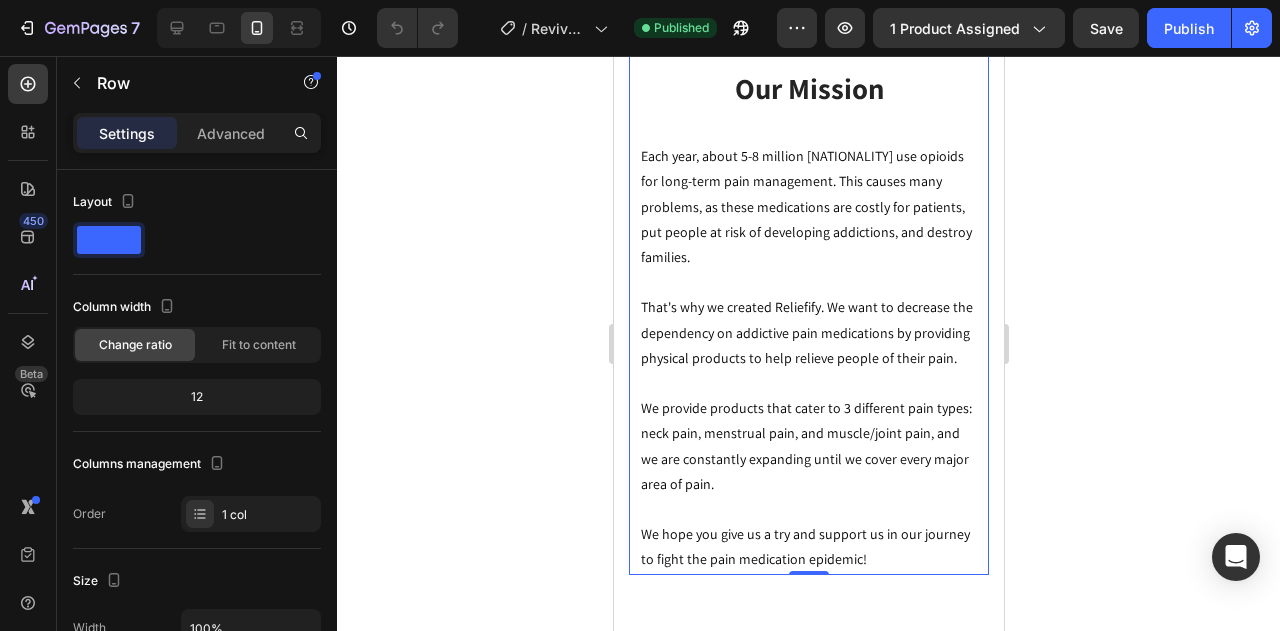 scroll, scrollTop: 5783, scrollLeft: 0, axis: vertical 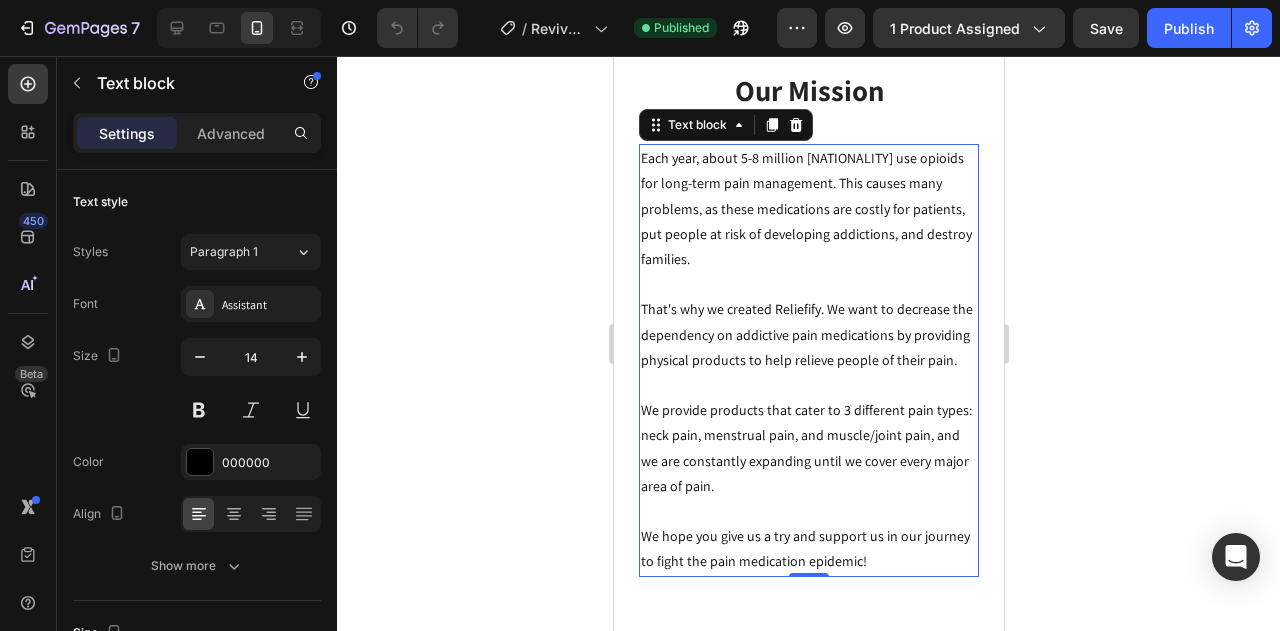 click on "Each year, about 5-8 million Americans use opioids for long-term pain management. This causes many problems, as these medications are costly for patients, put people at risk of developing addictions, and destroy families." at bounding box center [808, 209] 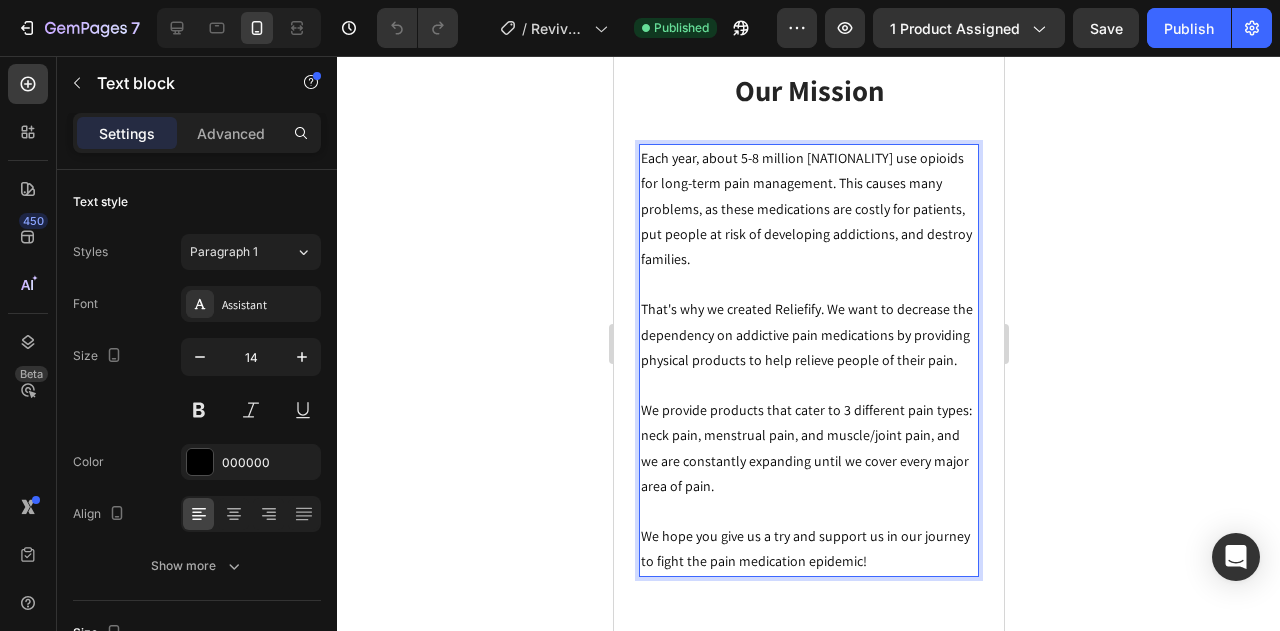 click on "Each year, about 5-8 million Americans use opioids for long-term pain management. This causes many problems, as these medications are costly for patients, put people at risk of developing addictions, and destroy families." at bounding box center [808, 209] 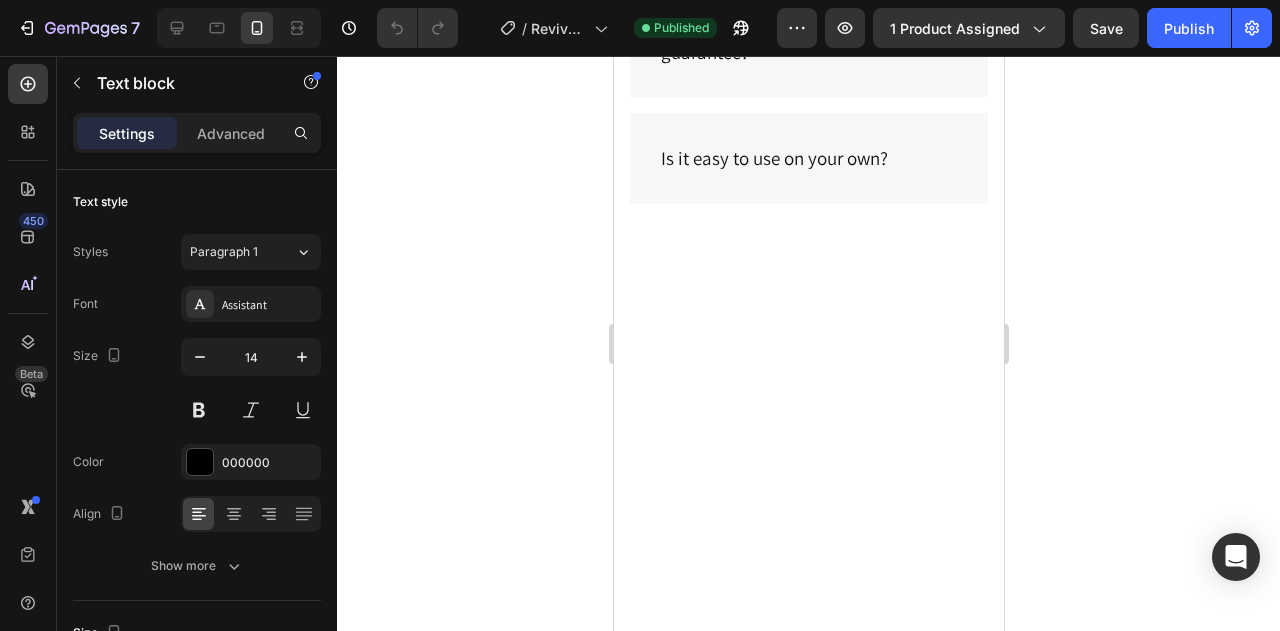 scroll, scrollTop: 8652, scrollLeft: 0, axis: vertical 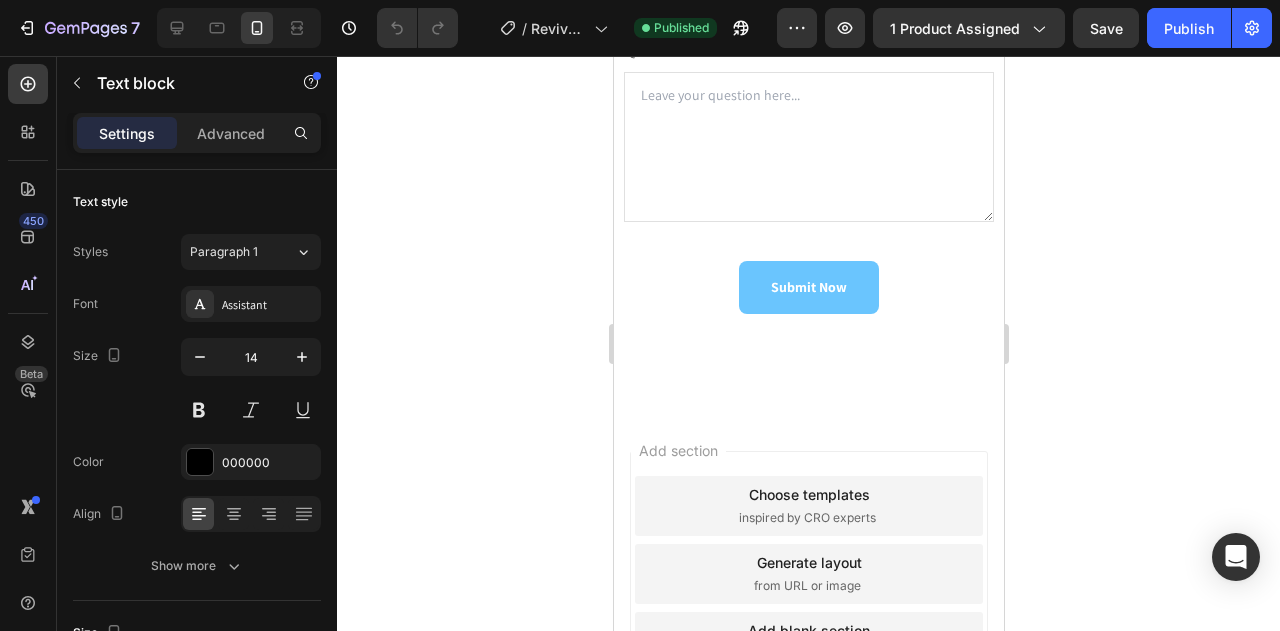 drag, startPoint x: 638, startPoint y: 153, endPoint x: 1069, endPoint y: 307, distance: 457.68658 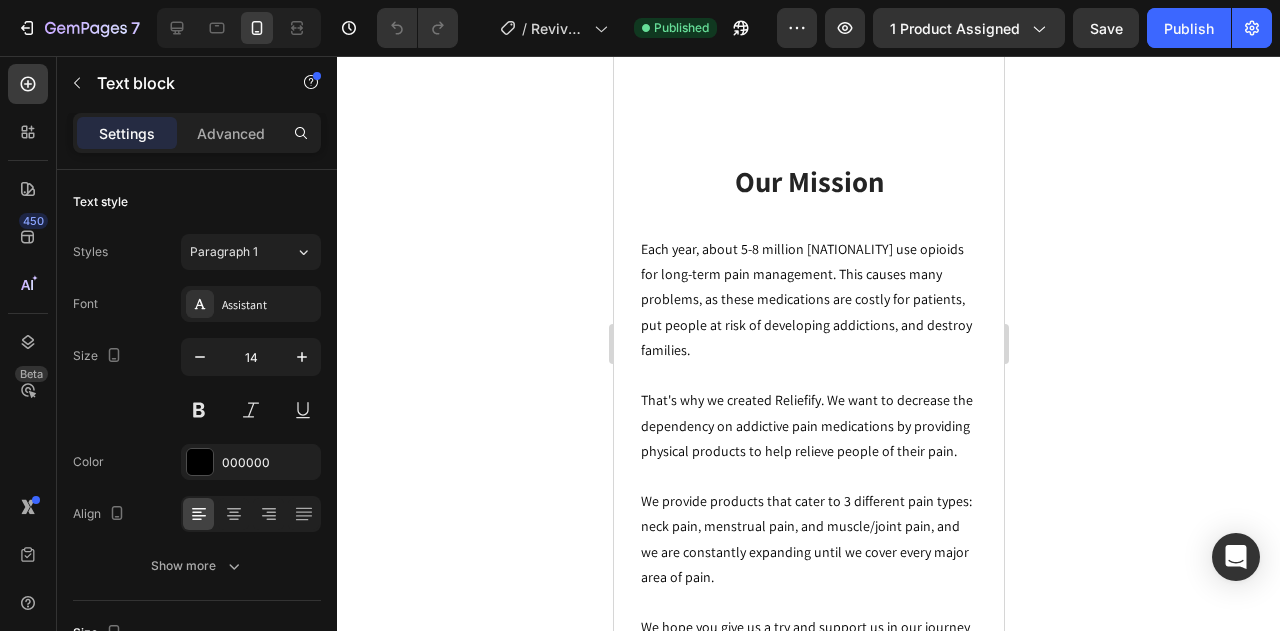 scroll, scrollTop: 5788, scrollLeft: 0, axis: vertical 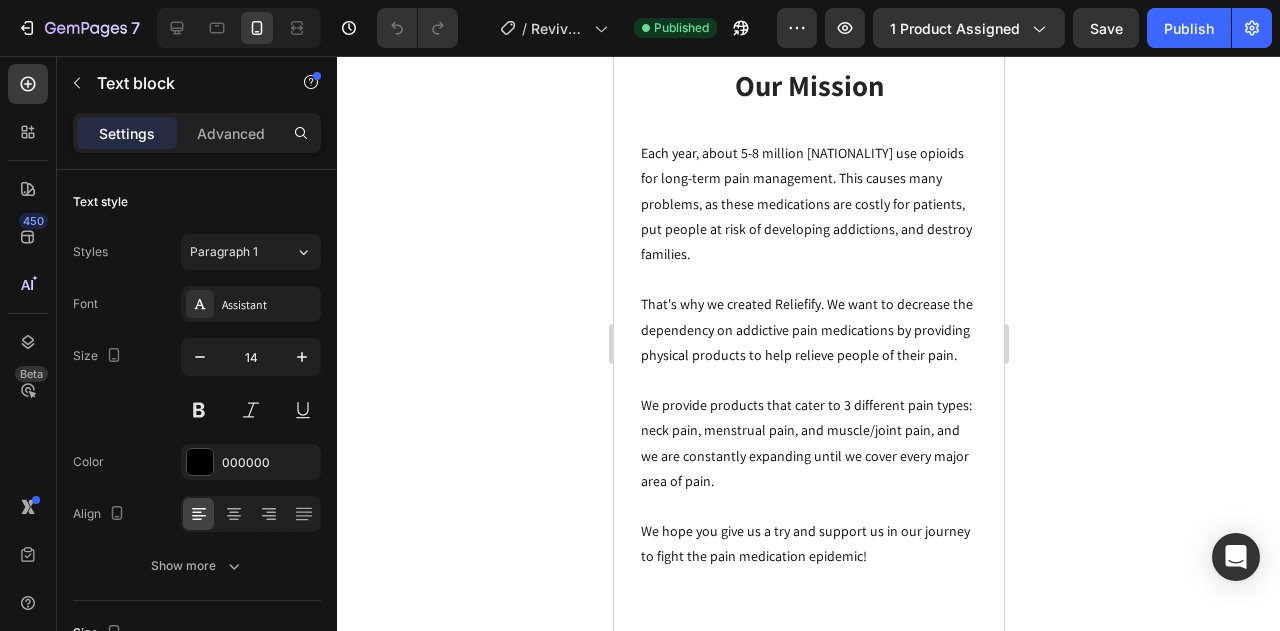 click on "Each year, about 5-8 million Americans use opioids for long-term pain management. This causes many problems, as these medications are costly for patients, put people at risk of developing addictions, and destroy families." at bounding box center (808, 204) 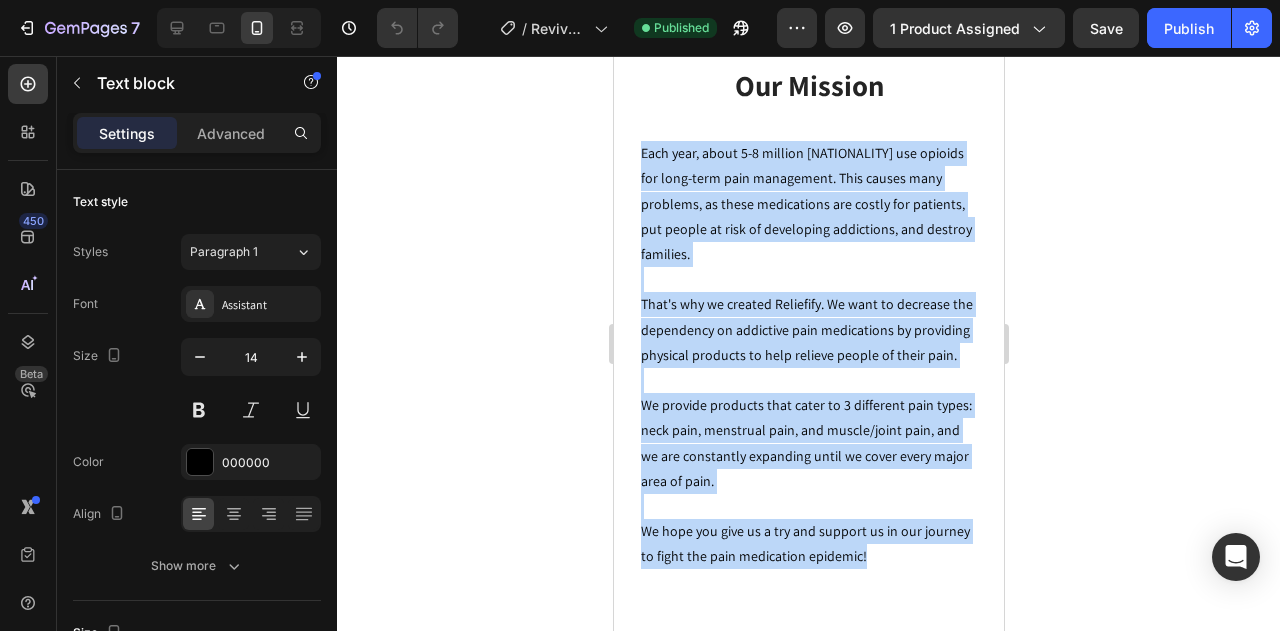drag, startPoint x: 638, startPoint y: 150, endPoint x: 878, endPoint y: 576, distance: 488.95398 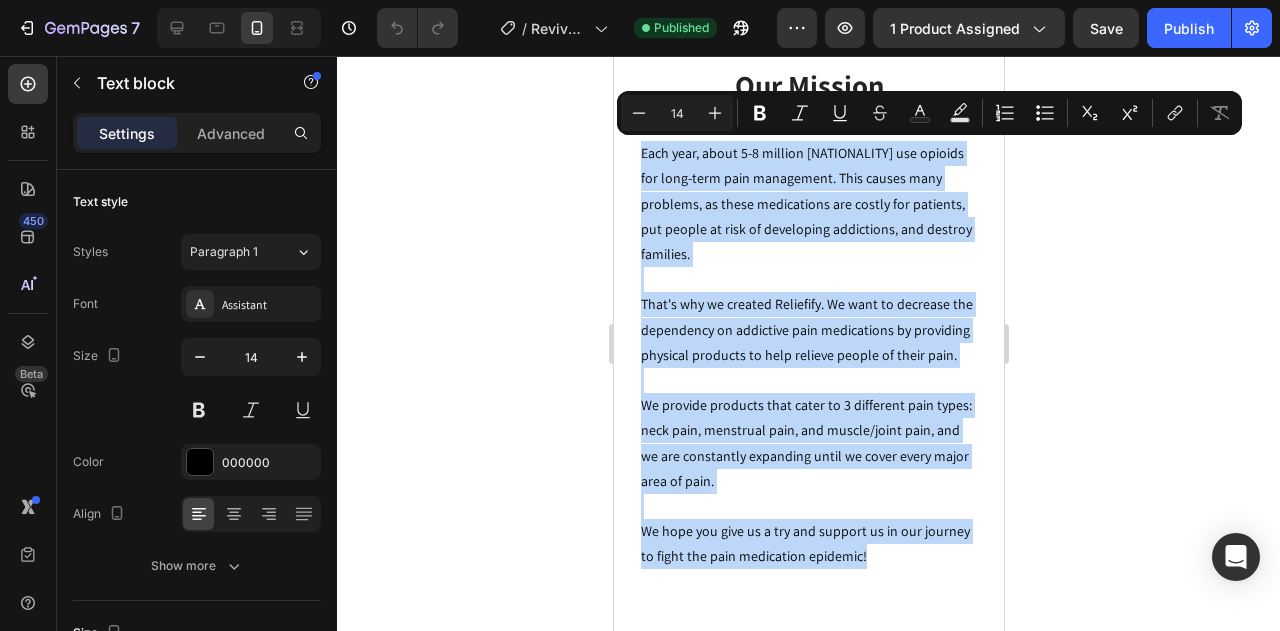 copy on "Each year, about 5-8 million Americans use opioids for long-term pain management. This causes many problems, as these medications are costly for patients, put people at risk of developing addictions, and destroy families. That's why we created Reliefify. We want to decrease the dependency on addictive pain medications by providing physical products to help relieve people of their pain.  We provide products that cater to 3 different pain types: neck pain, menstrual pain, and muscle/joint pain, and we are constantly expanding until we cover every major area of pain. We hope you give us a try and support us in our journey to fight the pain medication epidemic!" 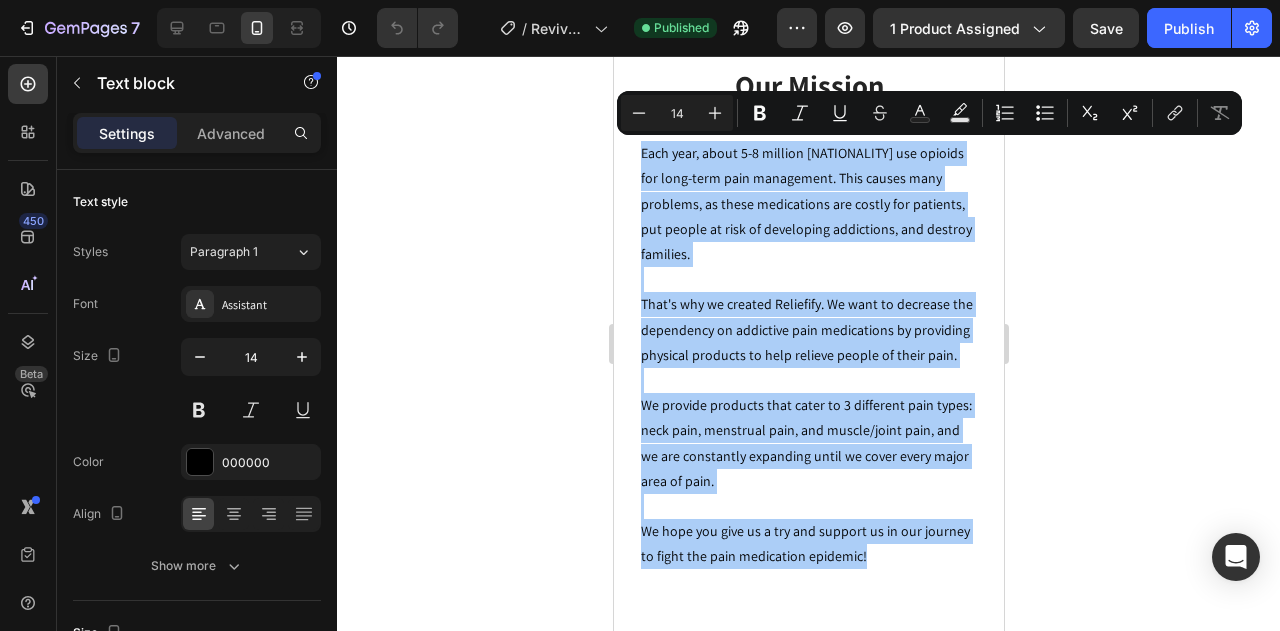 click 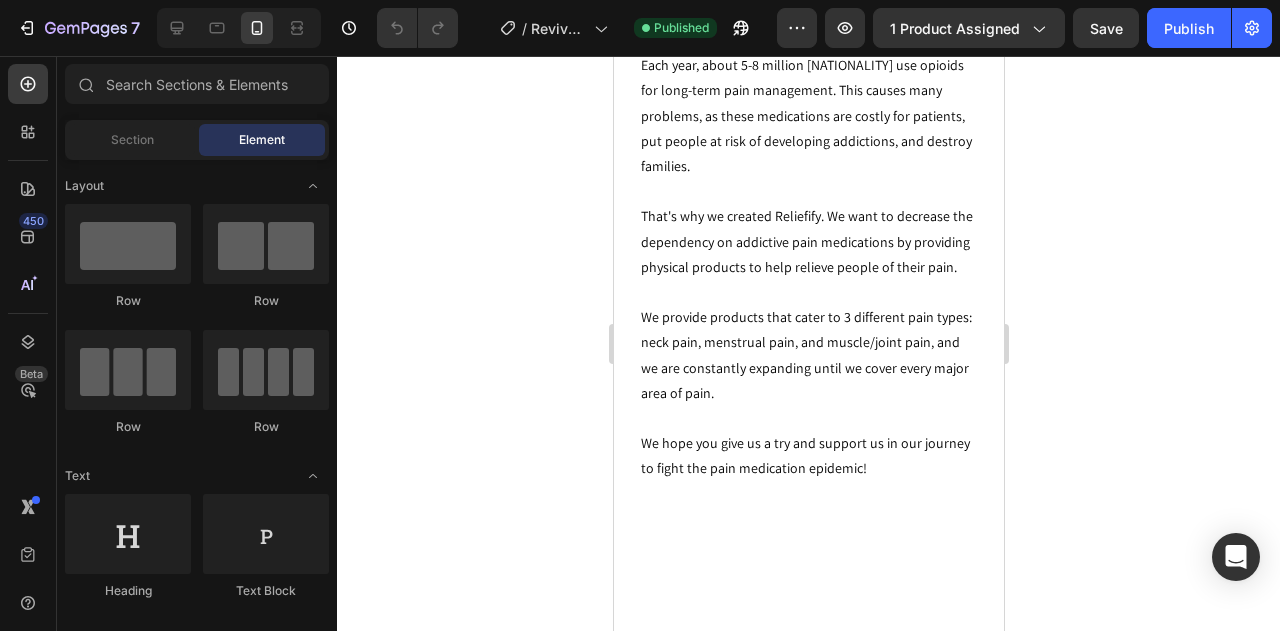 scroll, scrollTop: 5371, scrollLeft: 0, axis: vertical 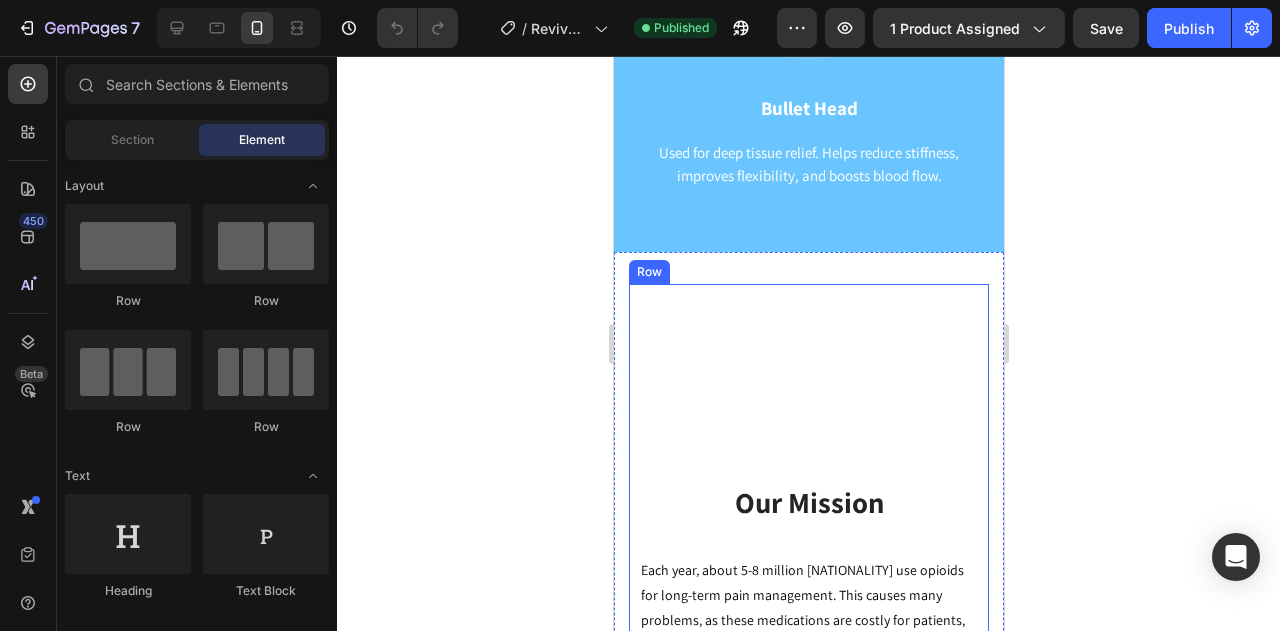 click on "Our Mission Heading Row Each year, about 5-8 million Americans use opioids for long-term pain management. This causes many problems, as these medications are costly for patients, put people at risk of developing addictions, and destroy families. That's why we created Reliefify. We want to decrease the dependency on addictive pain medications by providing physical products to help relieve people of their pain. We provide products that cater to 3 different pain types: neck pain, menstrual pain, and muscle/joint pain, and we are constantly expanding until we cover every major area of pain. We hope you give us a try and support us in our journey to fight the pain medication epidemic! Text block" at bounding box center [808, 636] 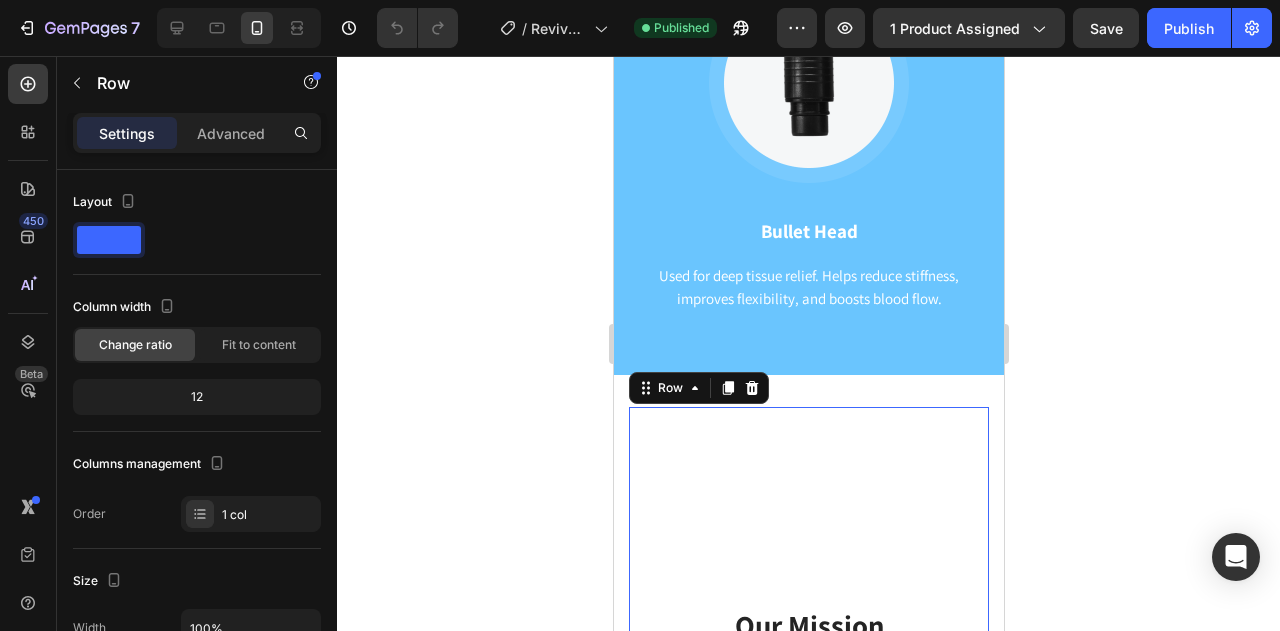 scroll, scrollTop: 5247, scrollLeft: 0, axis: vertical 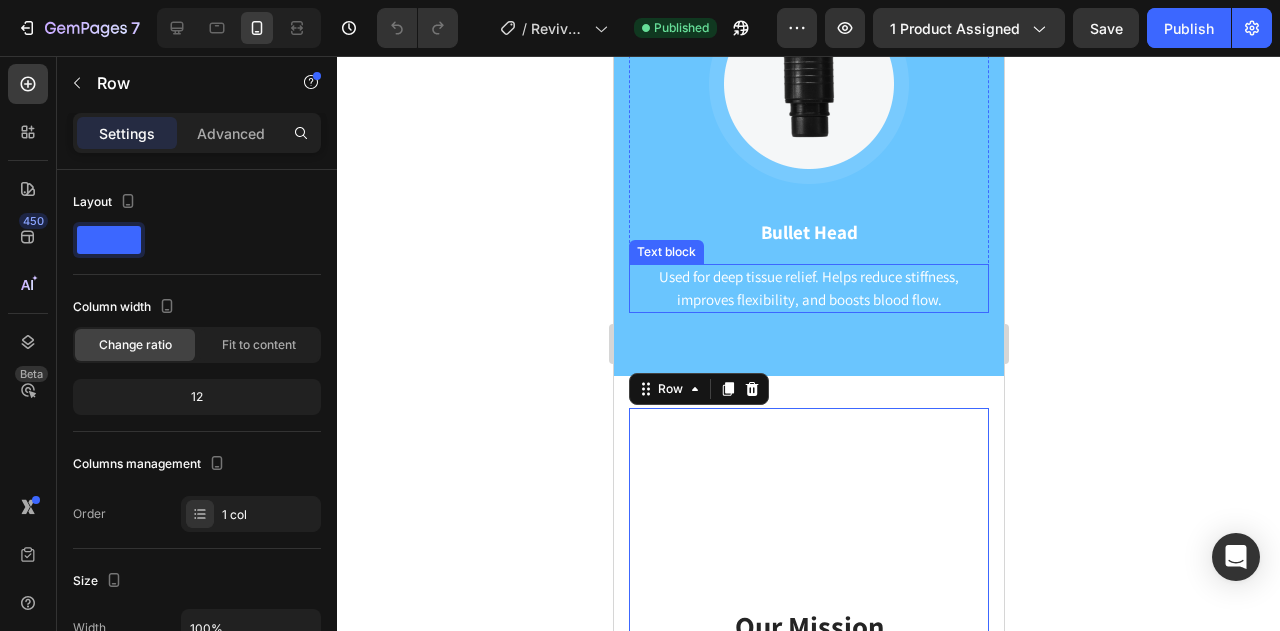click on "Used for deep tissue relief. Helps reduce stiffness, improves flexibility, and boosts blood flow." at bounding box center (808, 288) 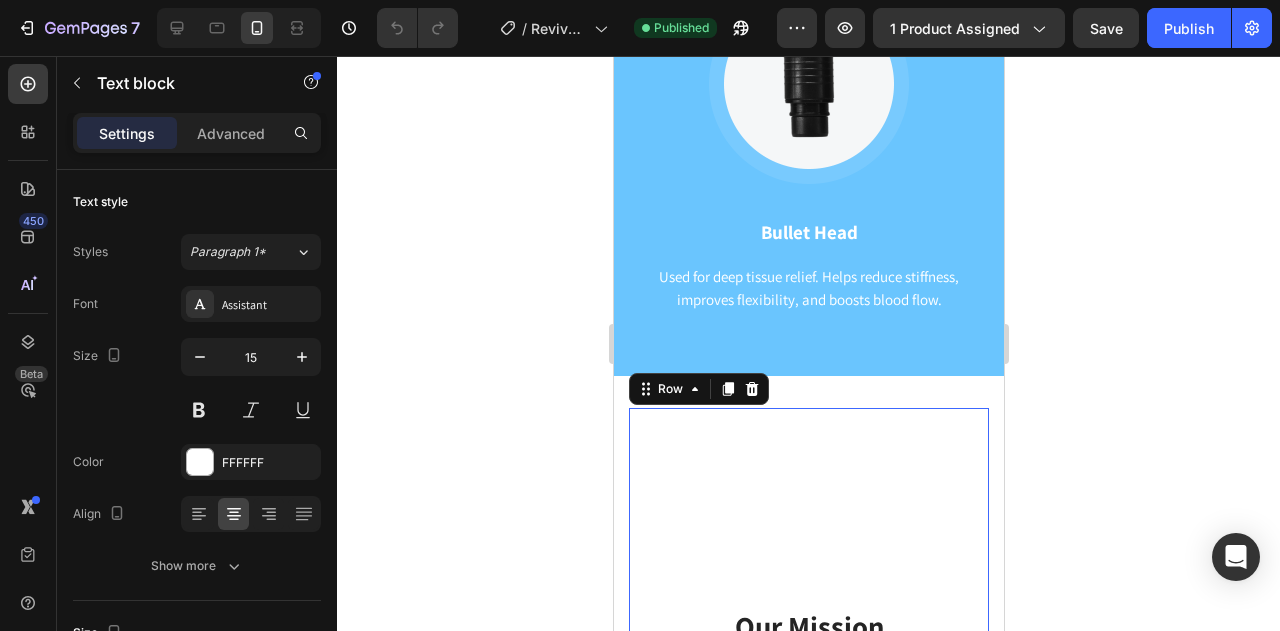 click on "Our Mission Heading Row Each year, about 5-8 million Americans use opioids for long-term pain management. This causes many problems, as these medications are costly for patients, put people at risk of developing addictions, and destroy families. That's why we created Reliefify. We want to decrease the dependency on addictive pain medications by providing physical products to help relieve people of their pain. We provide products that cater to 3 different pain types: neck pain, menstrual pain, and muscle/joint pain, and we are constantly expanding until we cover every major area of pain. We hope you give us a try and support us in our journey to fight the pain medication epidemic! Text block" at bounding box center (808, 760) 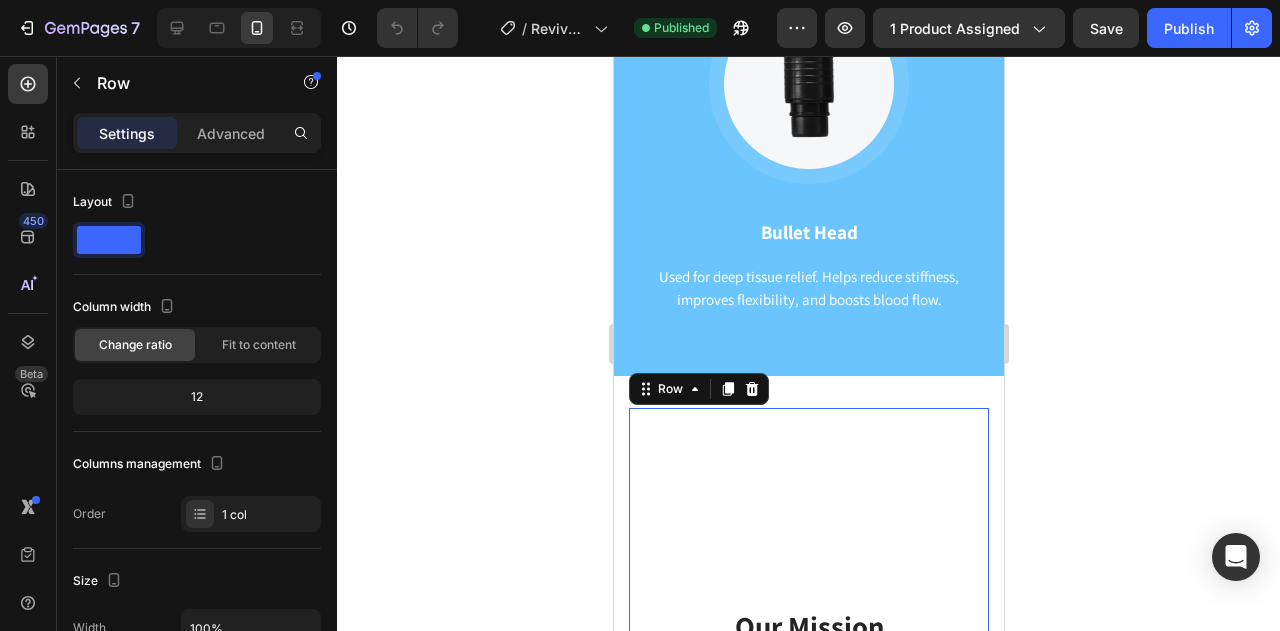 scroll, scrollTop: 5316, scrollLeft: 0, axis: vertical 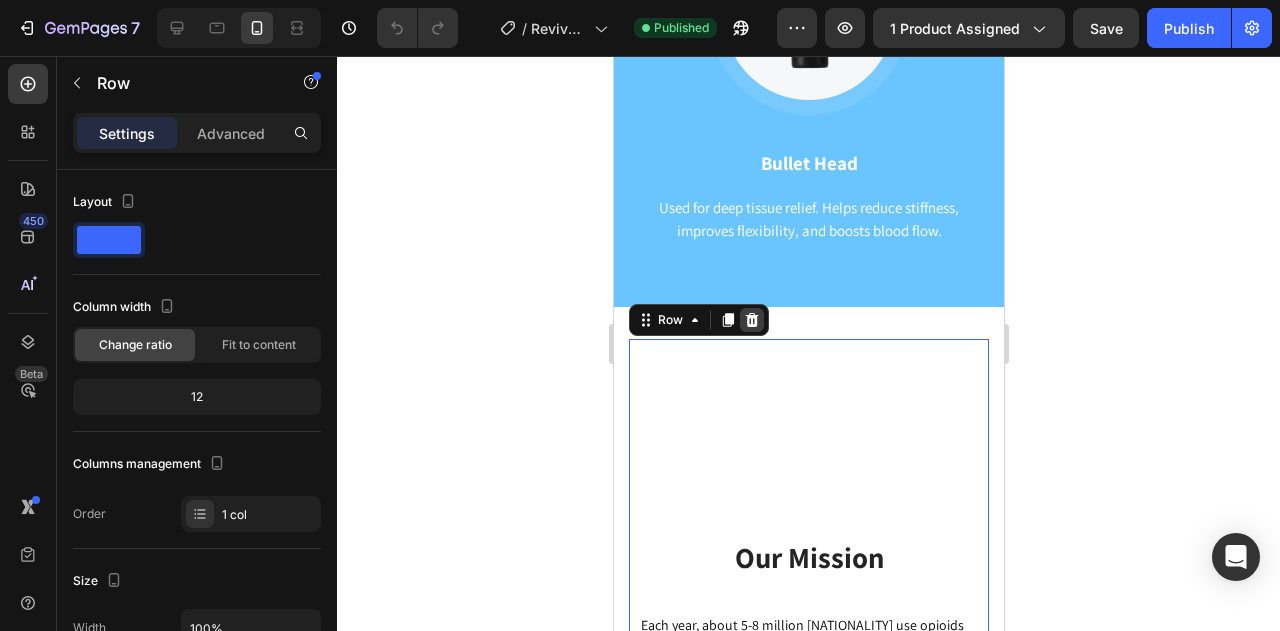 click 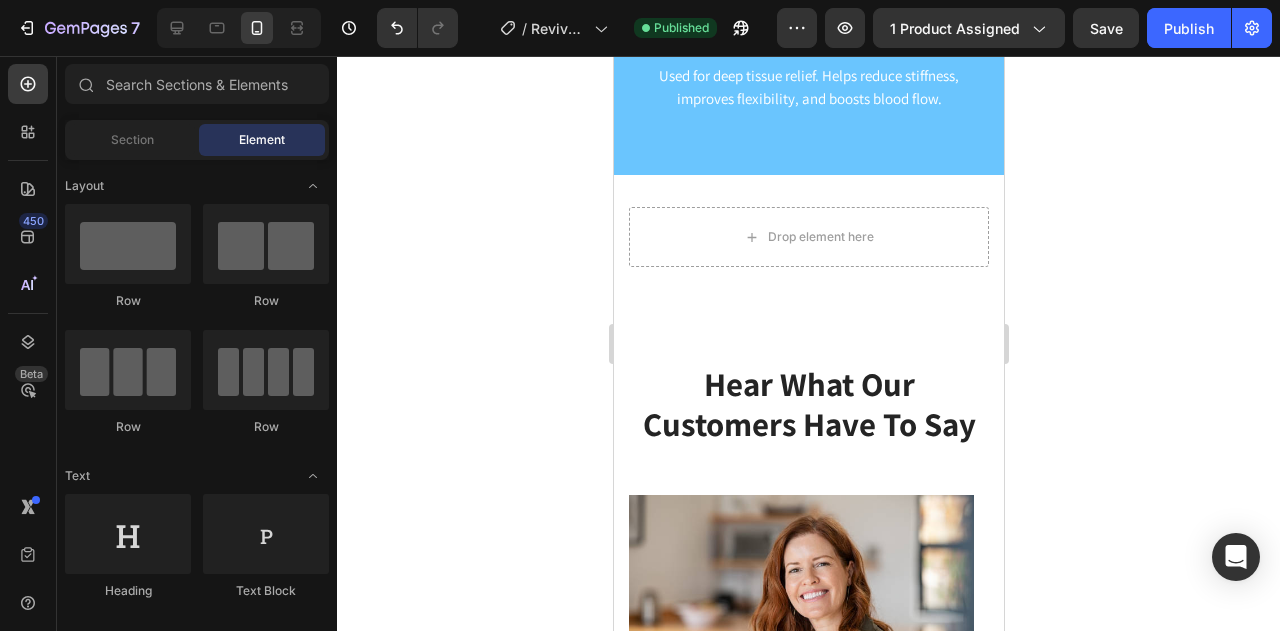 scroll, scrollTop: 5335, scrollLeft: 0, axis: vertical 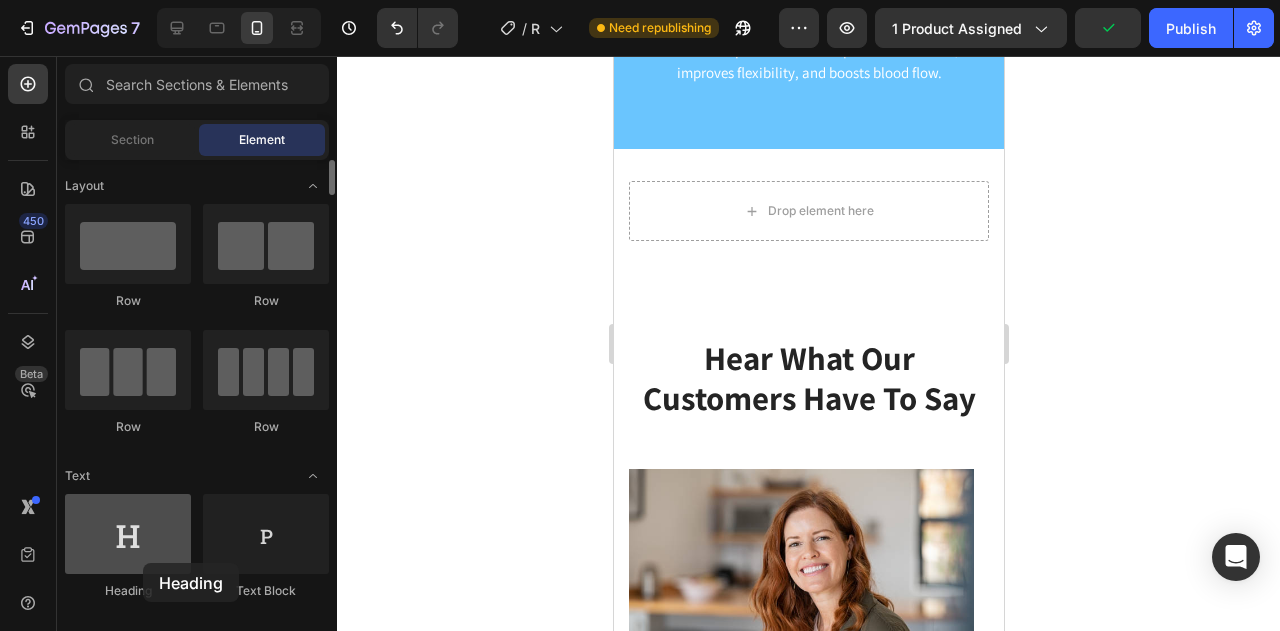 click at bounding box center [128, 534] 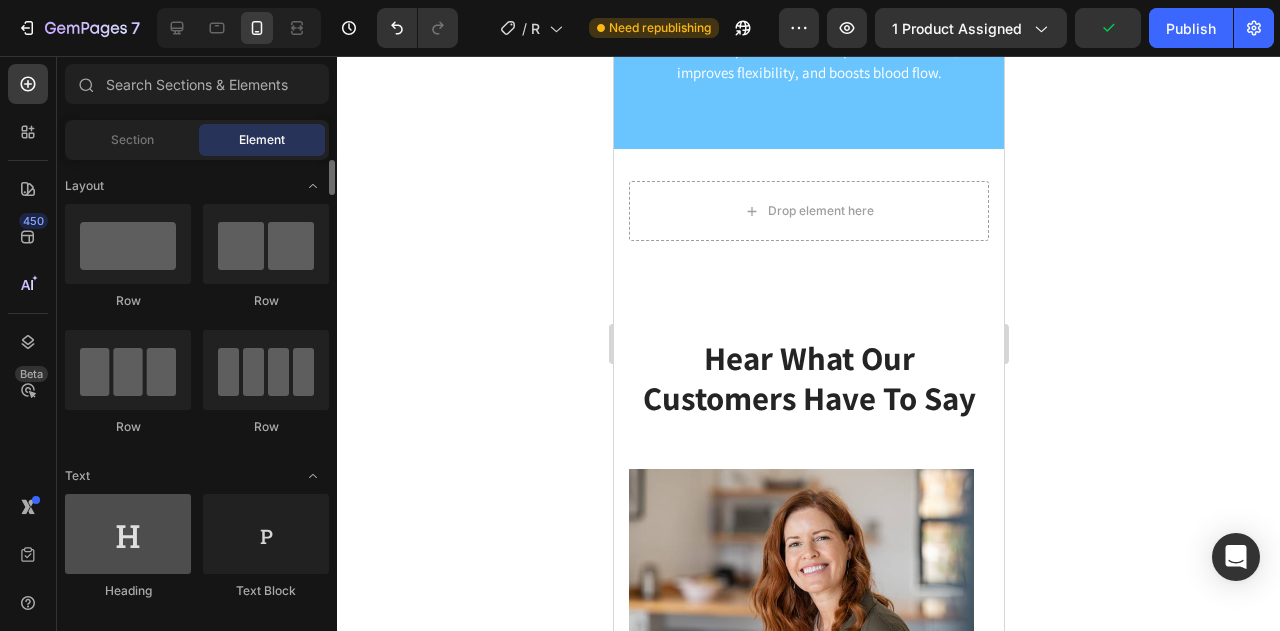 scroll, scrollTop: 5508, scrollLeft: 0, axis: vertical 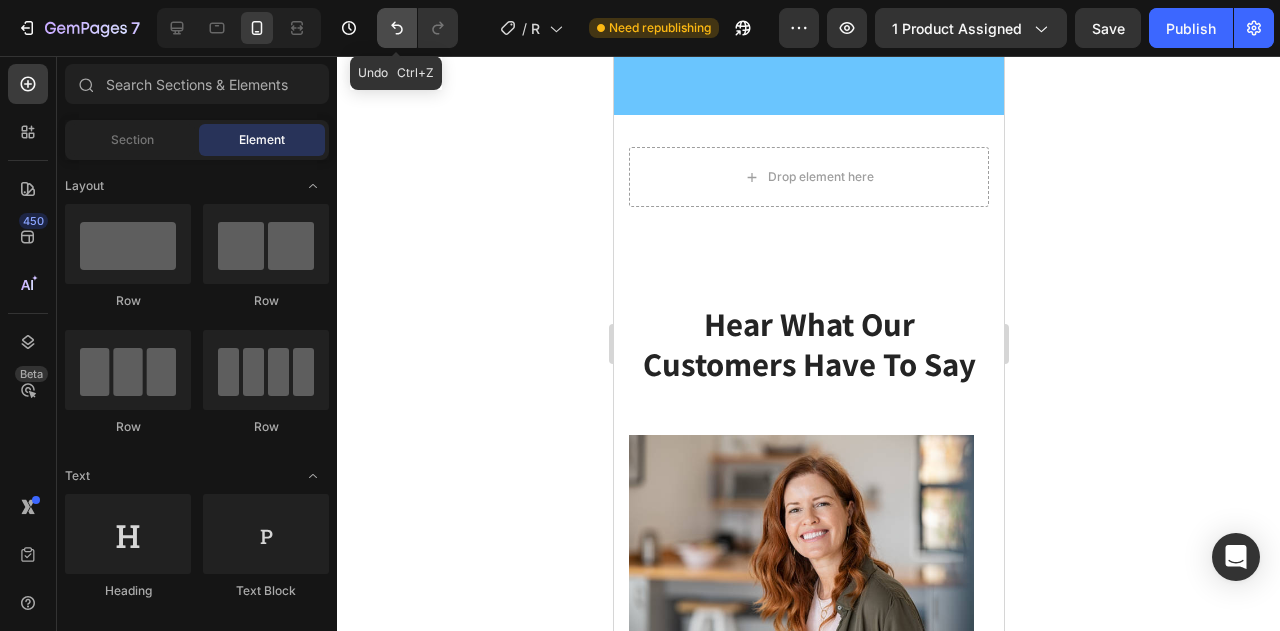 click 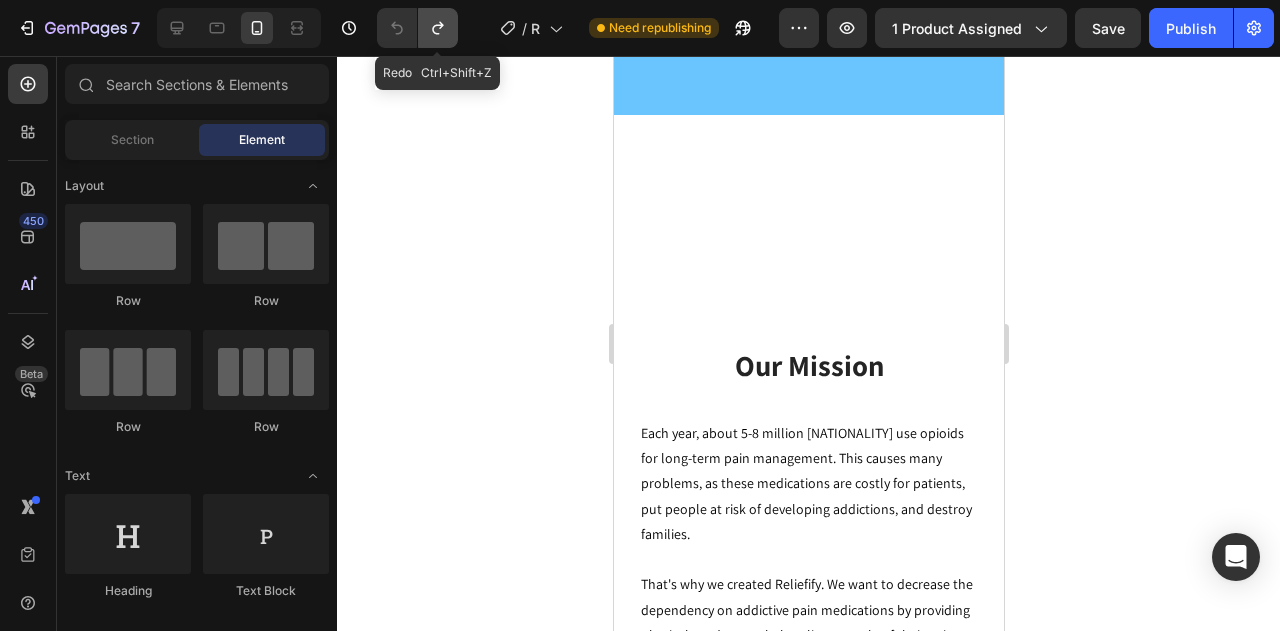 click 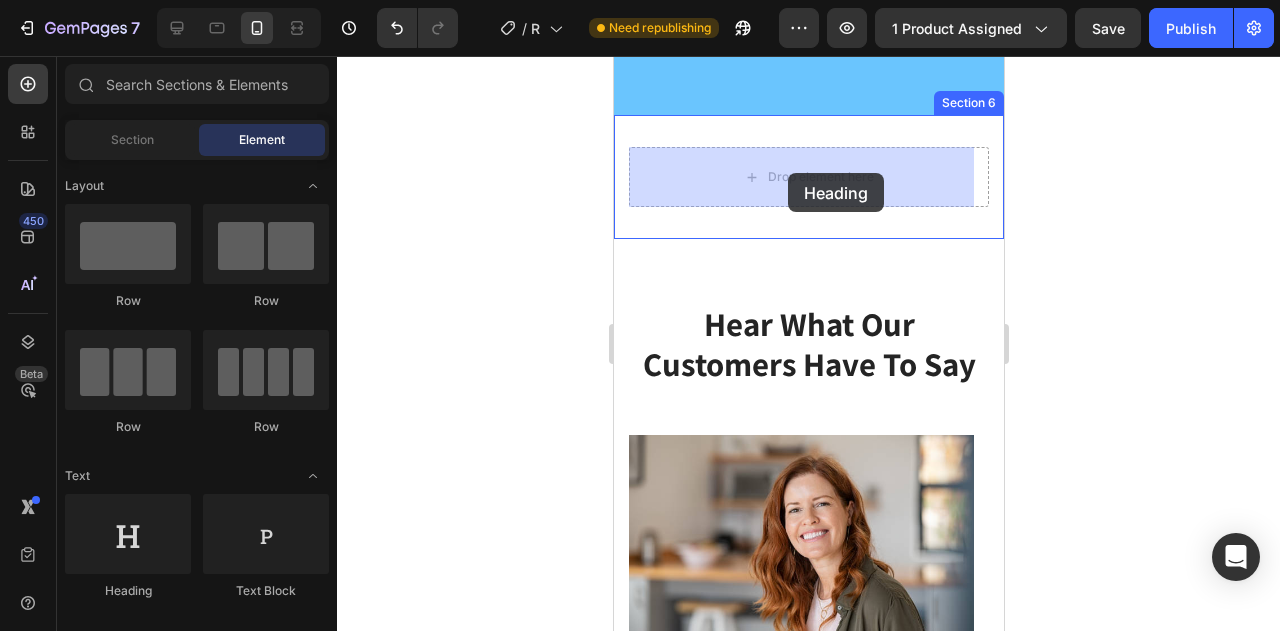 drag, startPoint x: 733, startPoint y: 582, endPoint x: 787, endPoint y: 173, distance: 412.54938 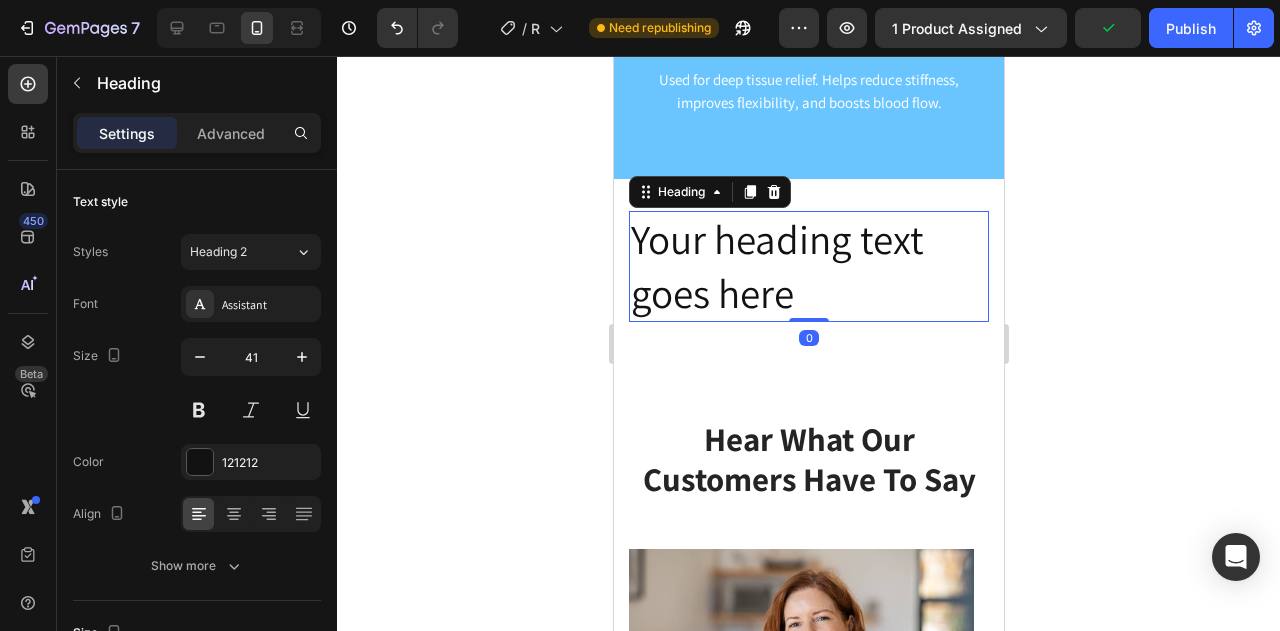 scroll, scrollTop: 5442, scrollLeft: 0, axis: vertical 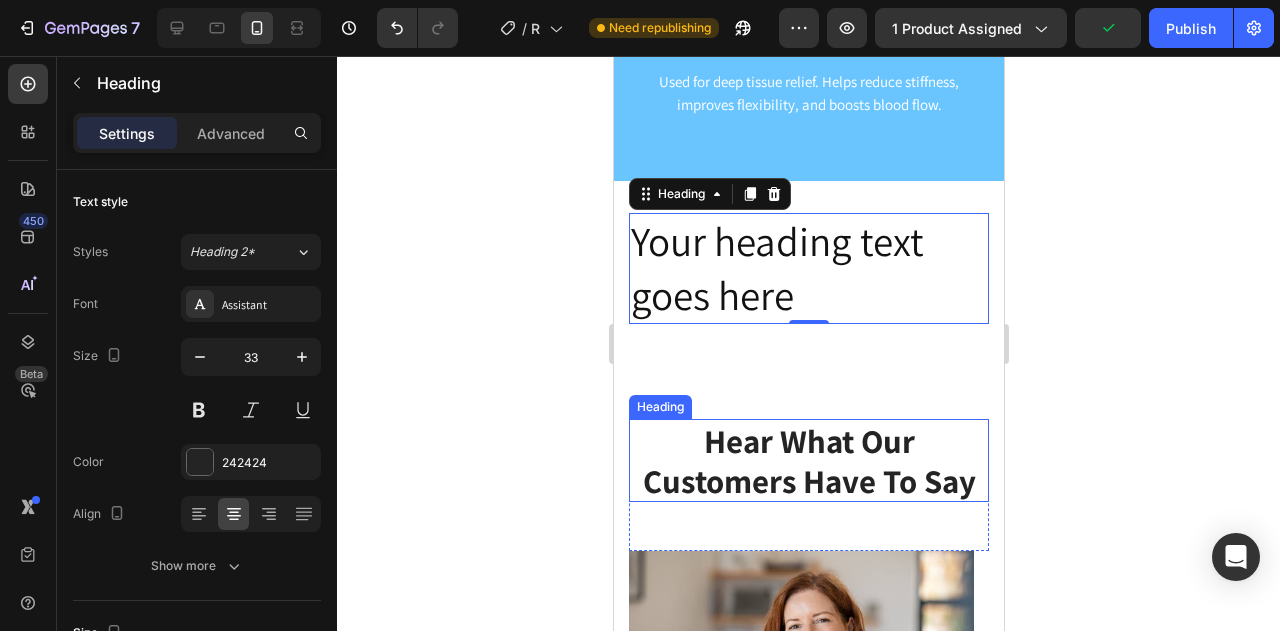 click on "Hear What Our Customers Have To Say" at bounding box center (808, 460) 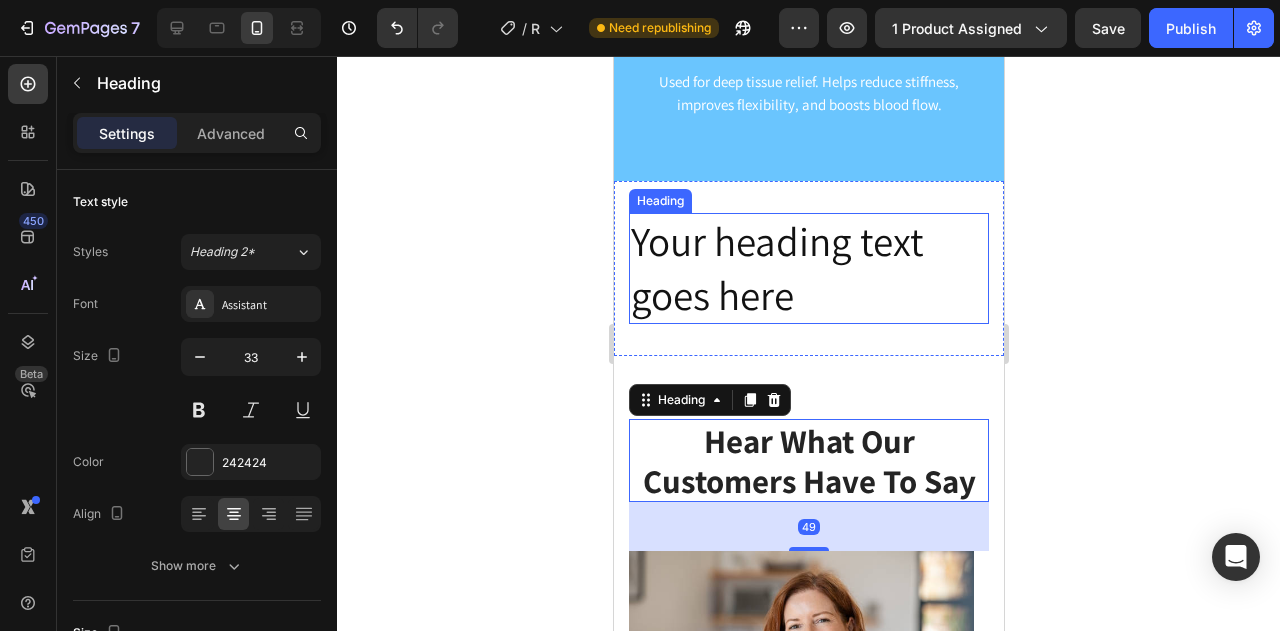 click on "Your heading text goes here" at bounding box center [808, 268] 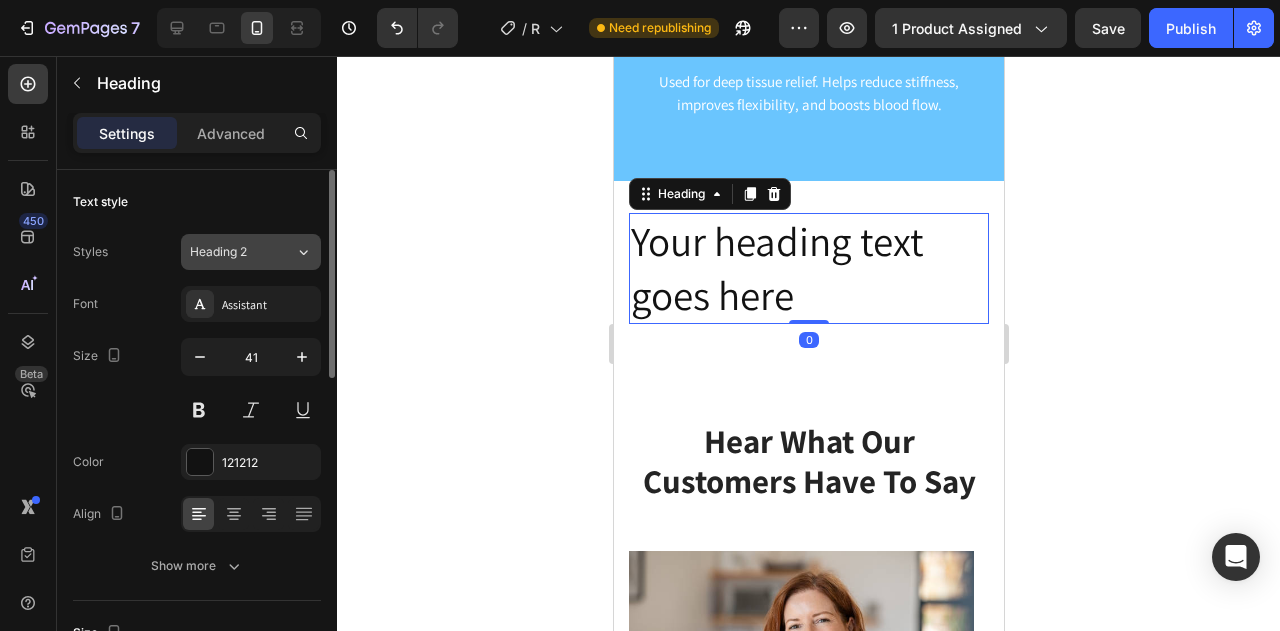 click 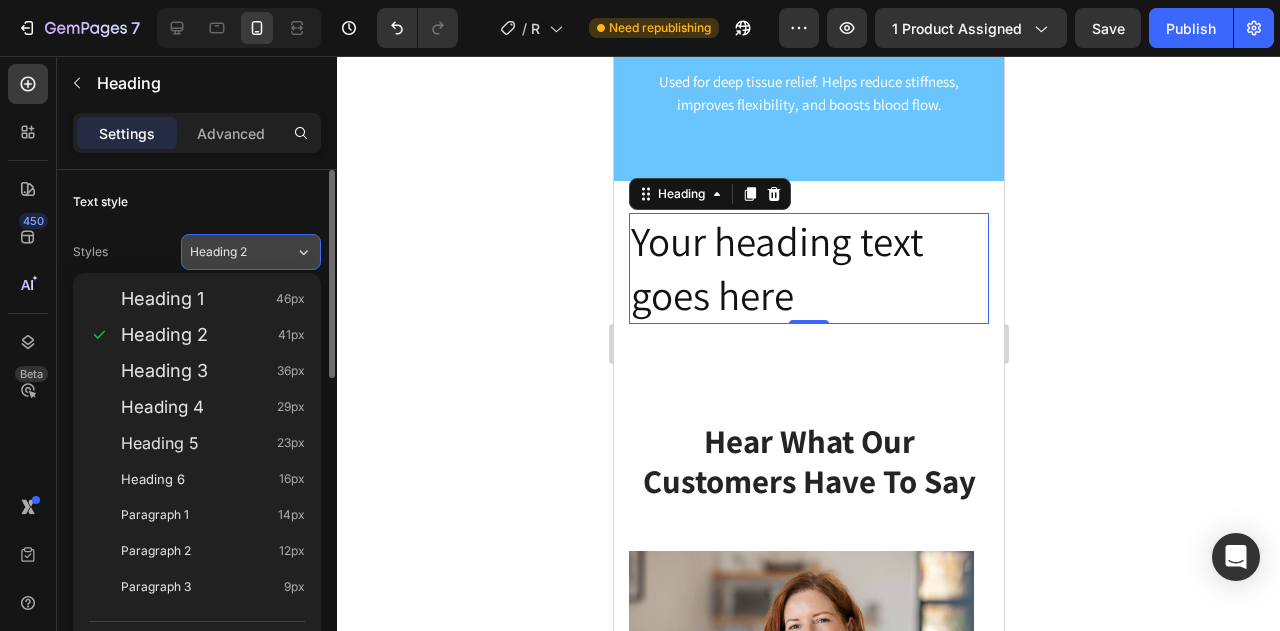 click 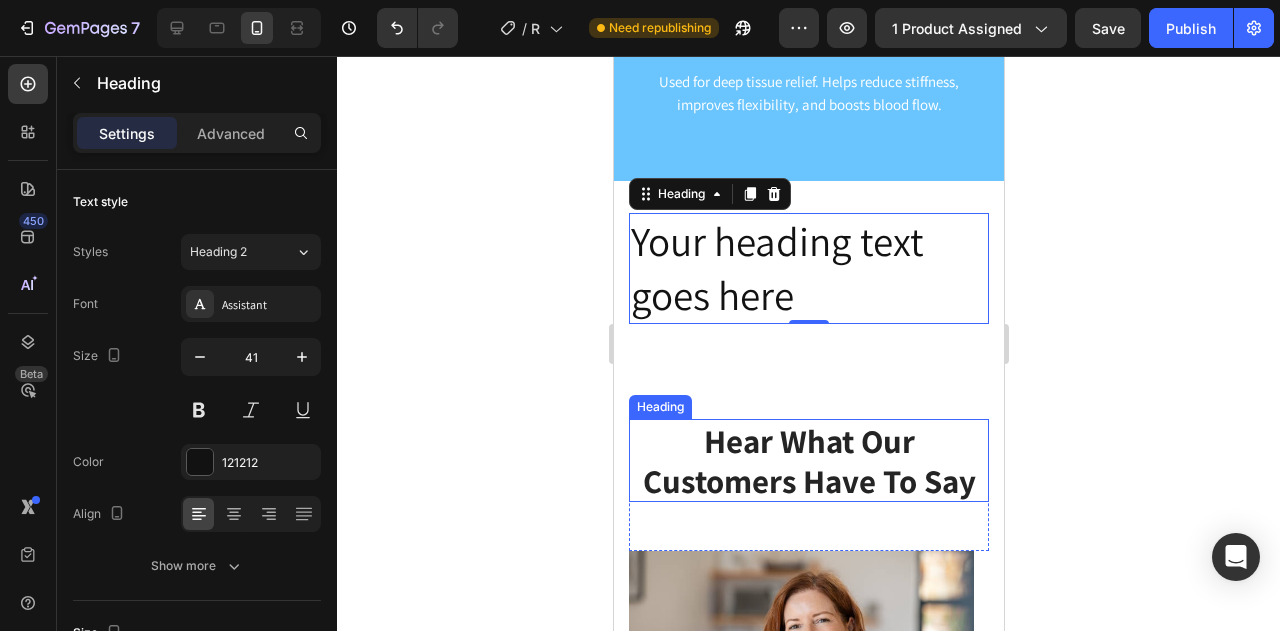 click on "Hear What Our Customers Have To Say" at bounding box center [808, 460] 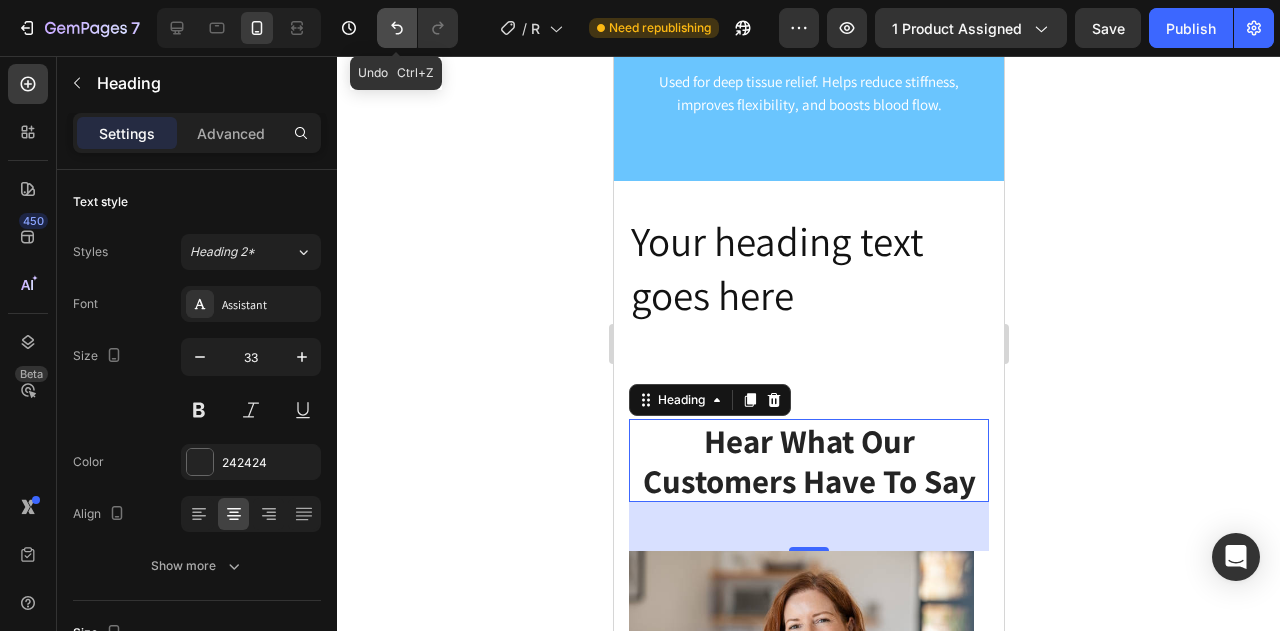 click 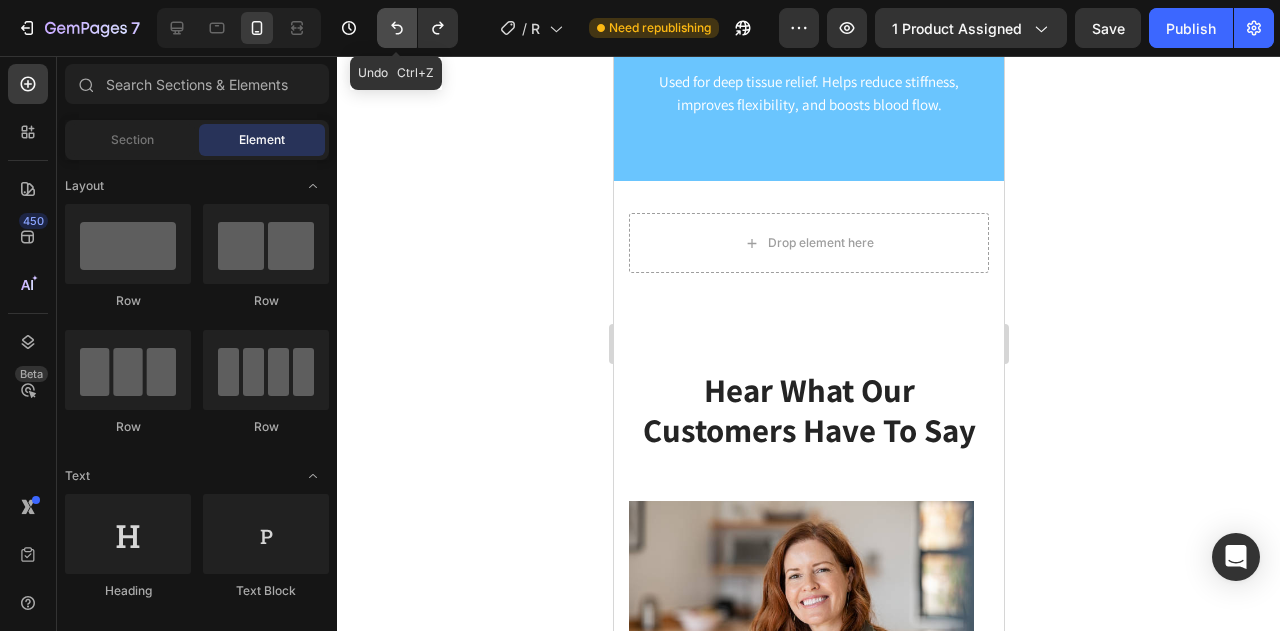 click 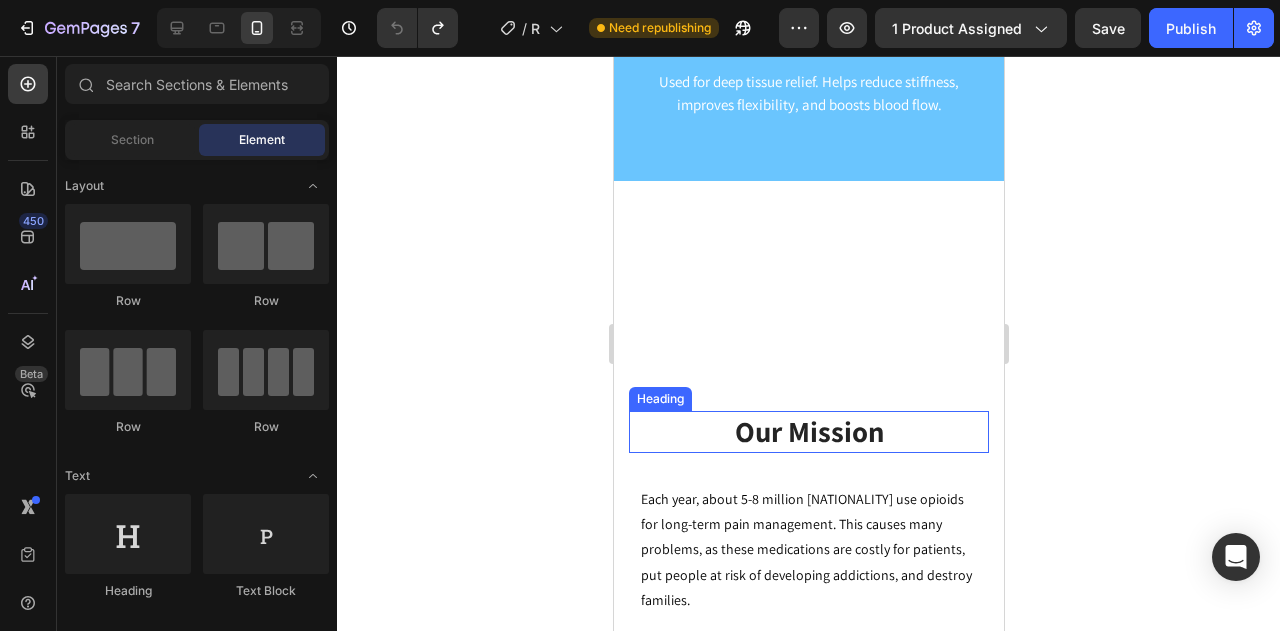 click on "Our Mission" at bounding box center [808, 432] 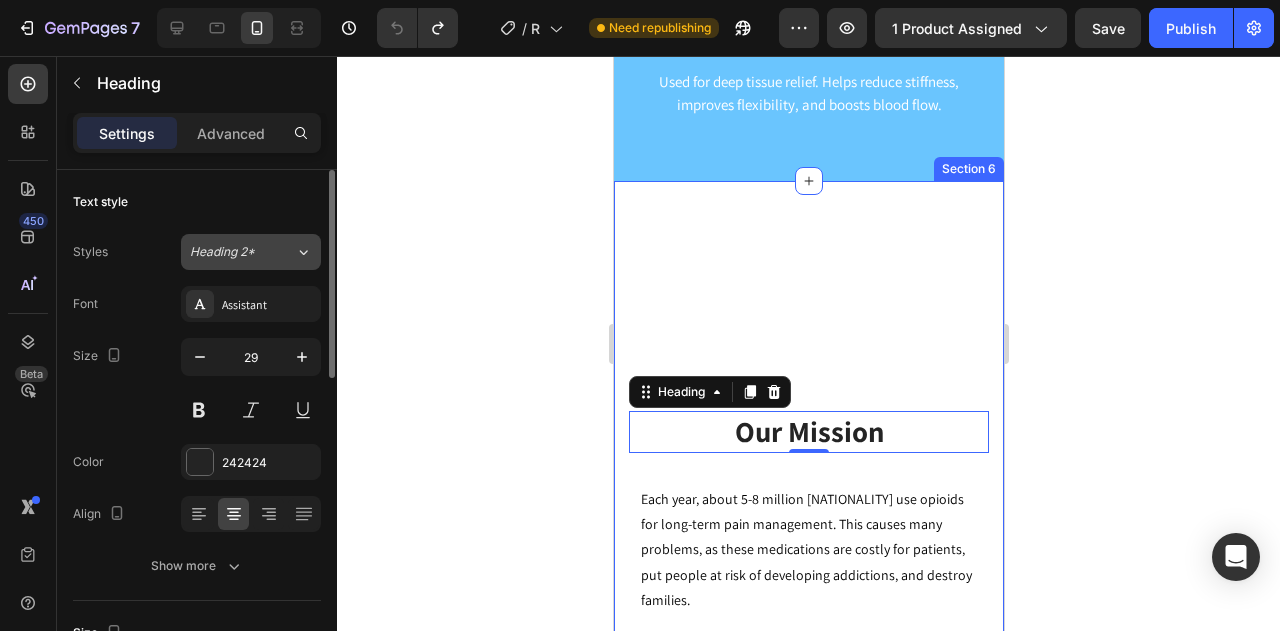 click on "Heading 2*" at bounding box center (242, 252) 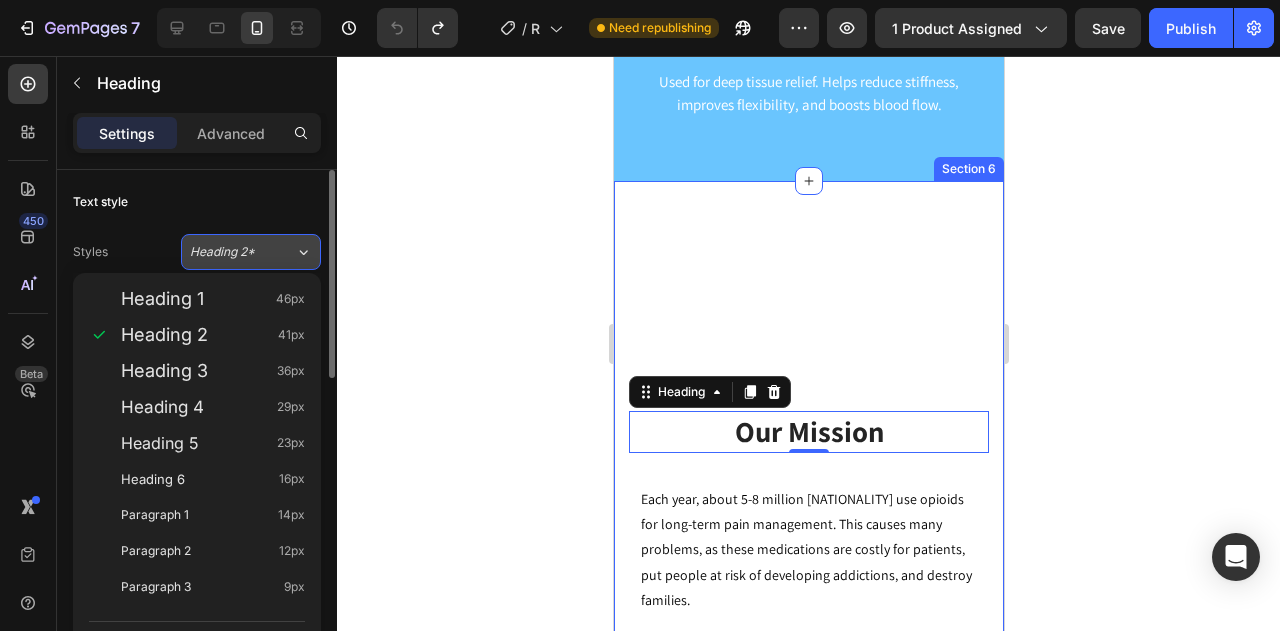 click on "Heading 2*" at bounding box center [242, 252] 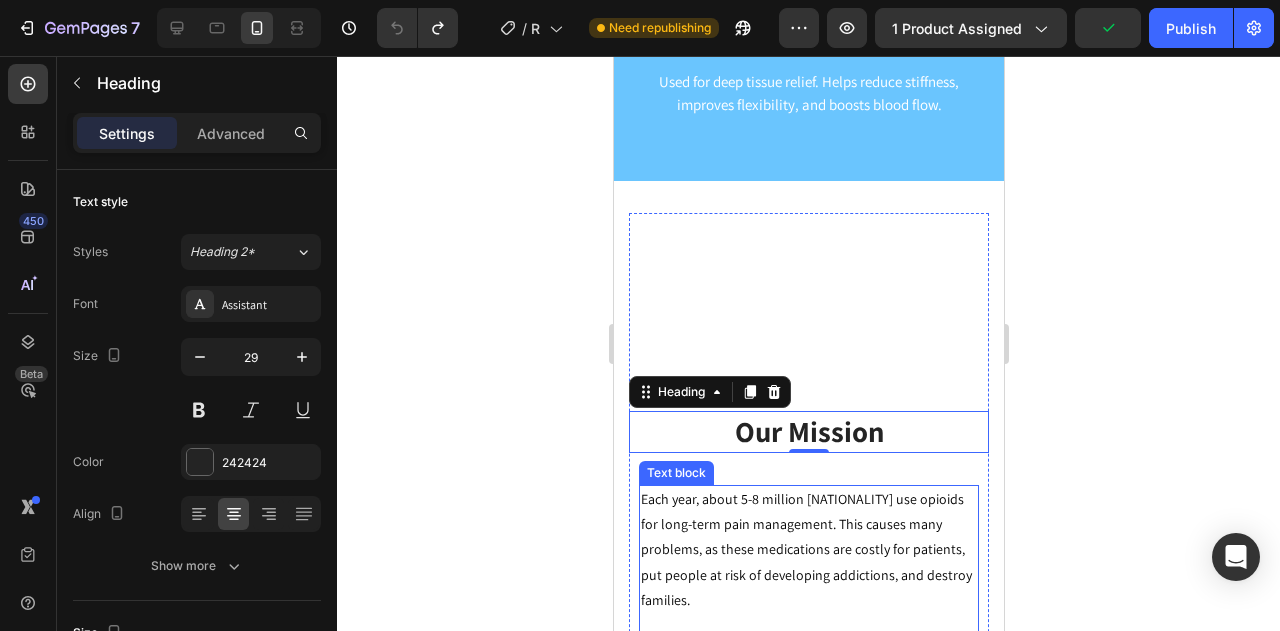 click on "Each year, about 5-8 million Americans use opioids for long-term pain management. This causes many problems, as these medications are costly for patients, put people at risk of developing addictions, and destroy families." at bounding box center [808, 550] 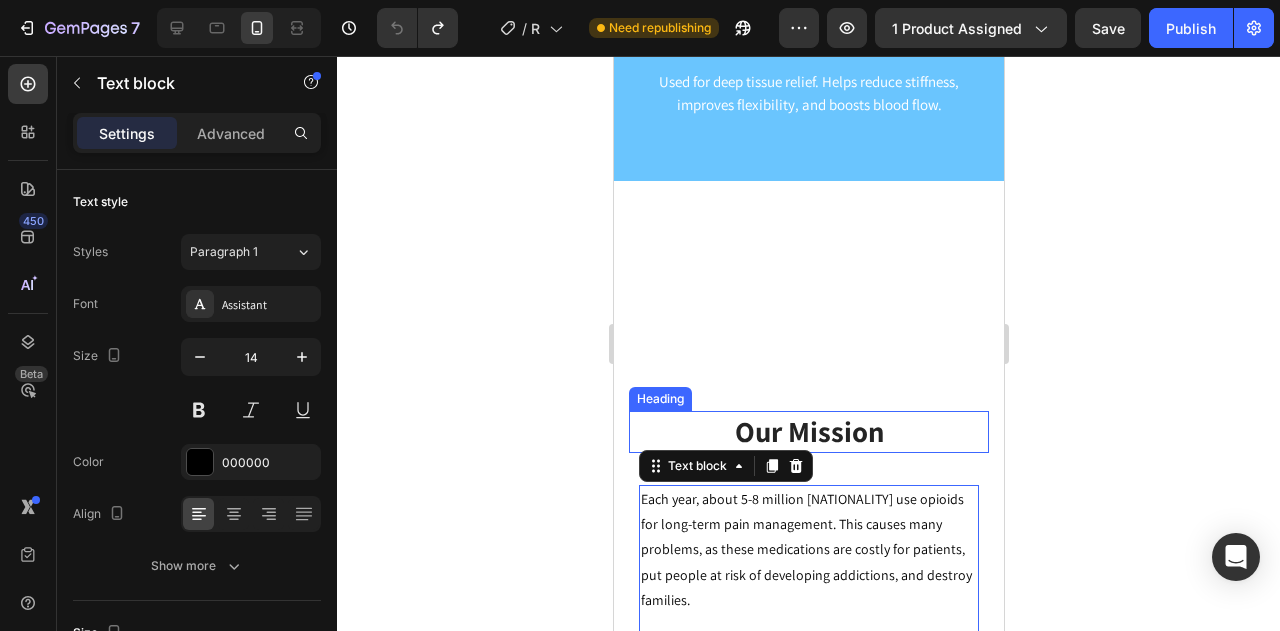 click on "Our Mission" at bounding box center [808, 432] 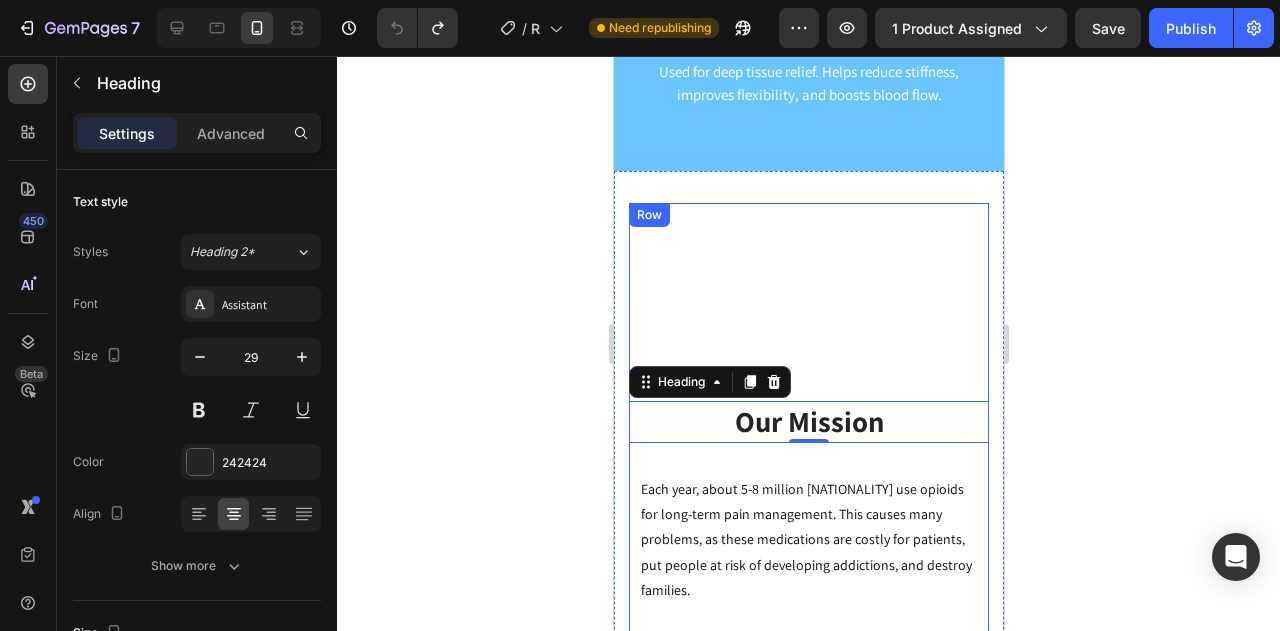 scroll, scrollTop: 5450, scrollLeft: 0, axis: vertical 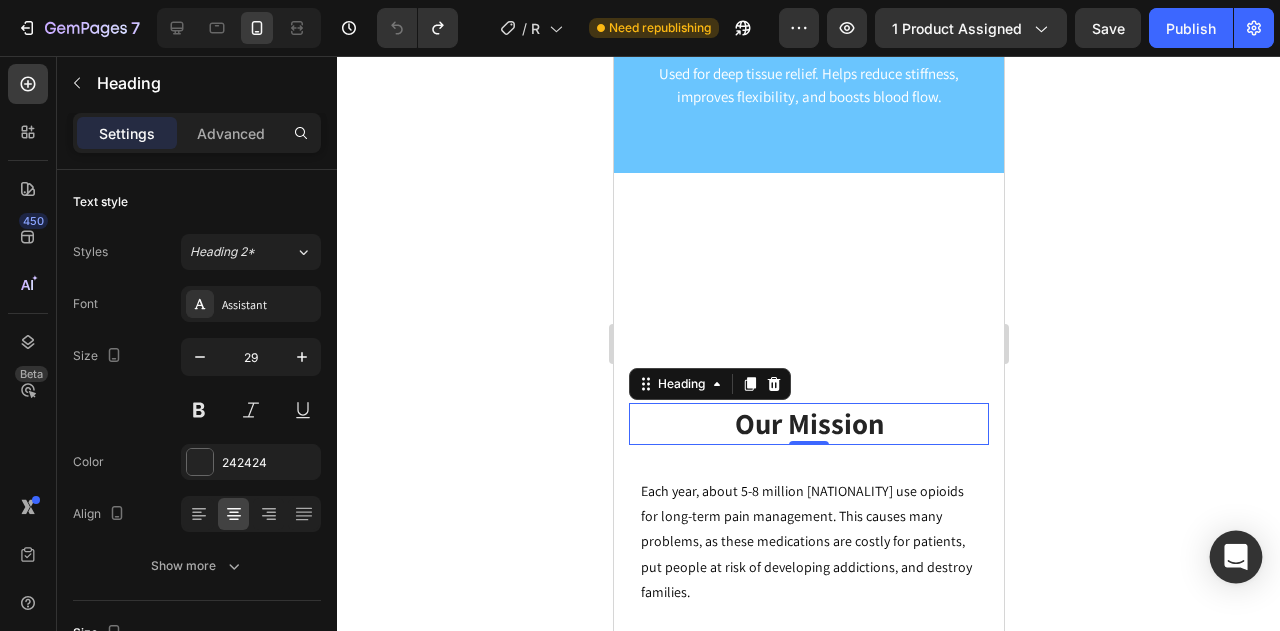 click 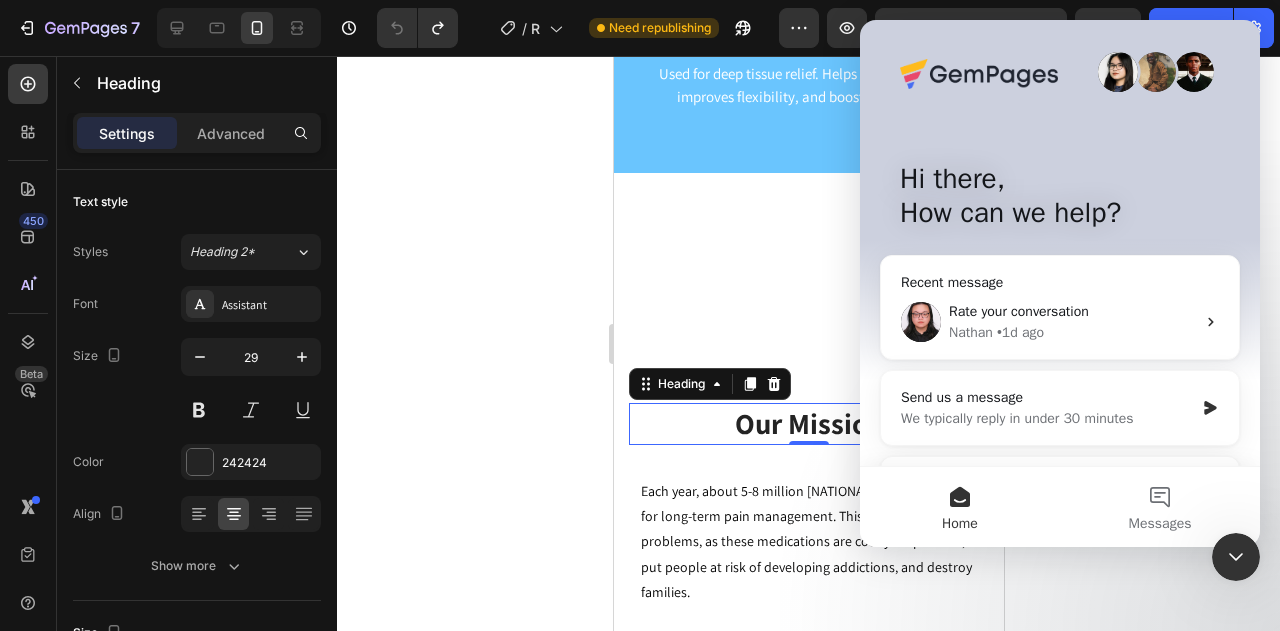 scroll, scrollTop: 0, scrollLeft: 0, axis: both 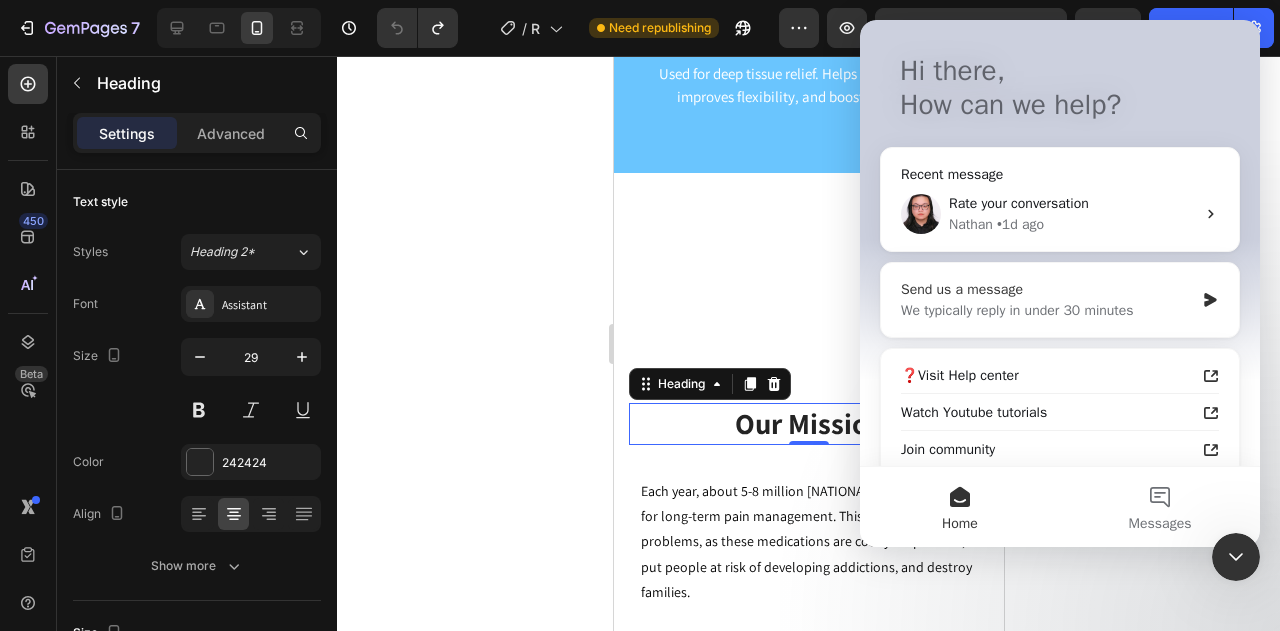 click on "We typically reply in under 30 minutes" at bounding box center (1047, 310) 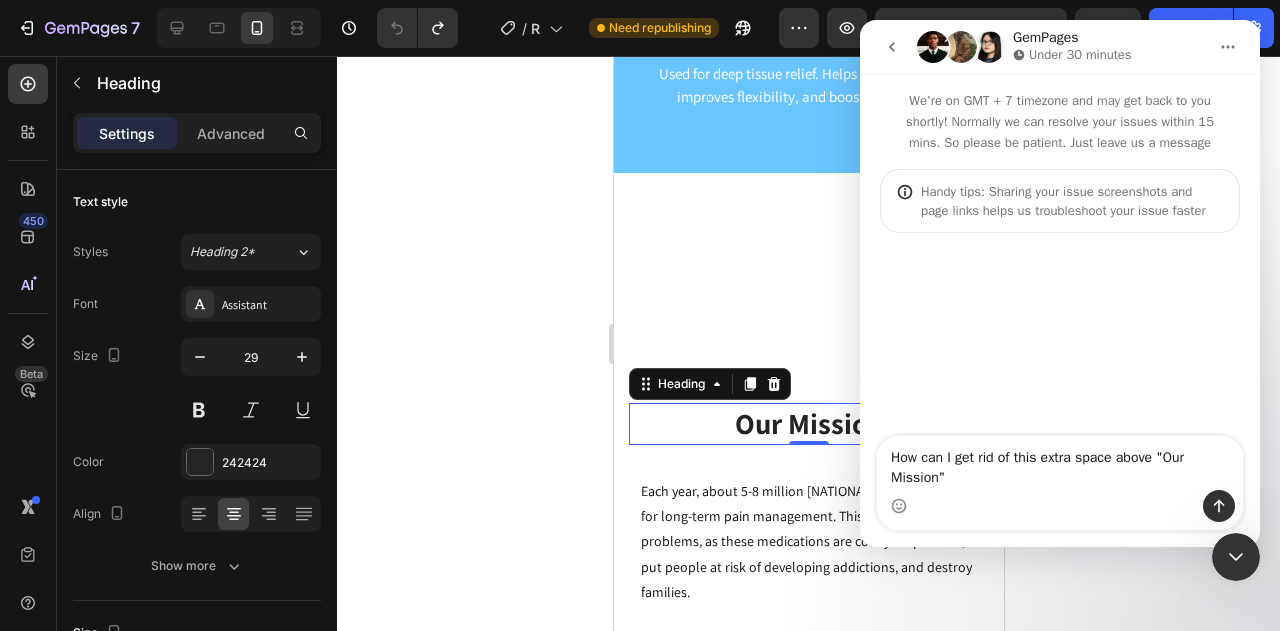 type on "How can I get rid of this extra space above "Our Mission"" 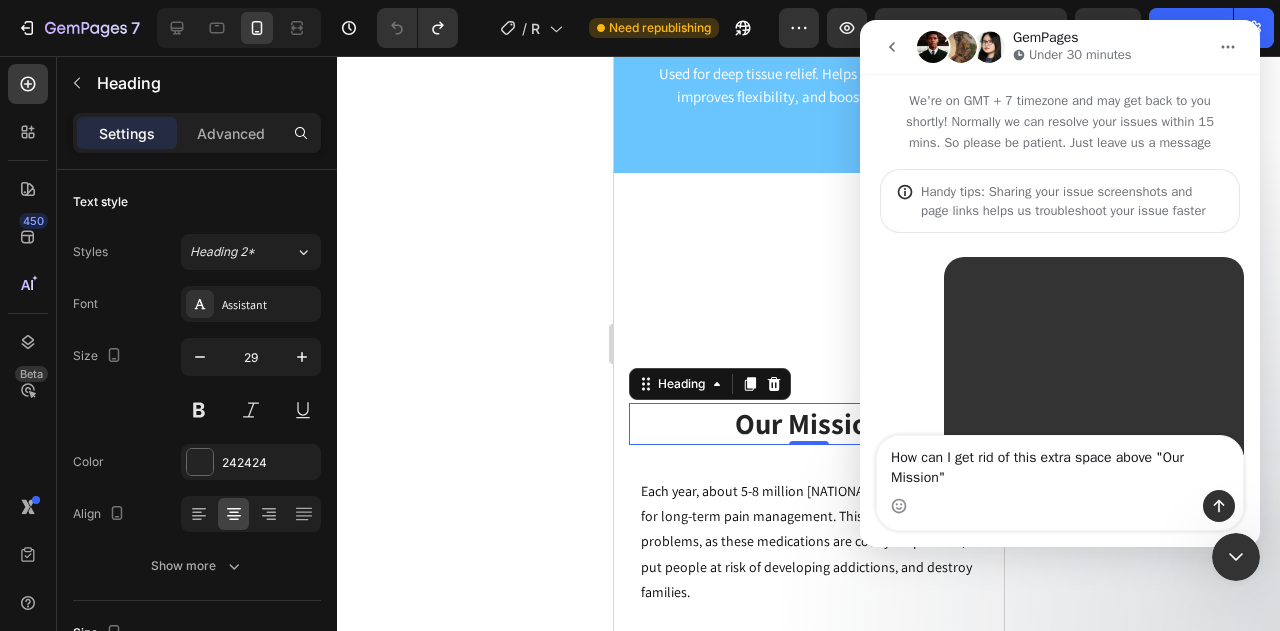 scroll, scrollTop: 100, scrollLeft: 0, axis: vertical 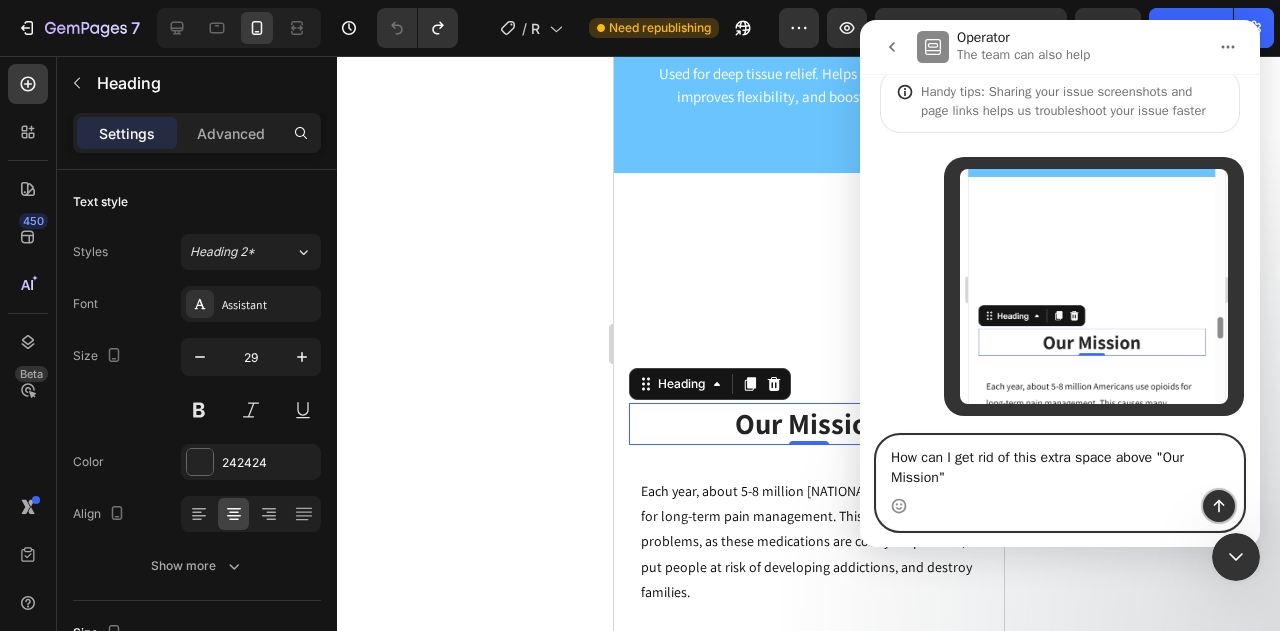 click at bounding box center (1219, 506) 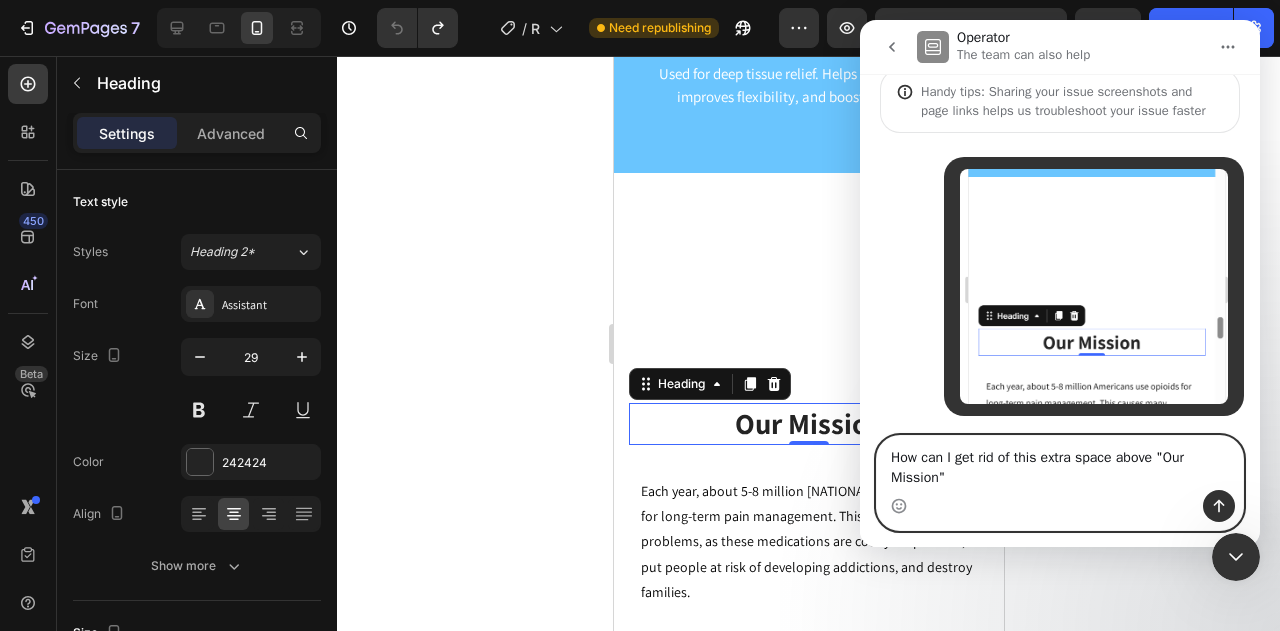 type 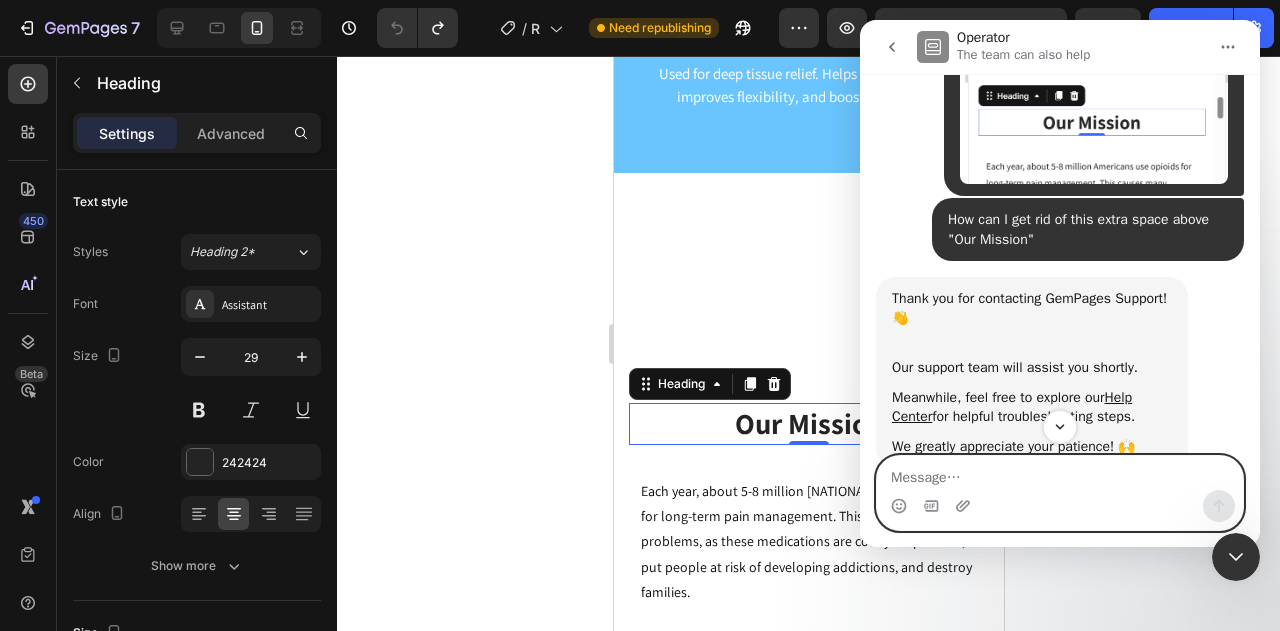 scroll, scrollTop: 372, scrollLeft: 0, axis: vertical 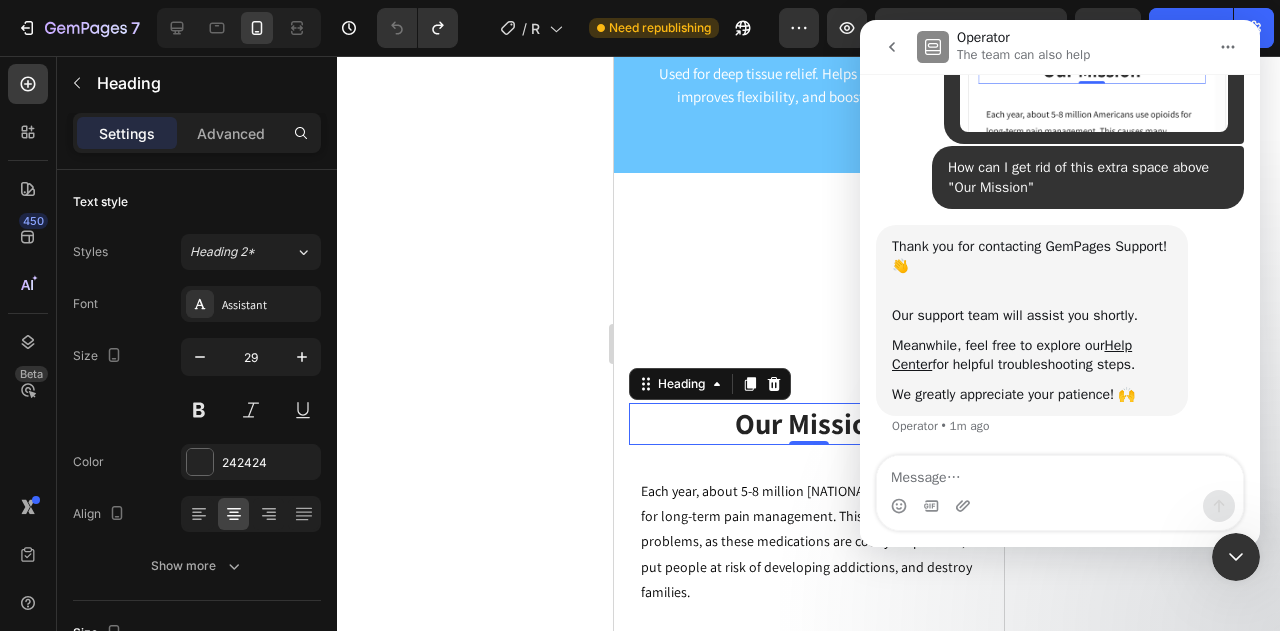 click 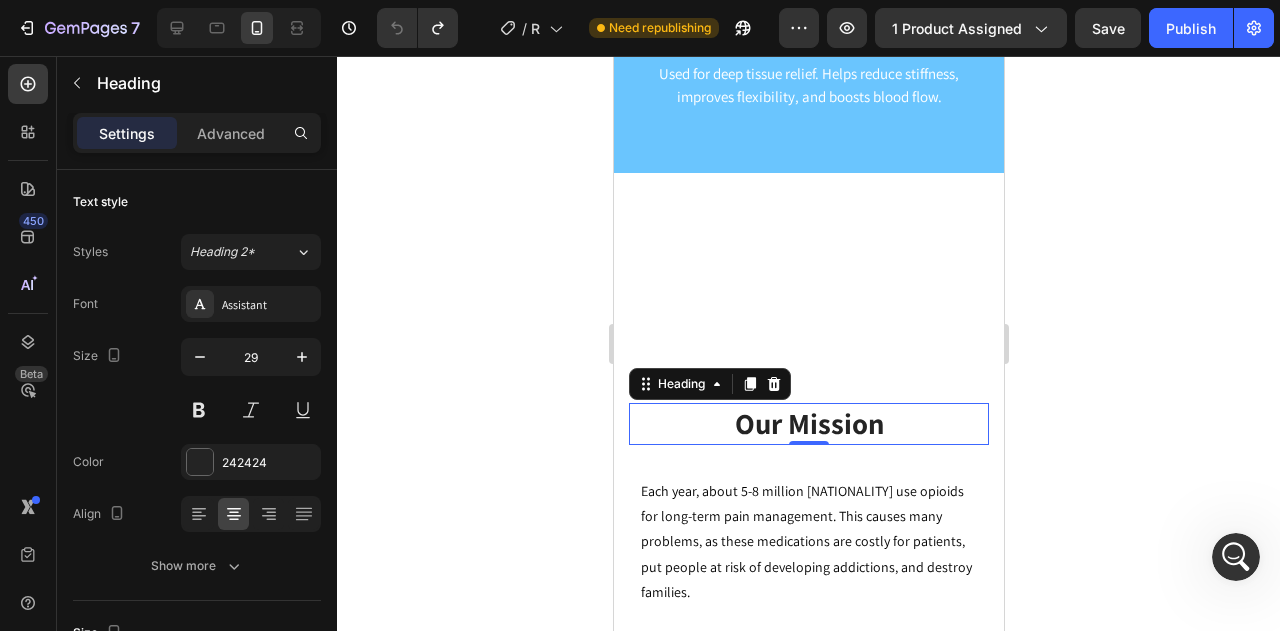 scroll, scrollTop: 0, scrollLeft: 0, axis: both 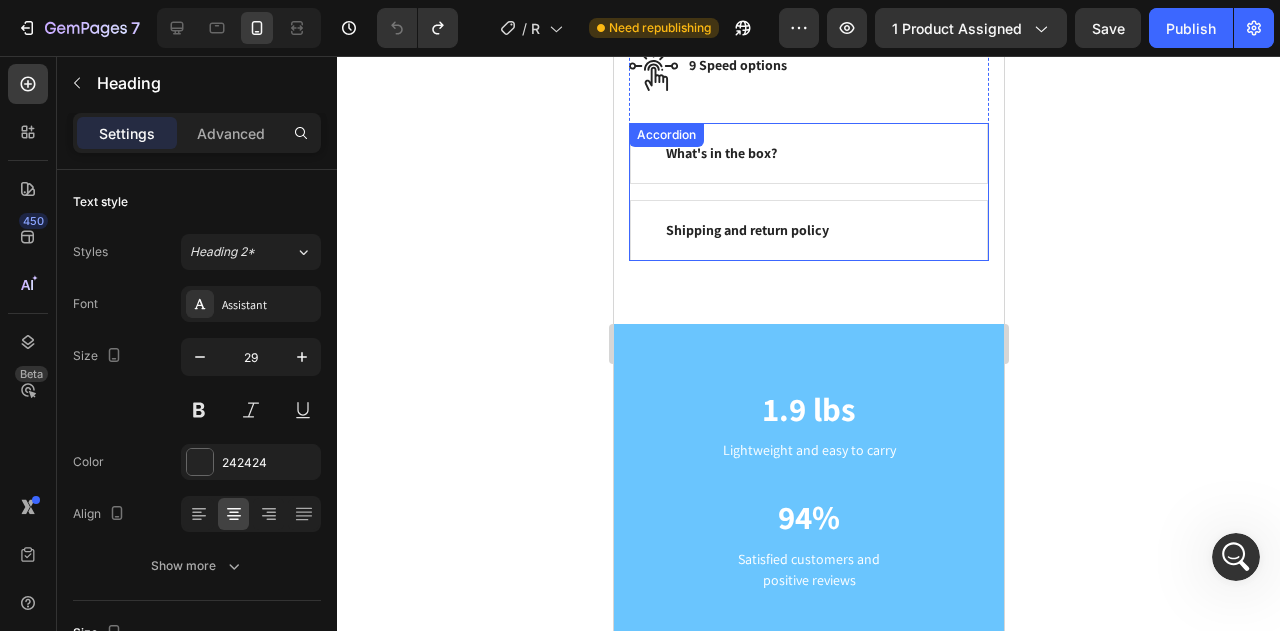 click on "What's in the box?" at bounding box center [808, 153] 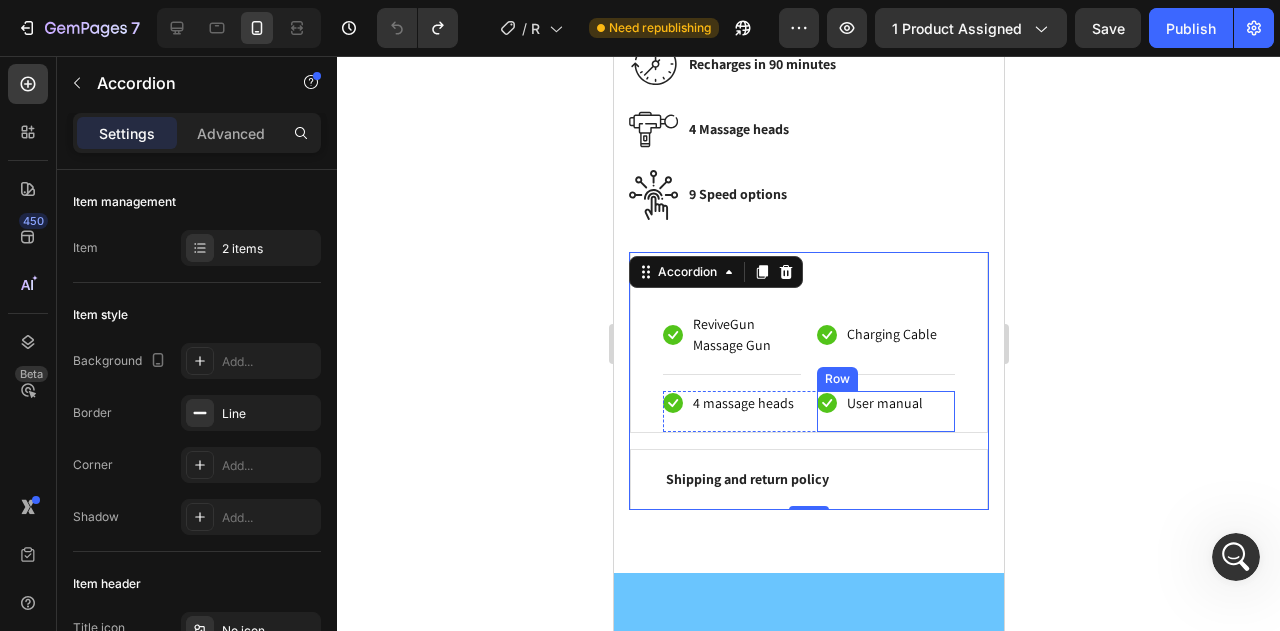 scroll, scrollTop: 1293, scrollLeft: 0, axis: vertical 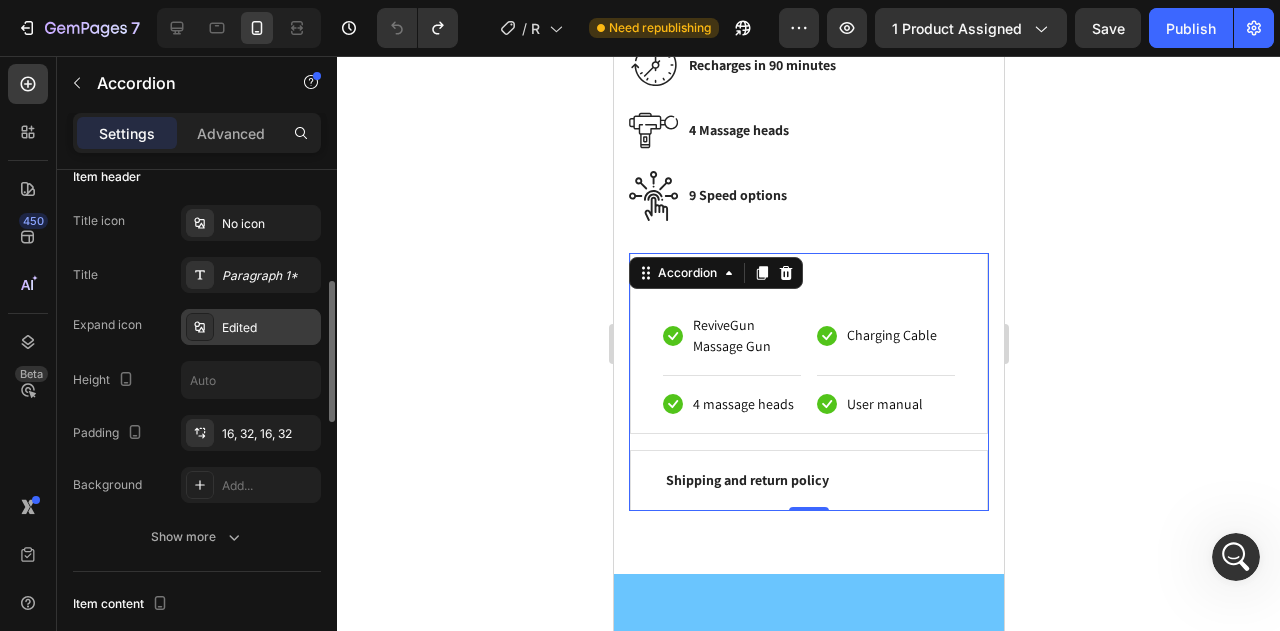 click on "Edited" at bounding box center [269, 328] 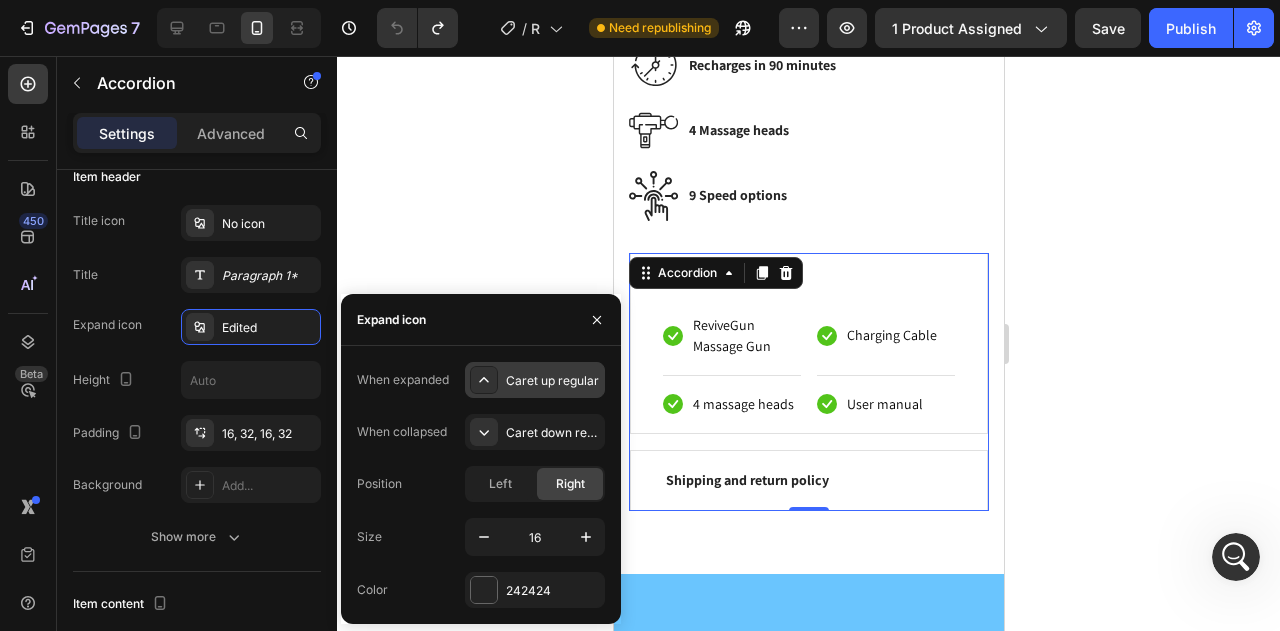 click on "Caret up regular" at bounding box center (553, 381) 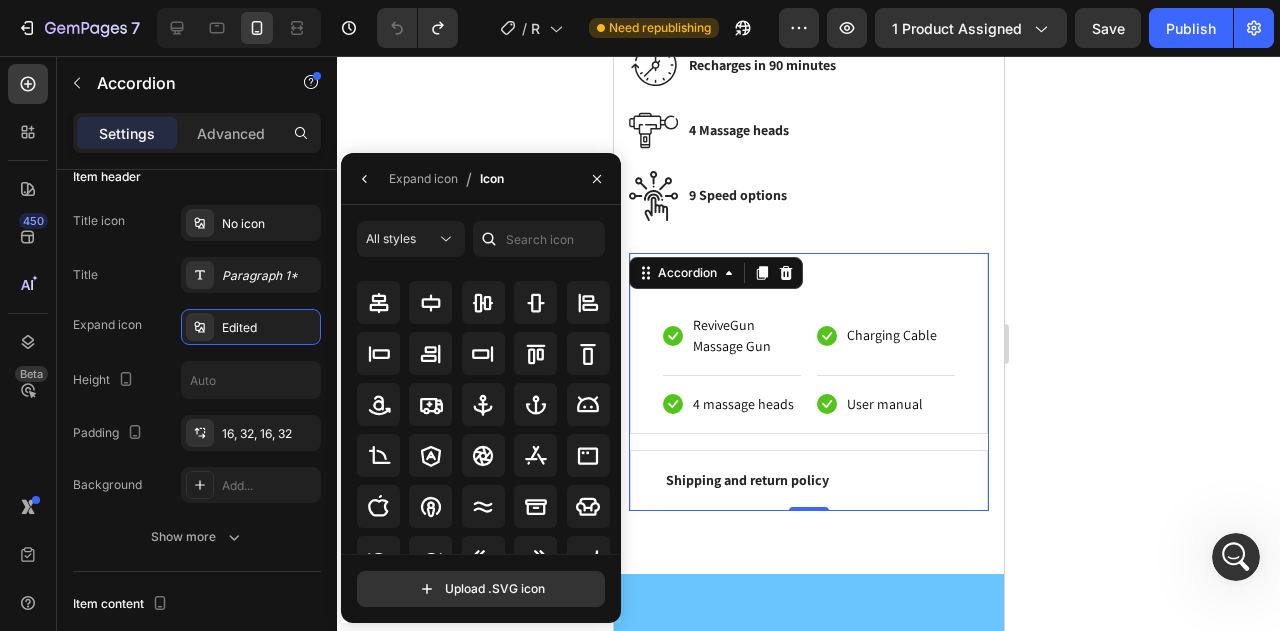 scroll, scrollTop: 0, scrollLeft: 0, axis: both 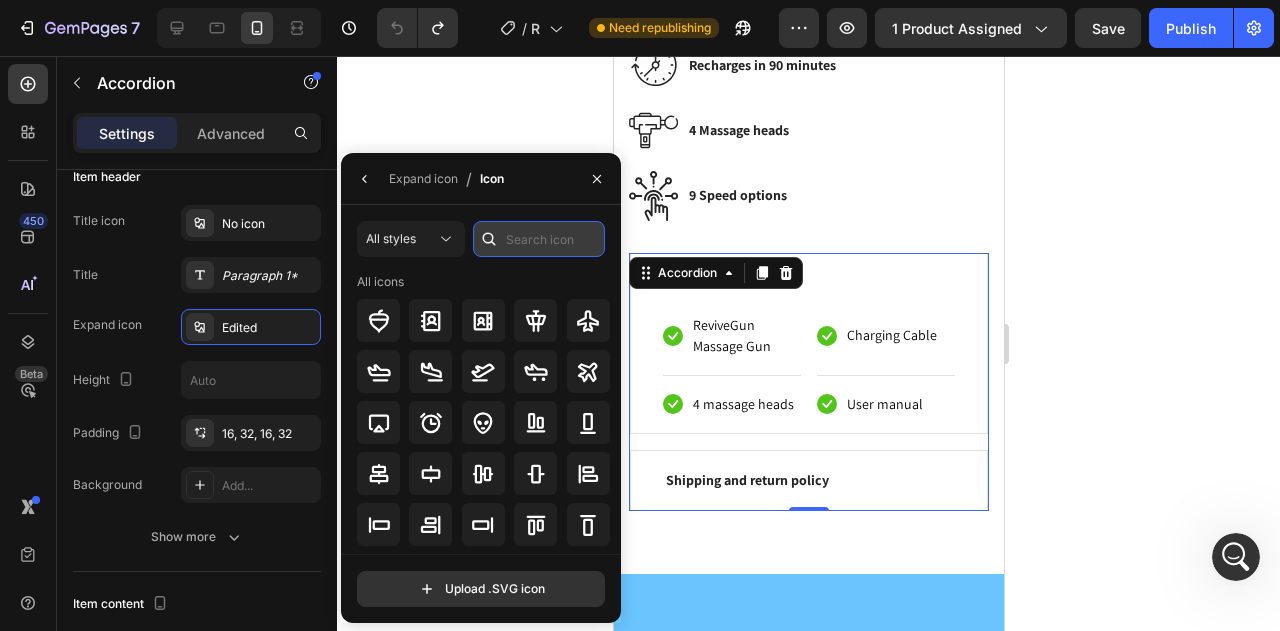 click at bounding box center (539, 239) 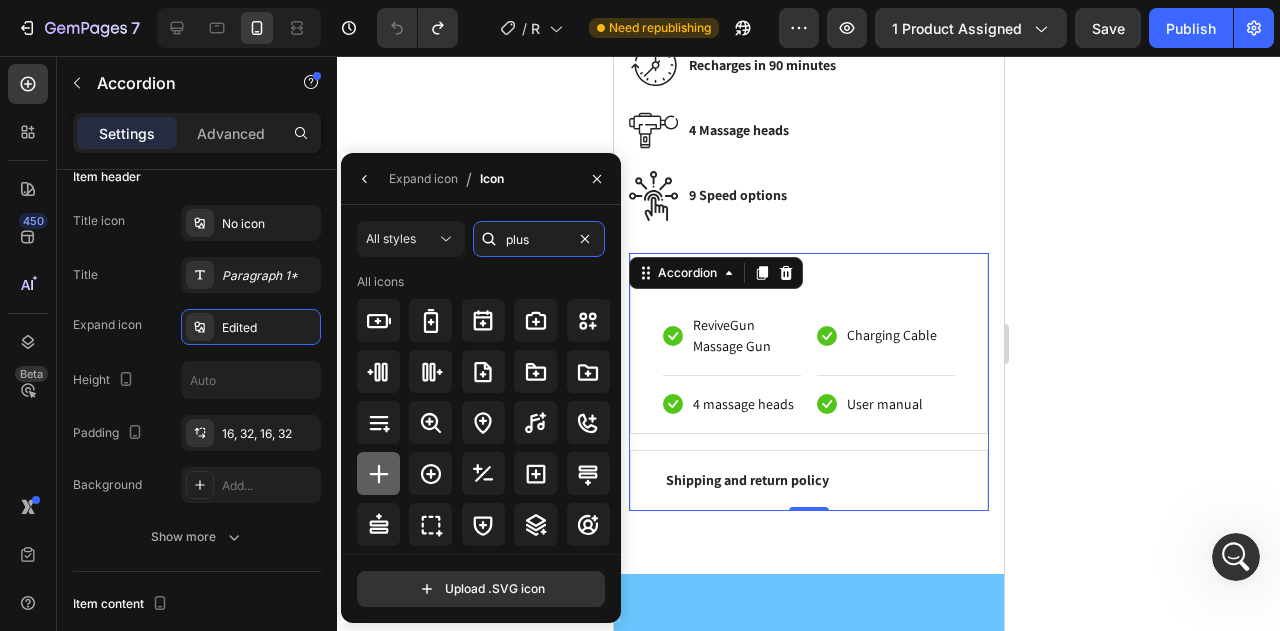 type on "plus" 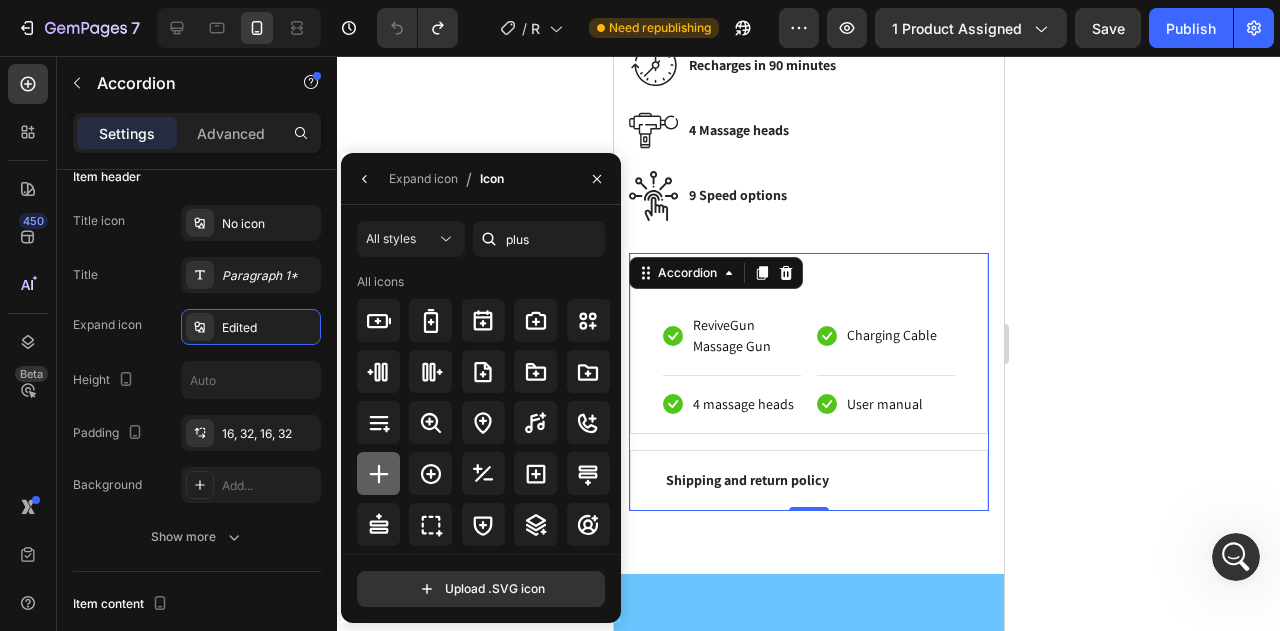 click 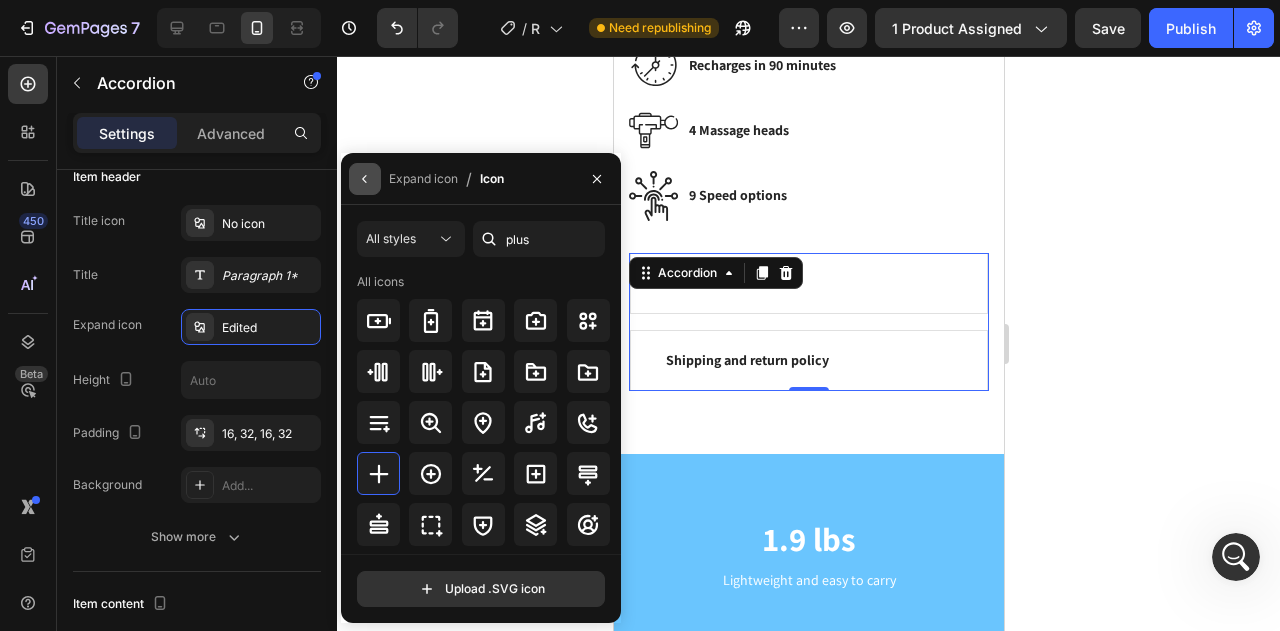 click 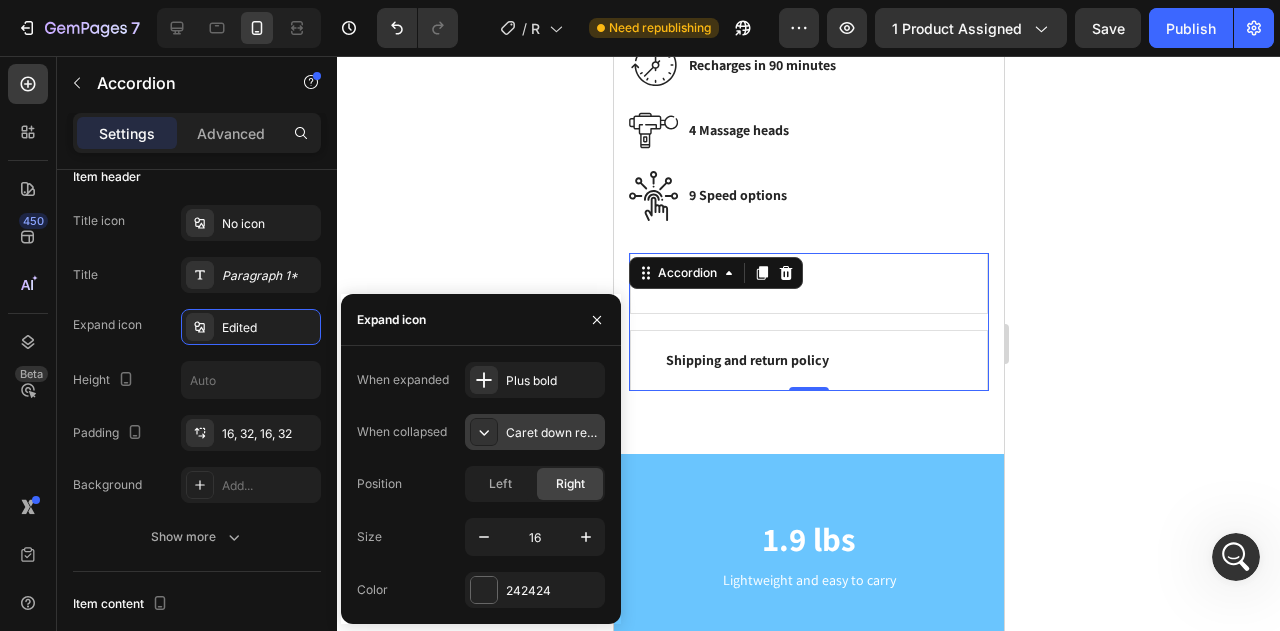 click 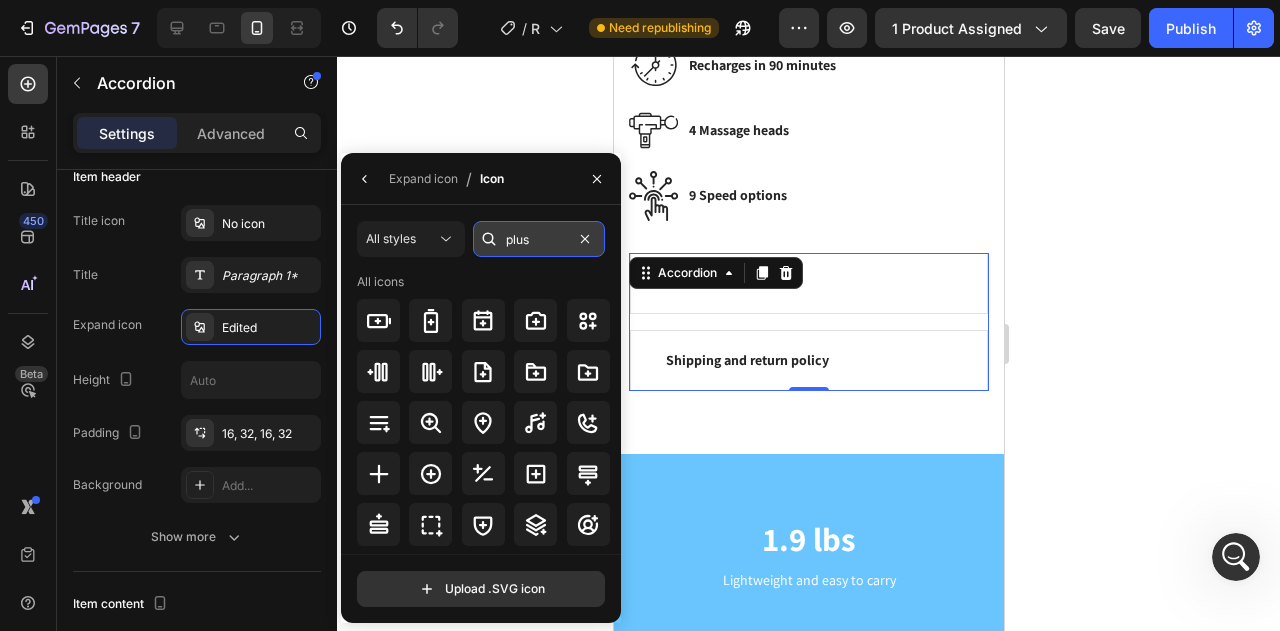 click on "plus" at bounding box center [539, 239] 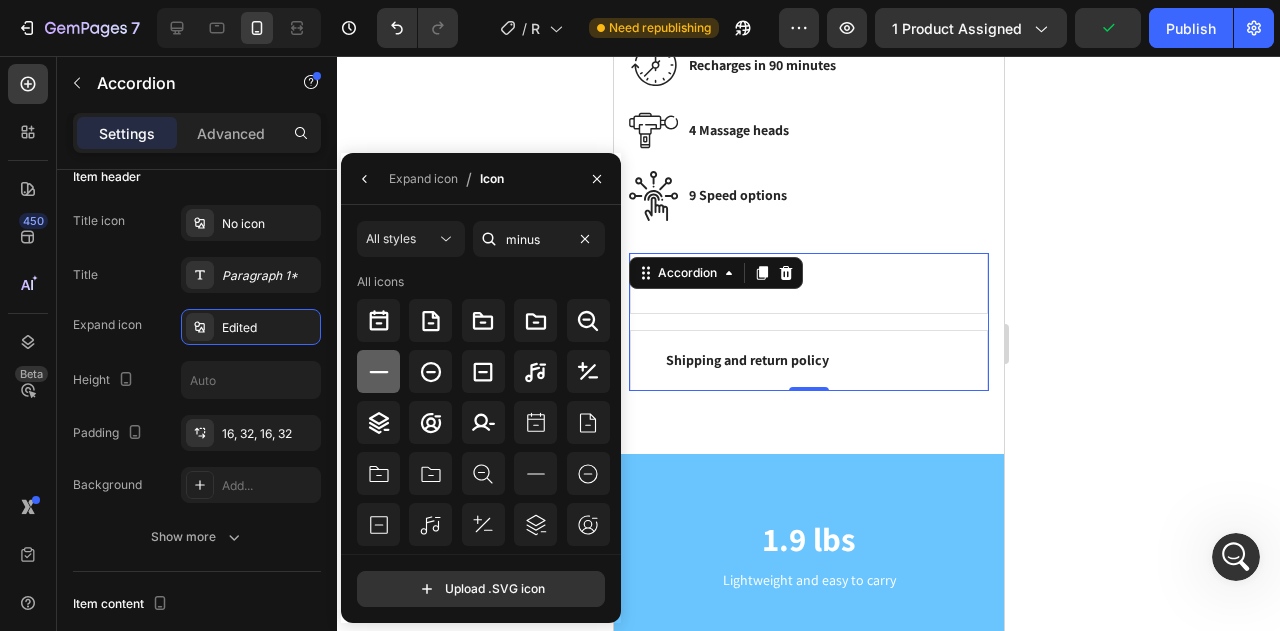 click 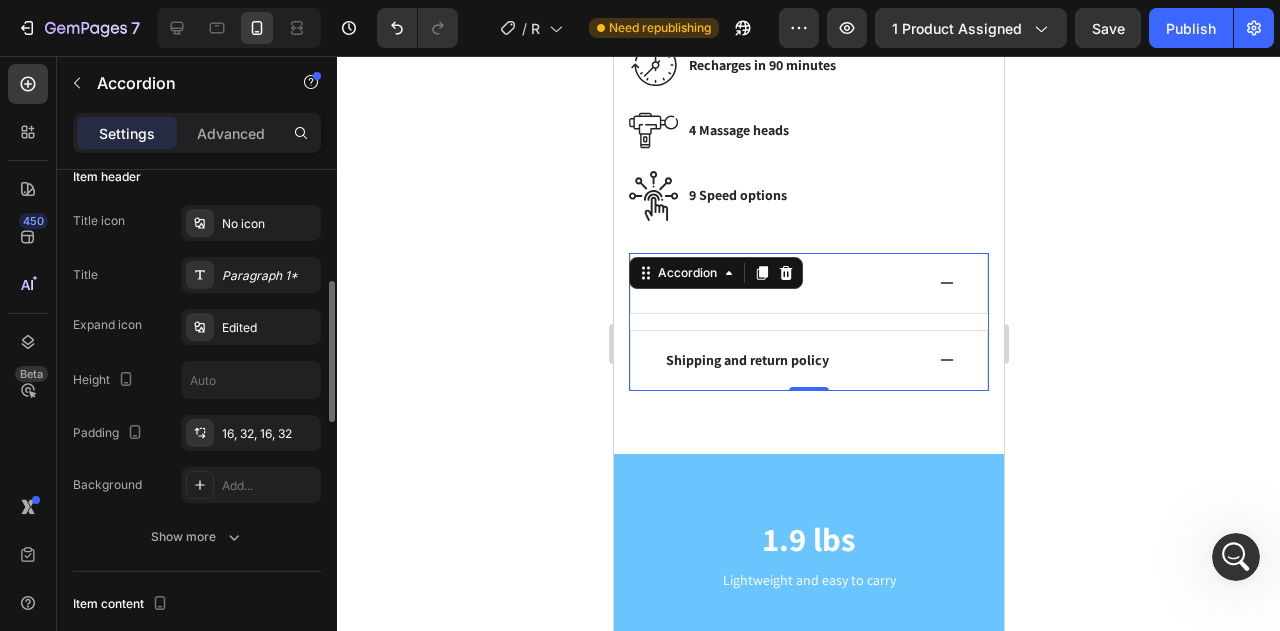 click on "Item header" at bounding box center [197, 177] 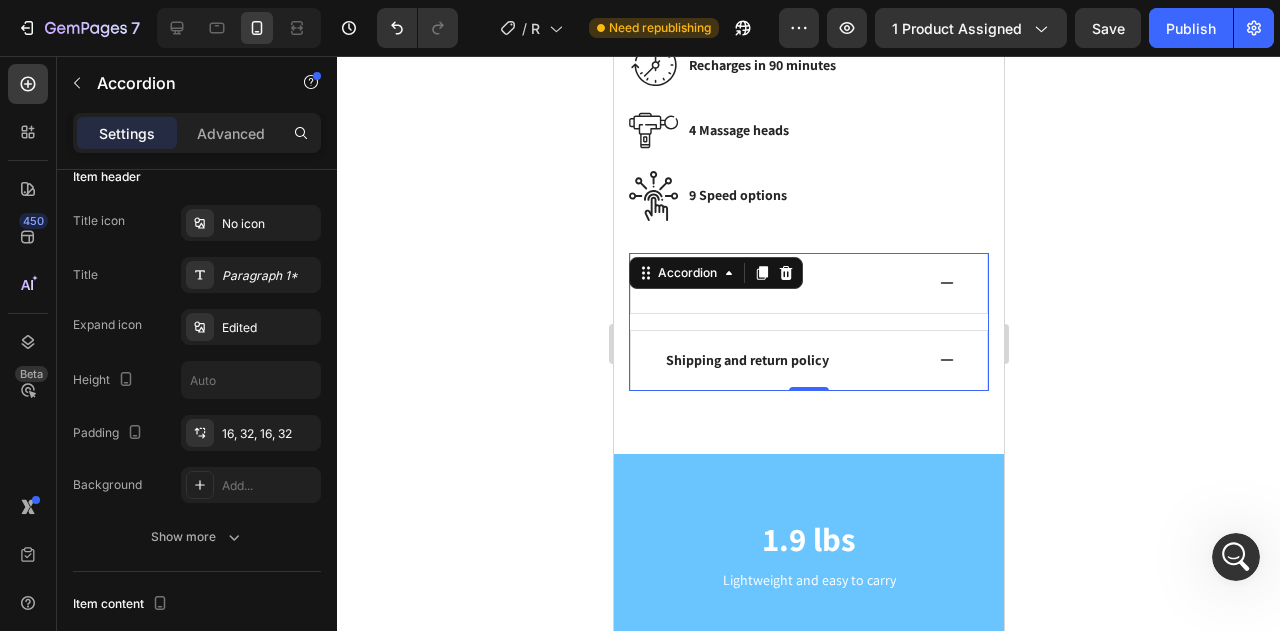 click 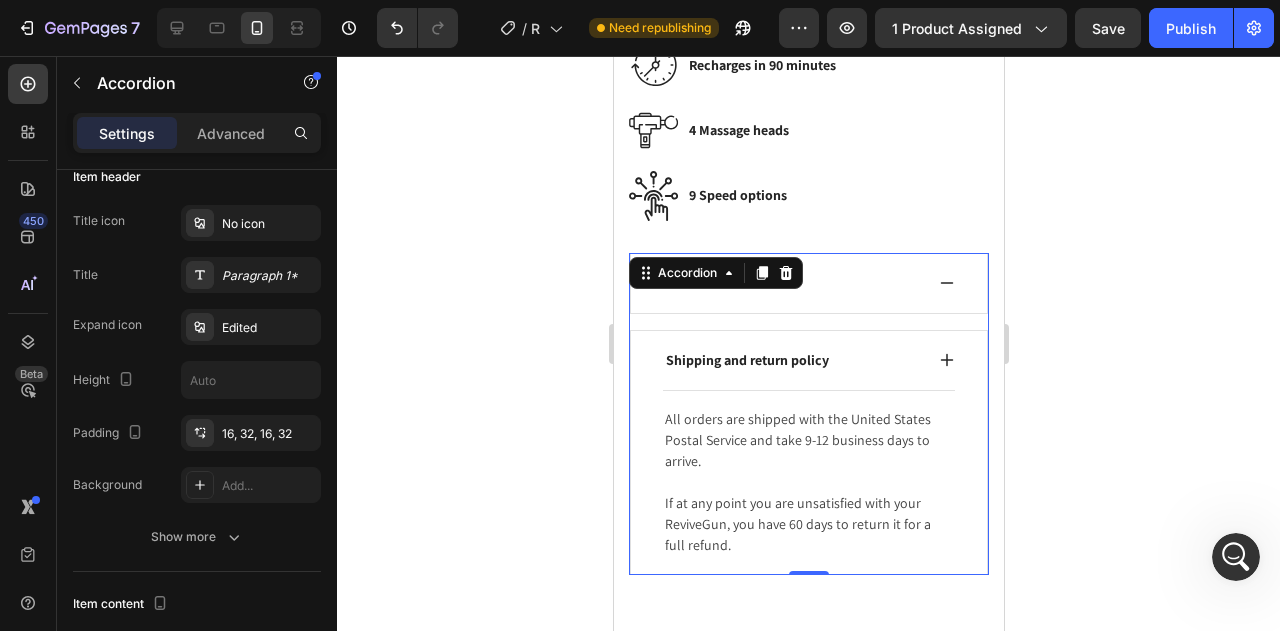 click 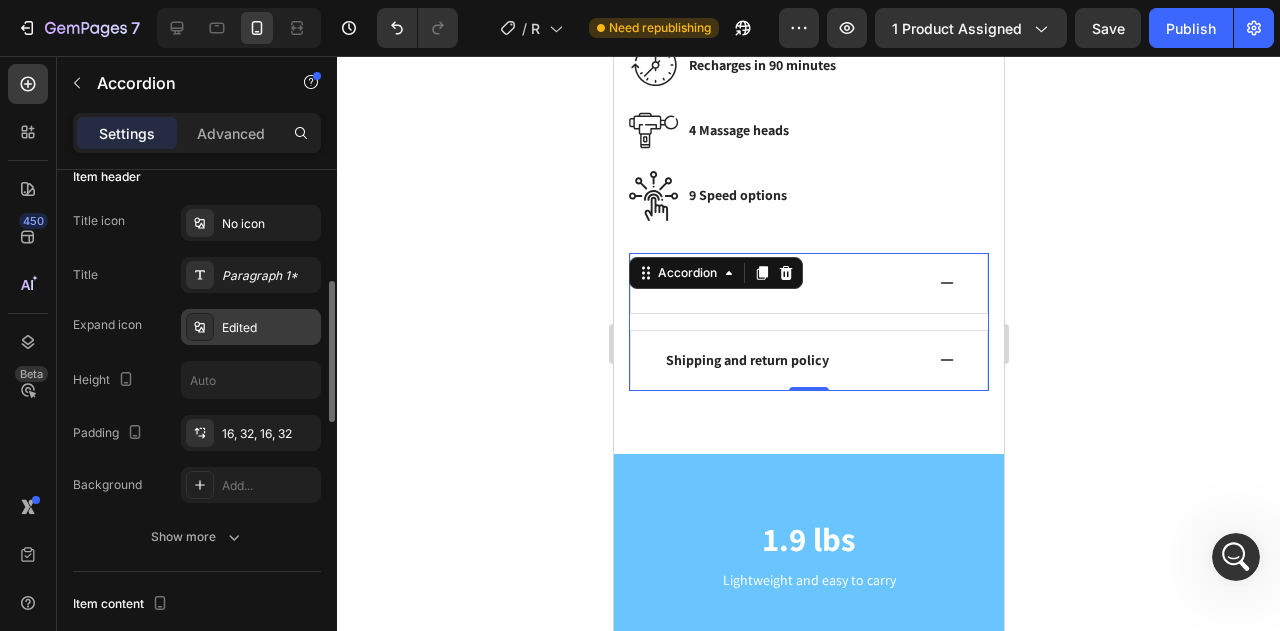 click on "Edited" at bounding box center (269, 328) 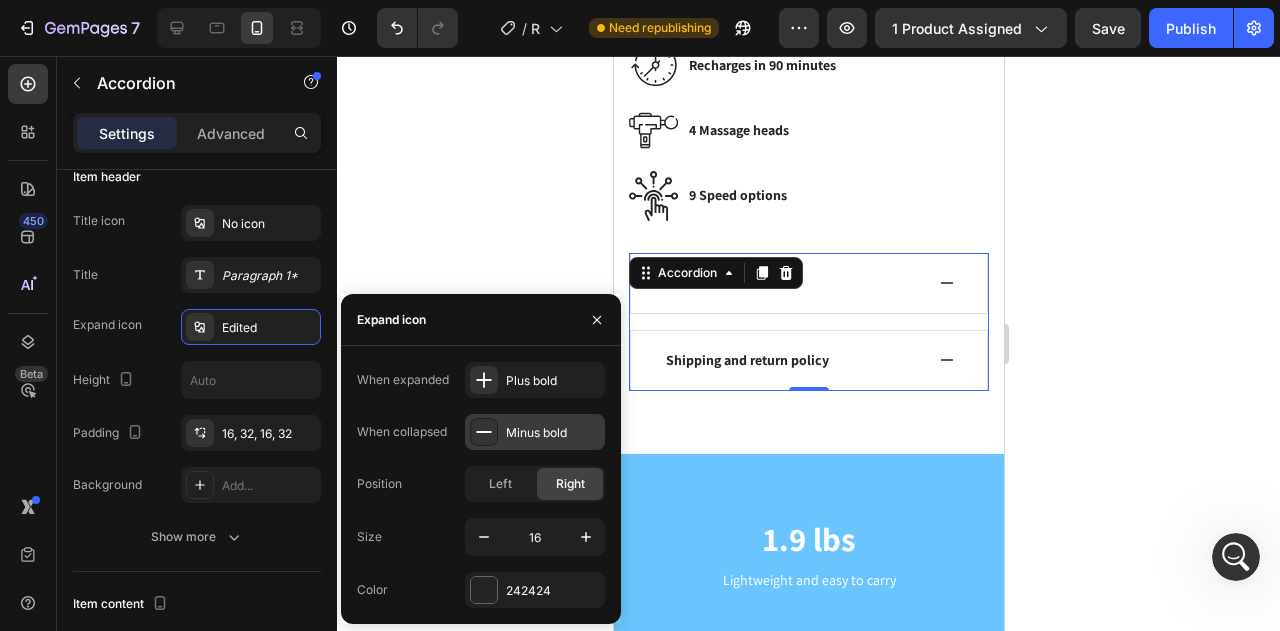 click 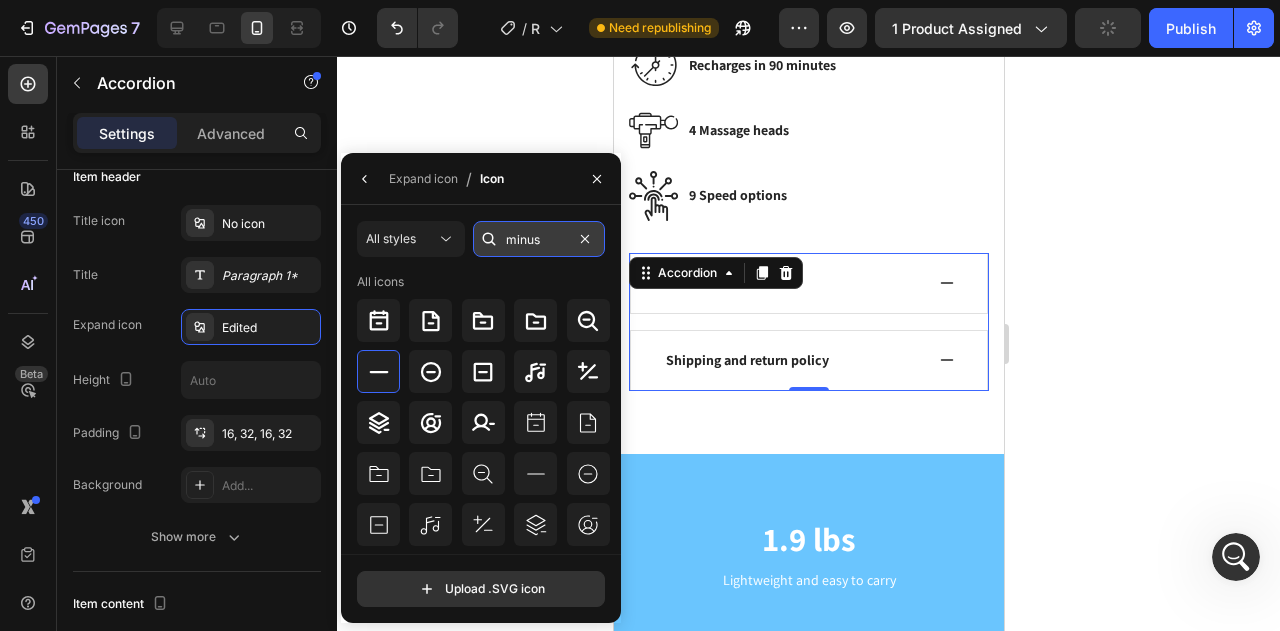 click on "minus" at bounding box center (539, 239) 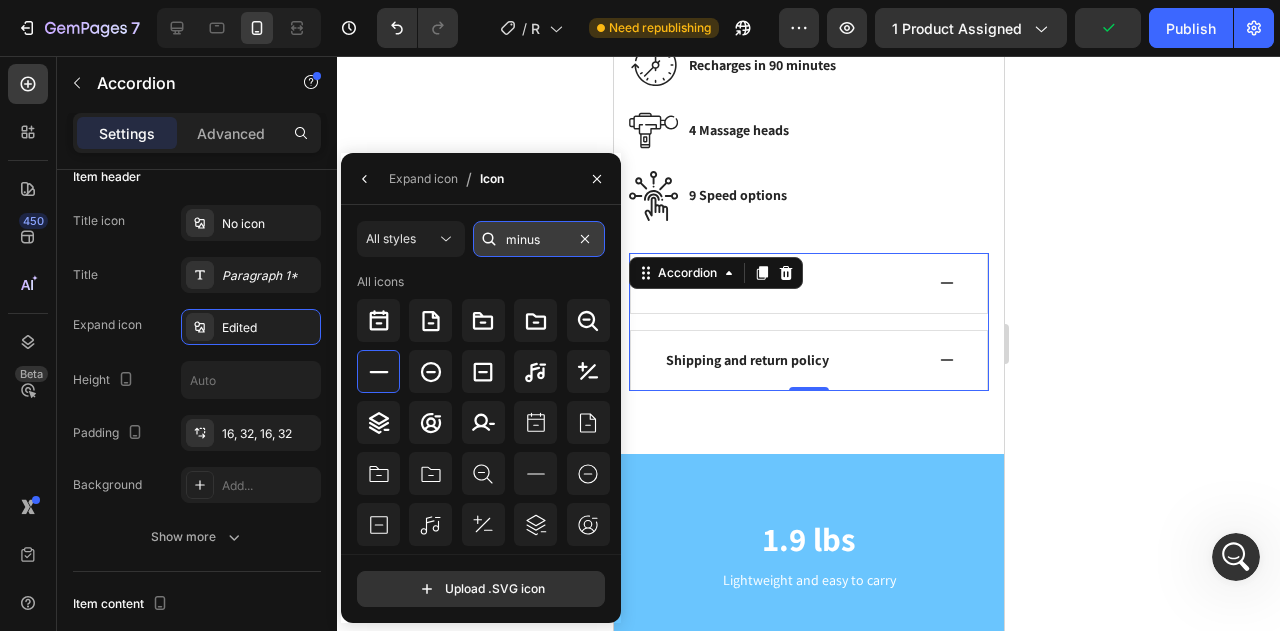 click on "minus" at bounding box center [539, 239] 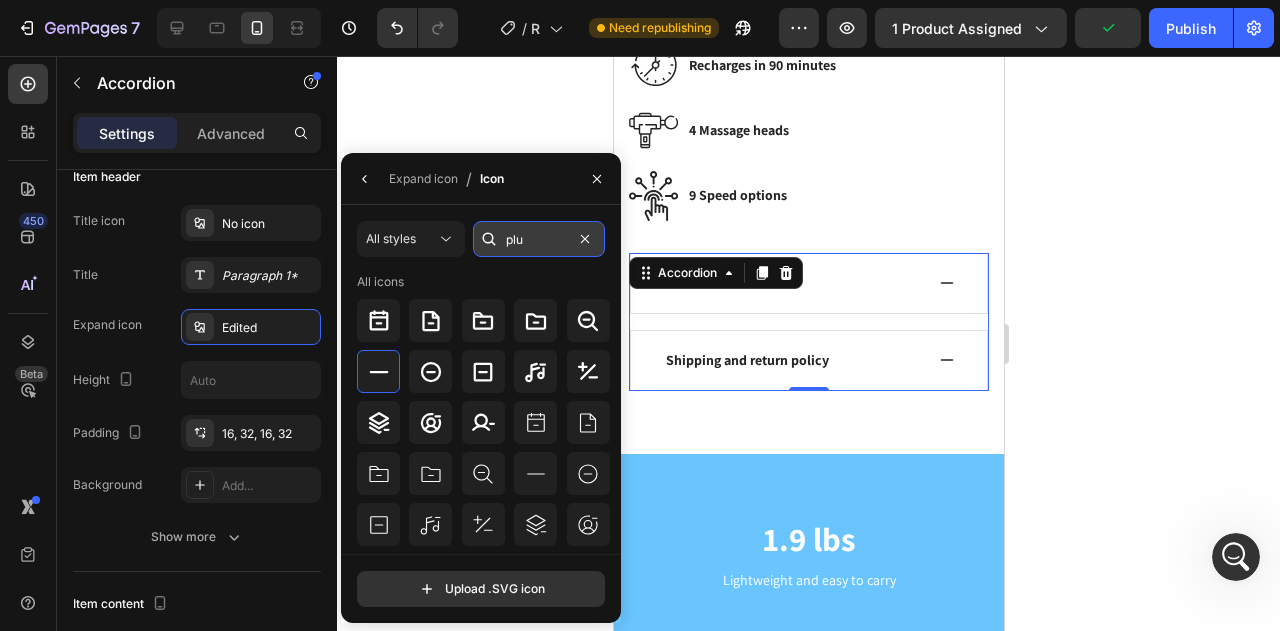 type on "plus" 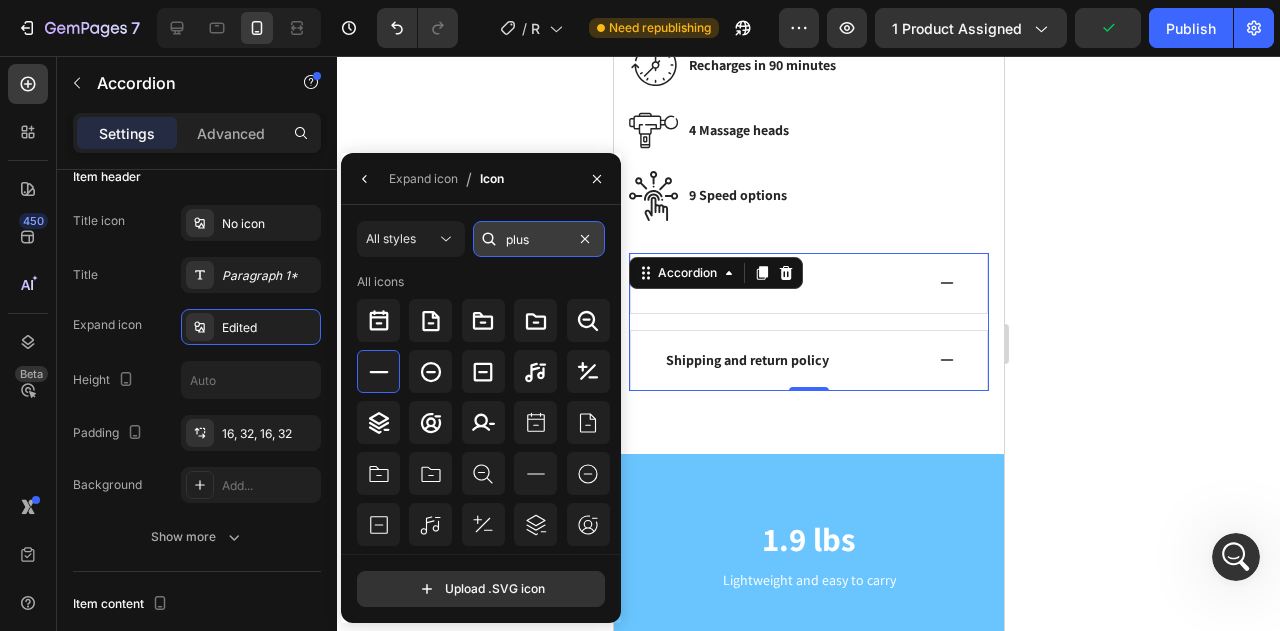 type on "plus" 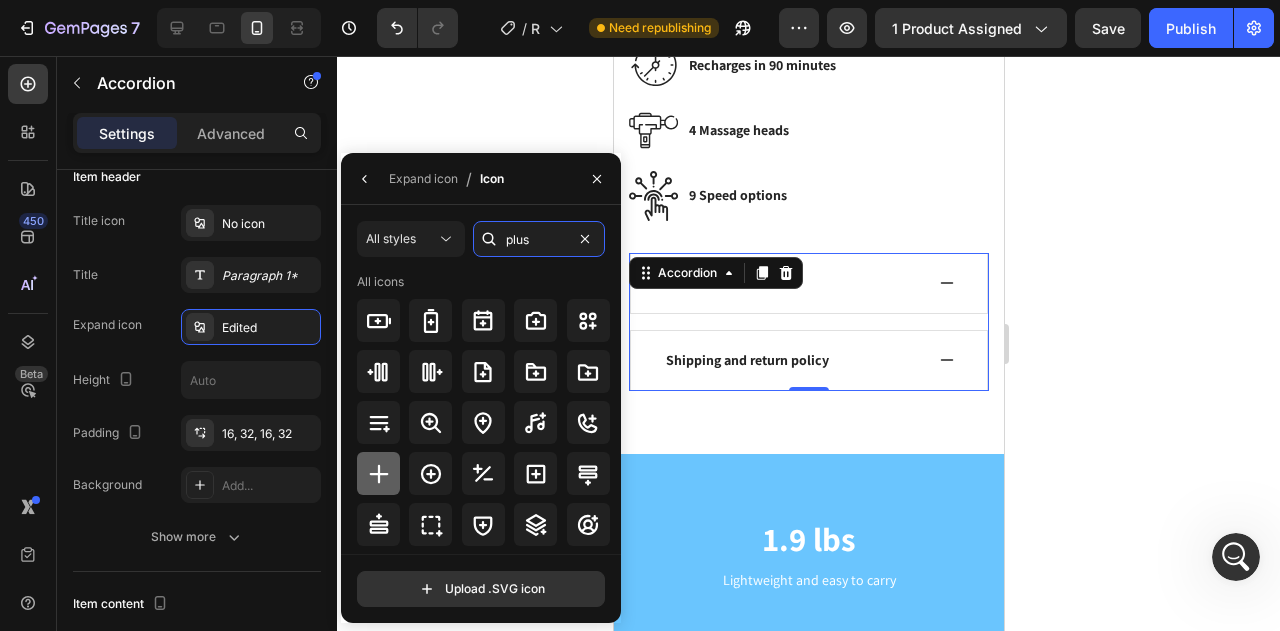 type on "plus" 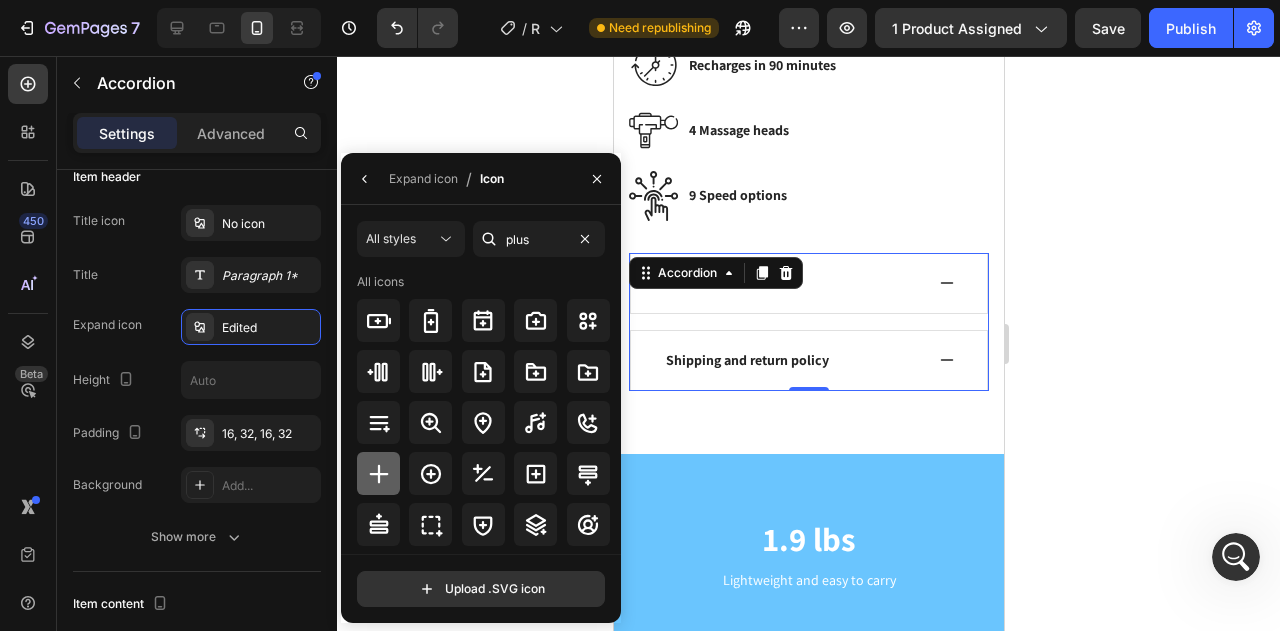 click 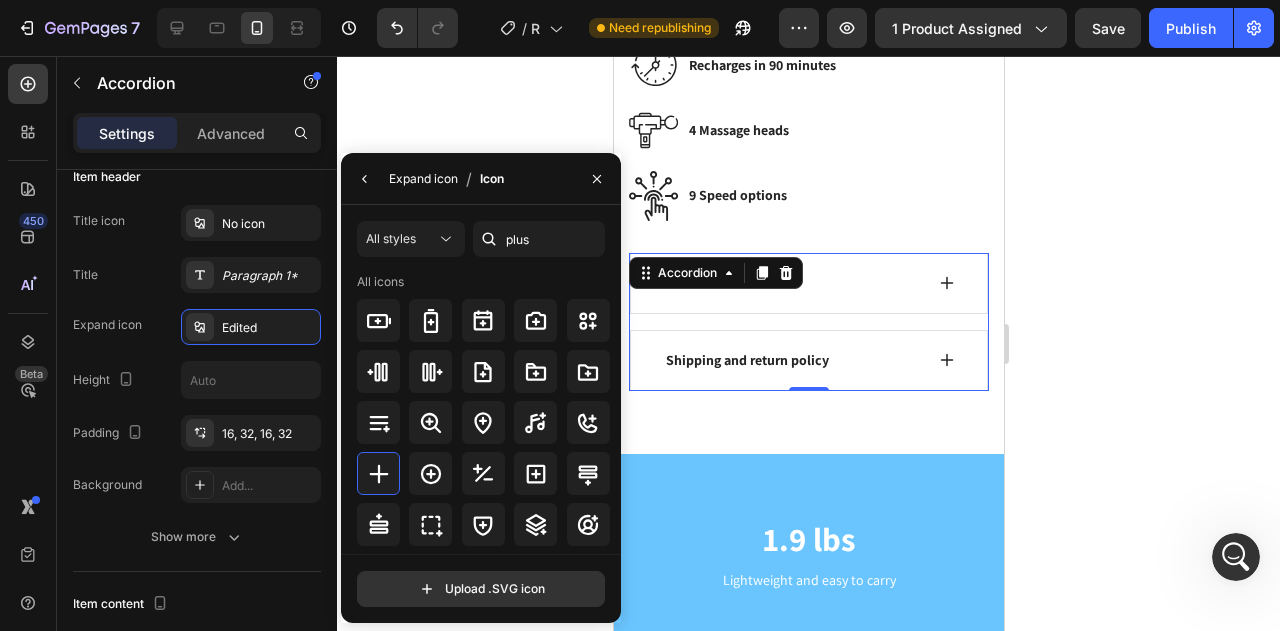 click on "Expand icon" at bounding box center [423, 179] 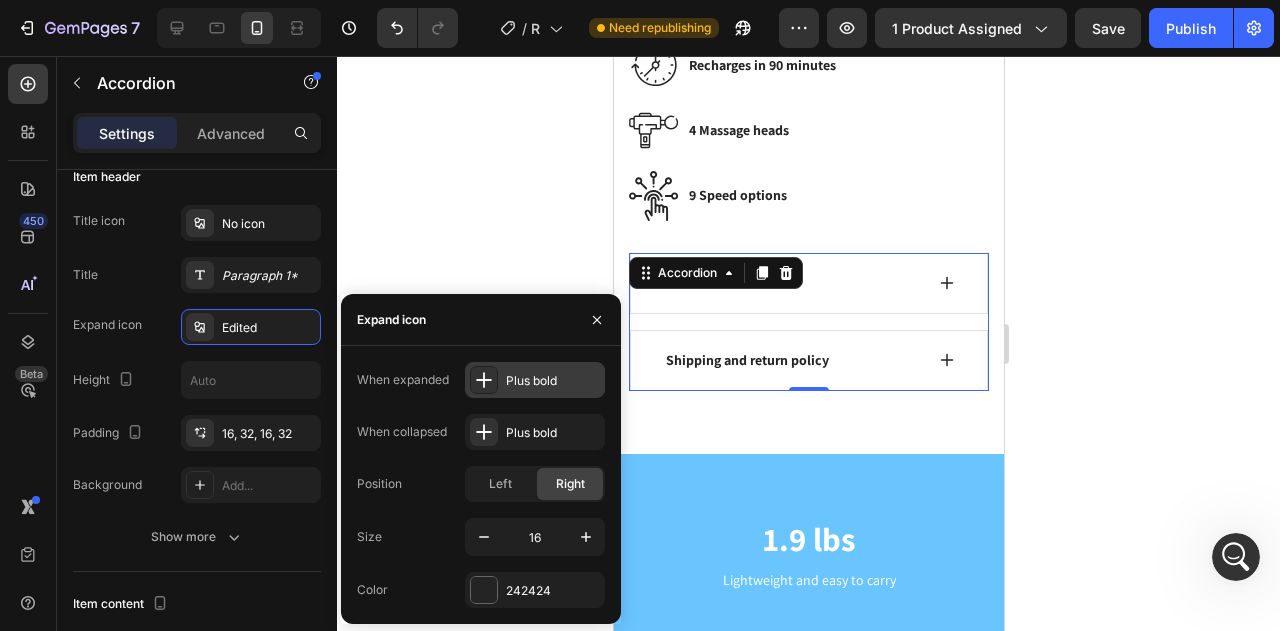 click on "Plus bold" at bounding box center (553, 381) 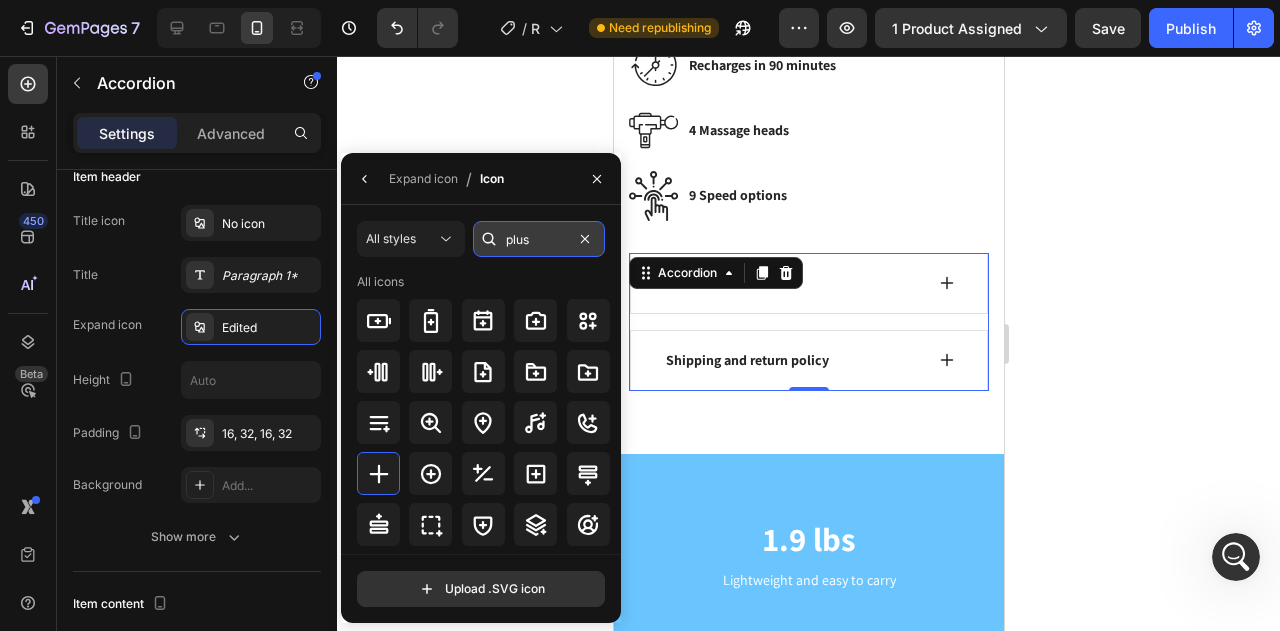 click on "plus" at bounding box center [539, 239] 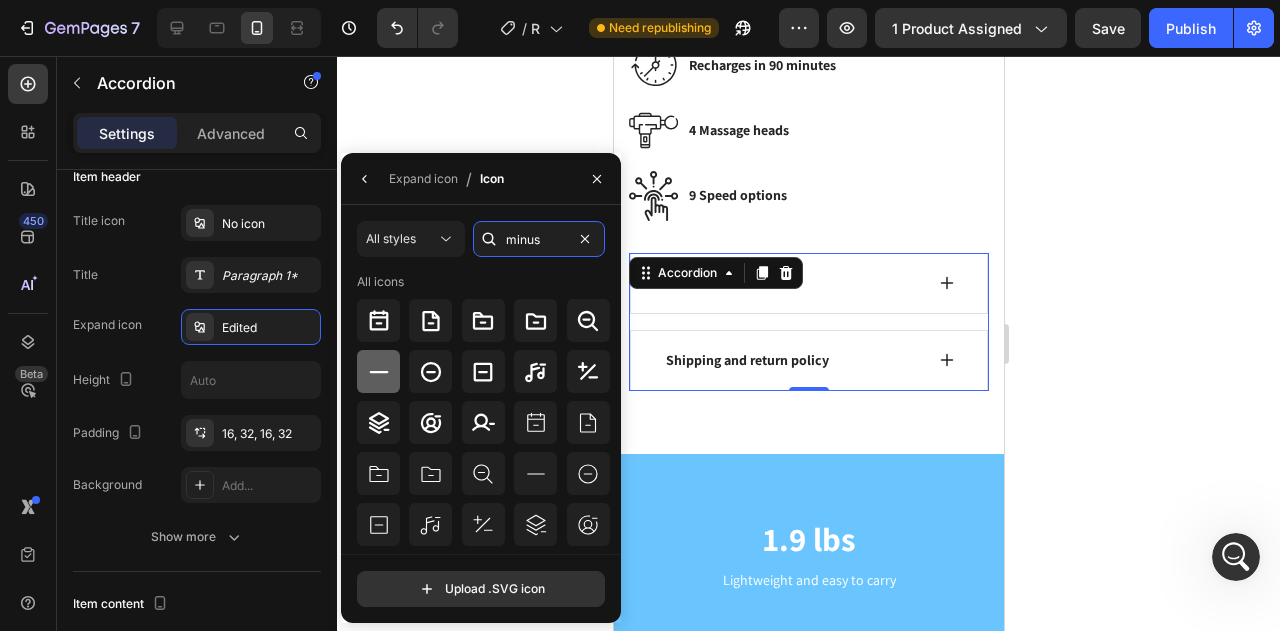 type on "minus" 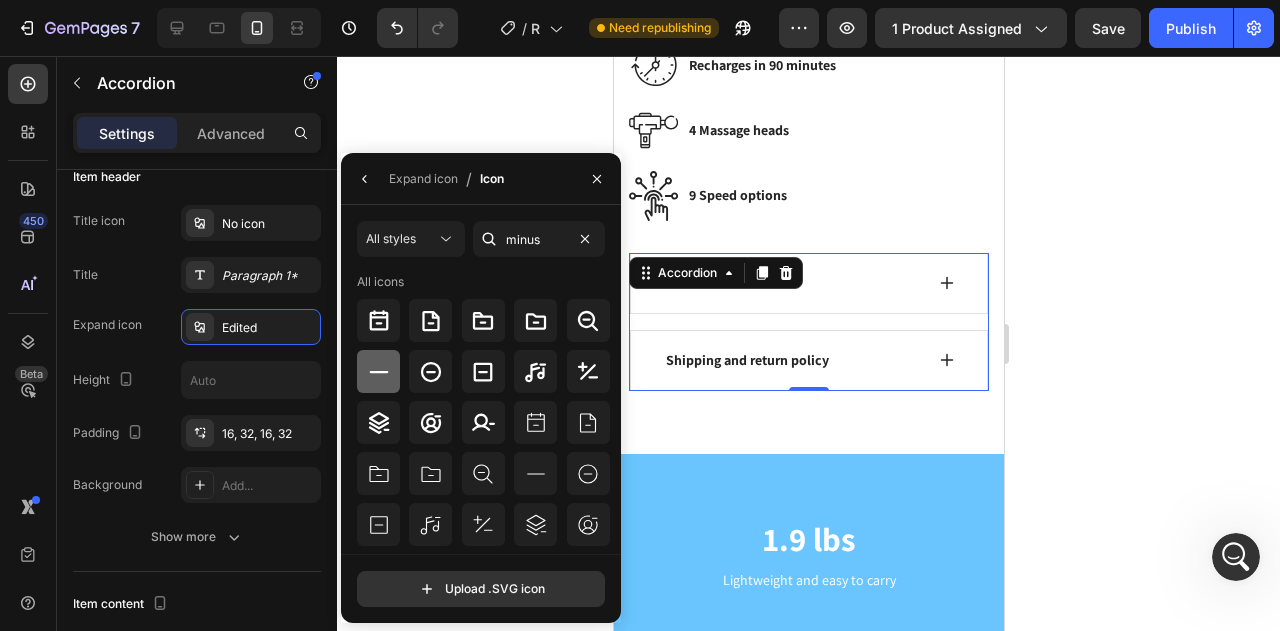 click 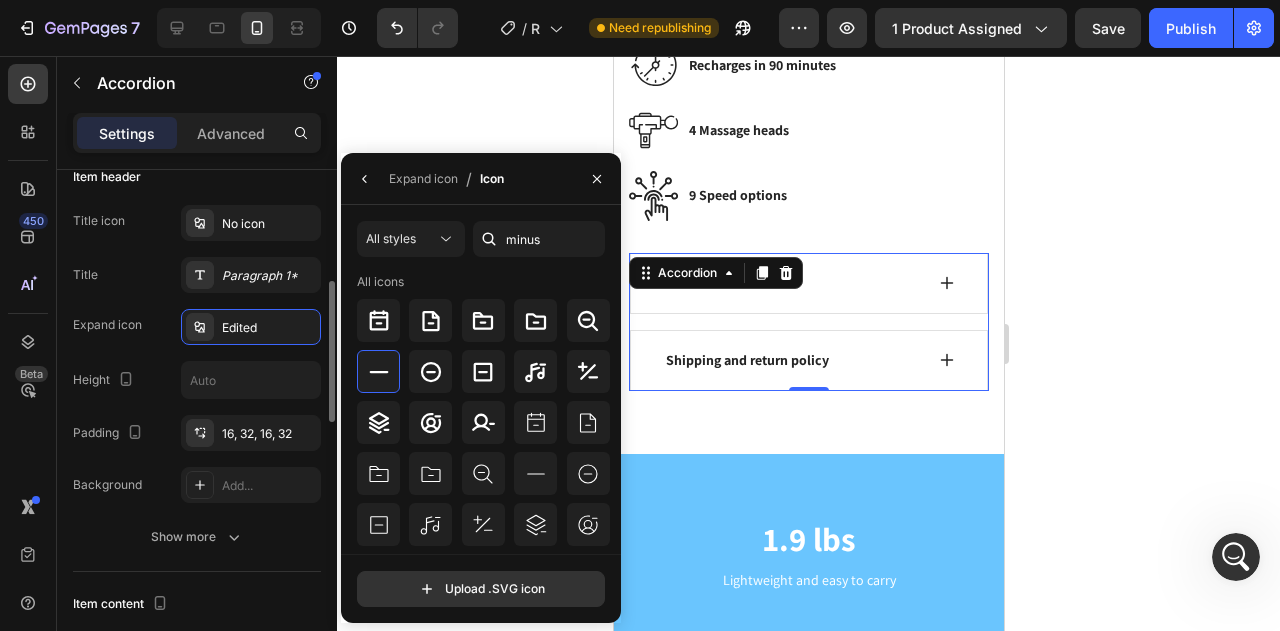 click on "Item header" at bounding box center [197, 177] 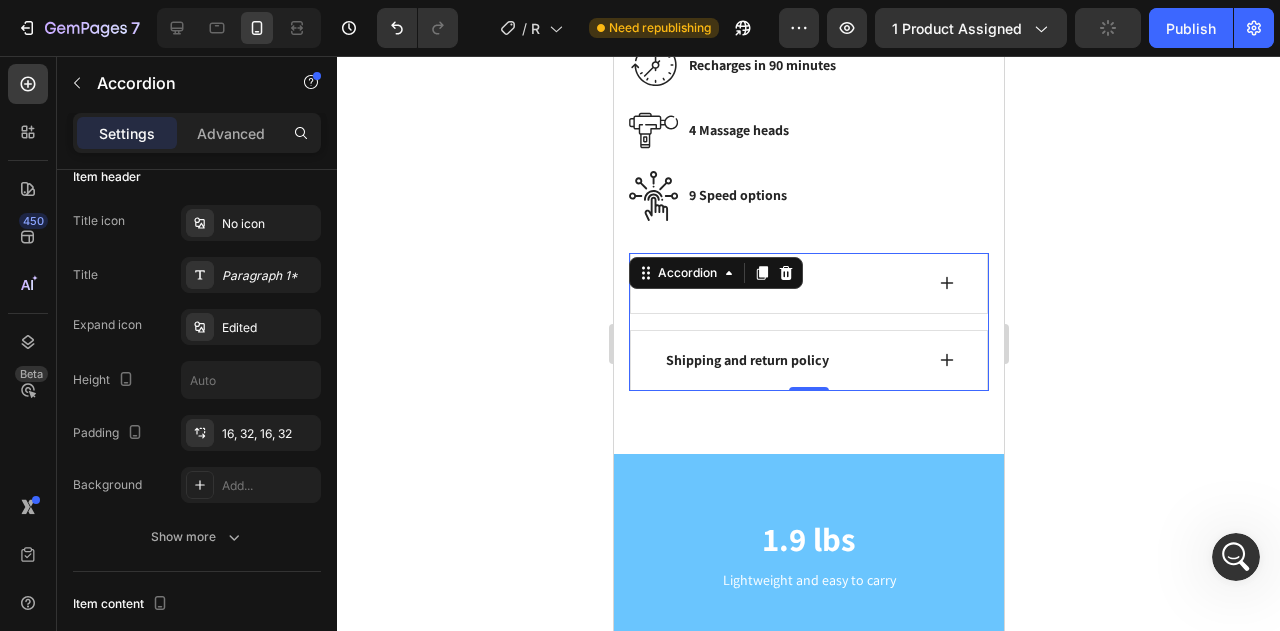click 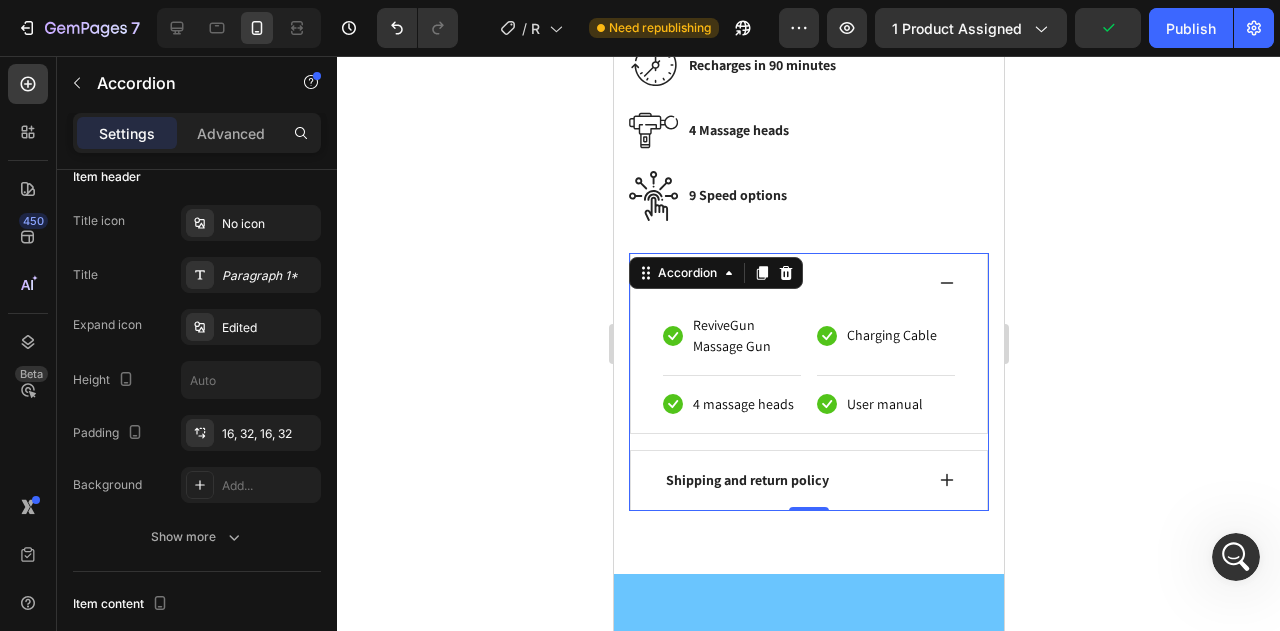 click on "Shipping and return policy" at bounding box center [792, 480] 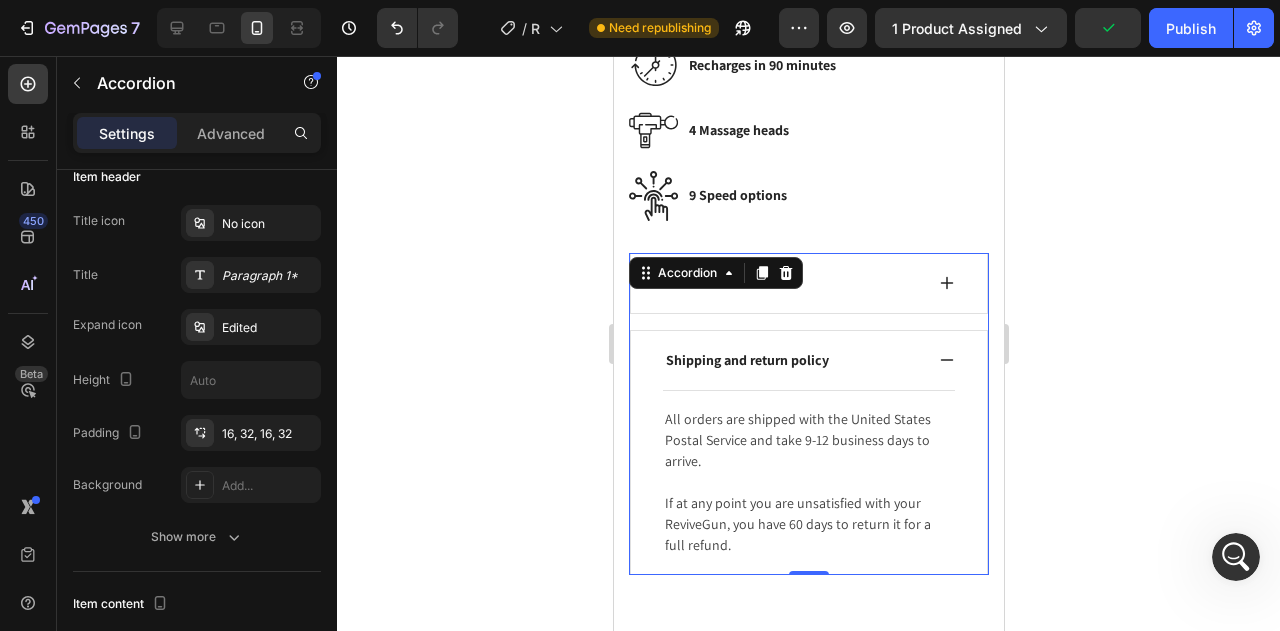 scroll, scrollTop: 1347, scrollLeft: 0, axis: vertical 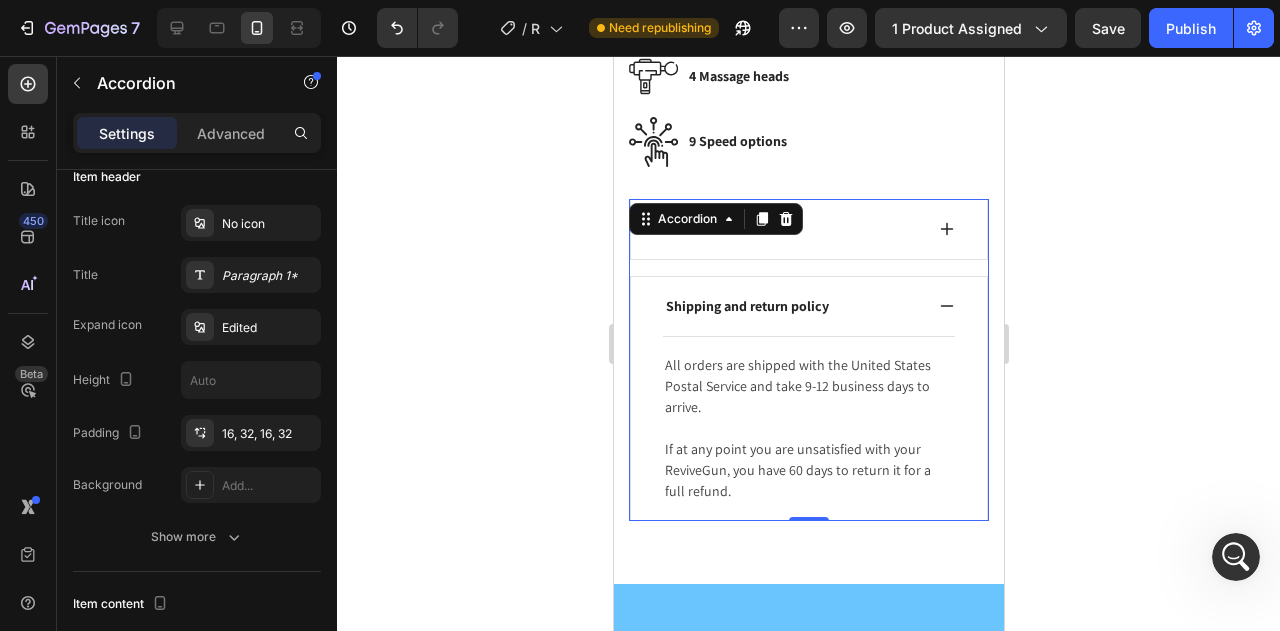 click 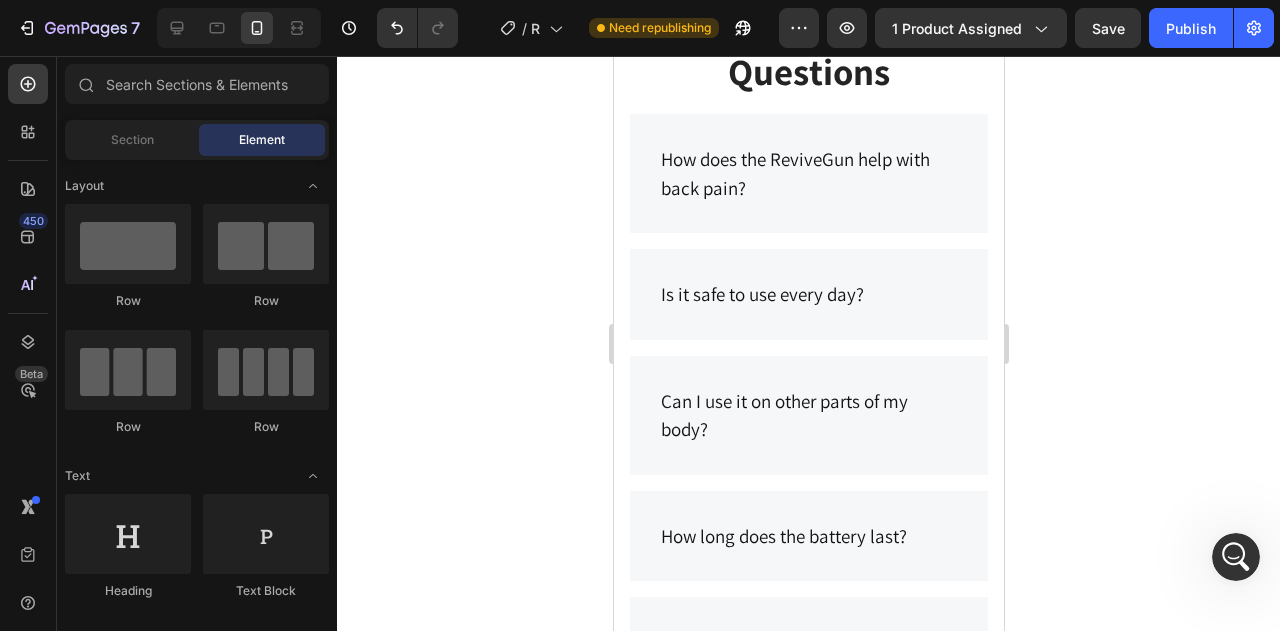 scroll, scrollTop: 7447, scrollLeft: 0, axis: vertical 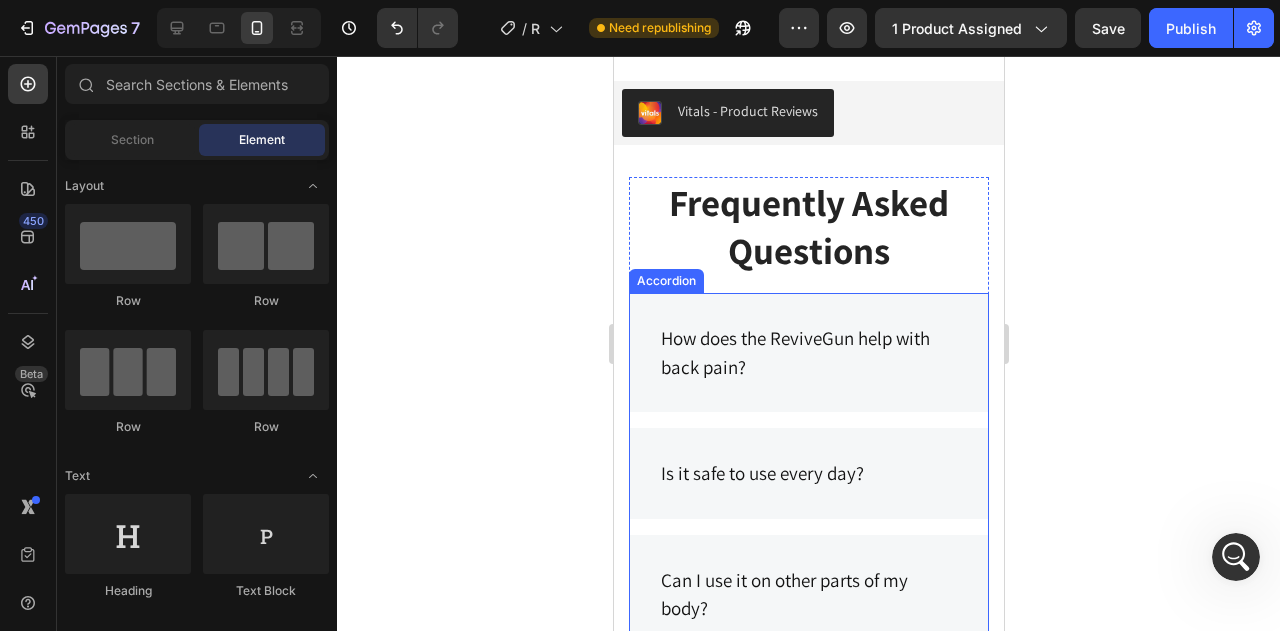 click on "How does the ReviveGun help with back pain?" at bounding box center (808, 352) 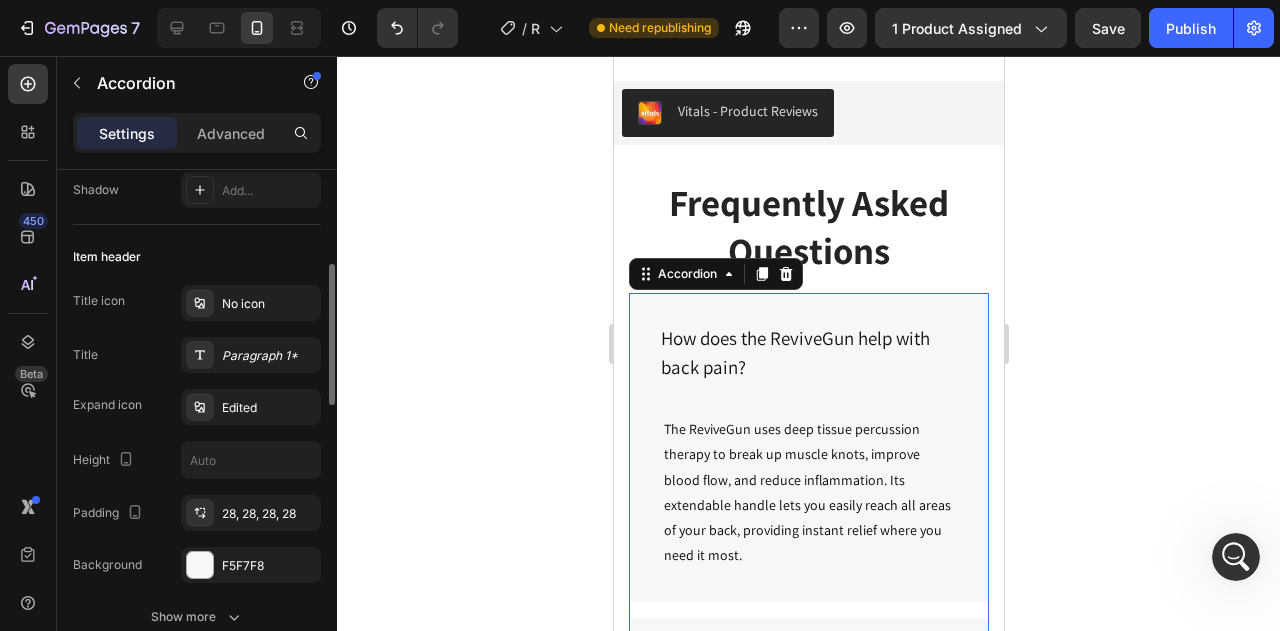 scroll, scrollTop: 331, scrollLeft: 0, axis: vertical 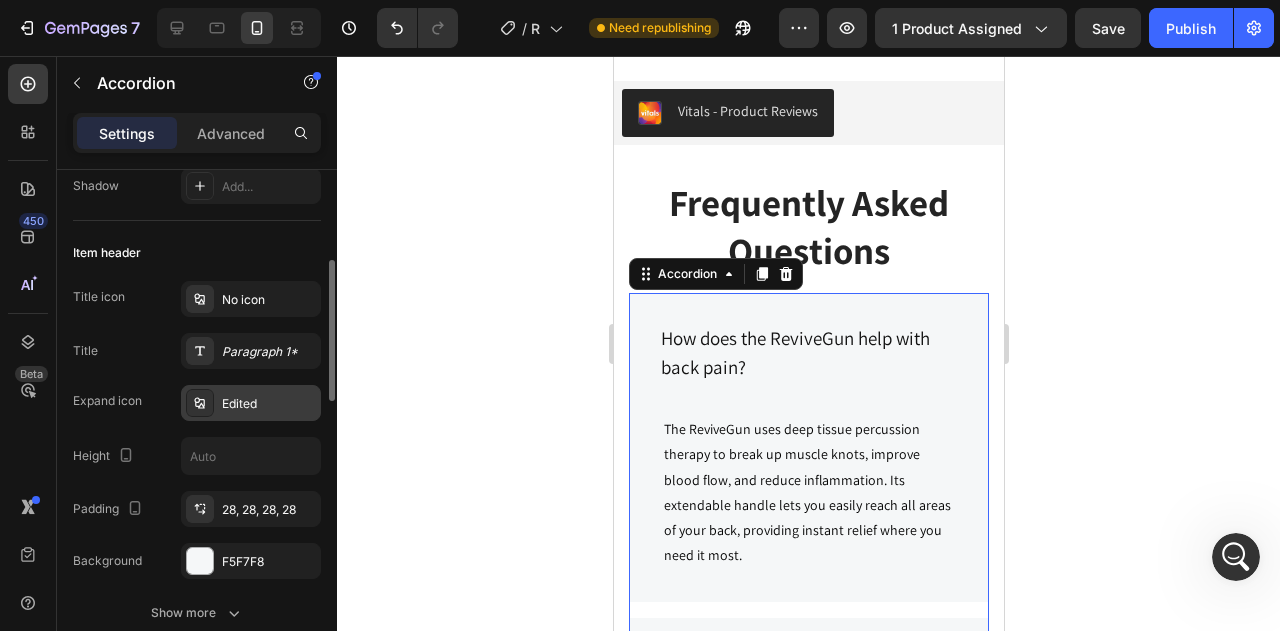 click on "Edited" at bounding box center (269, 404) 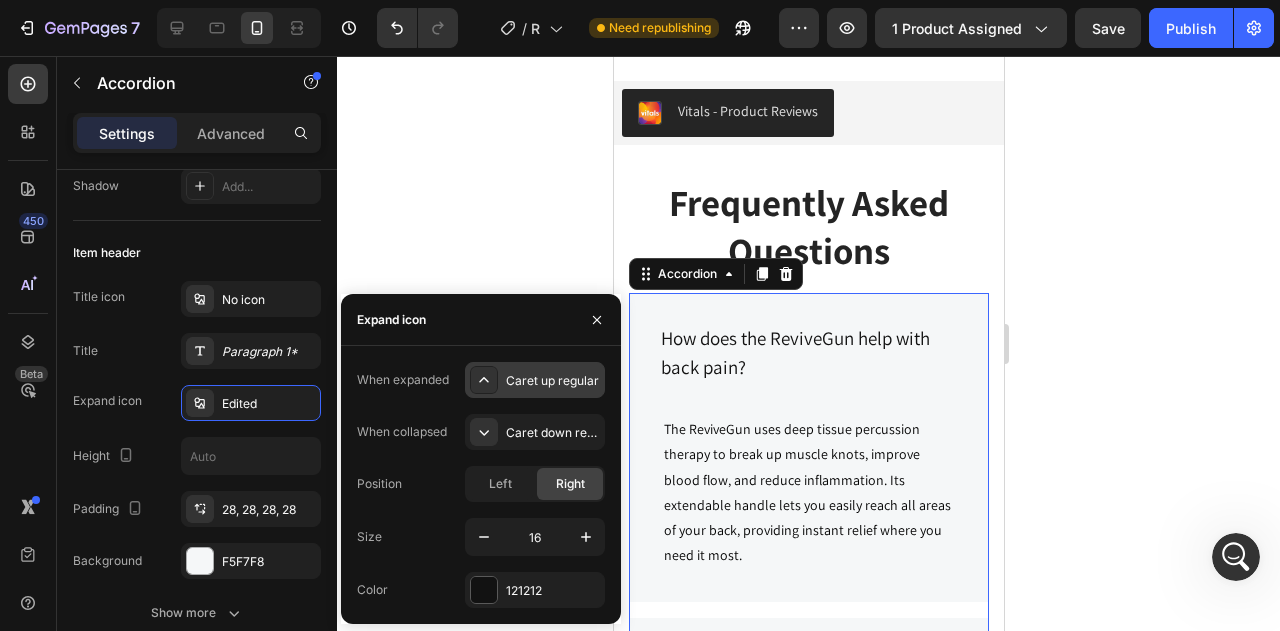 click on "Caret up regular" at bounding box center (553, 381) 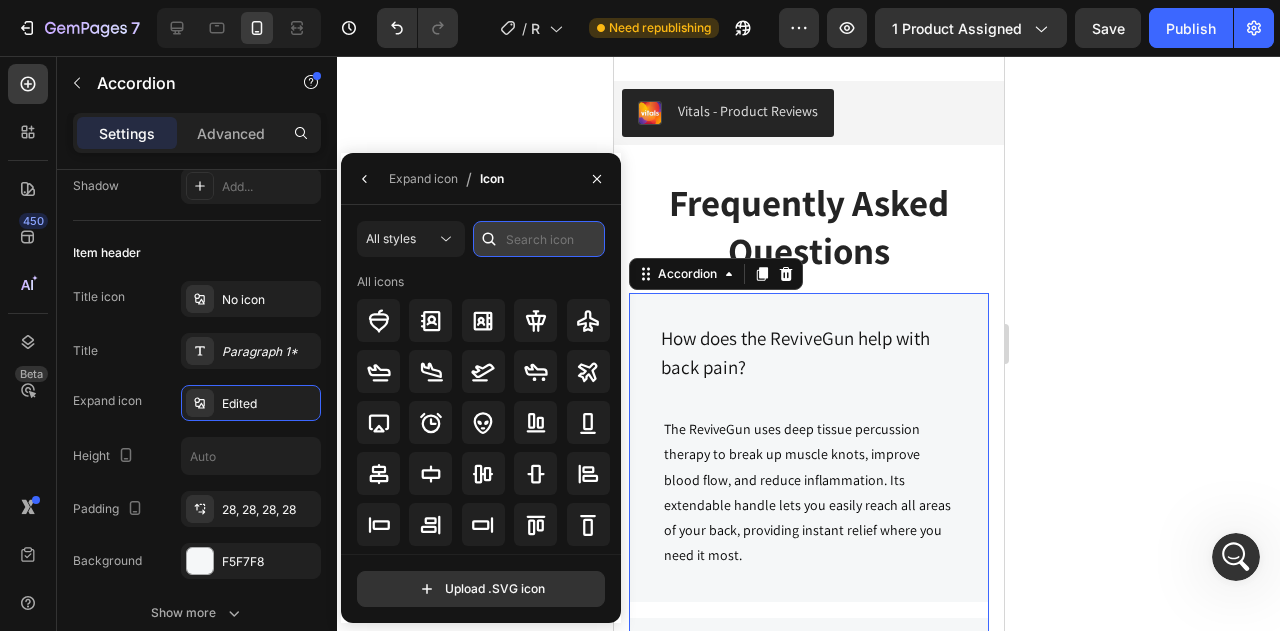 click at bounding box center (539, 239) 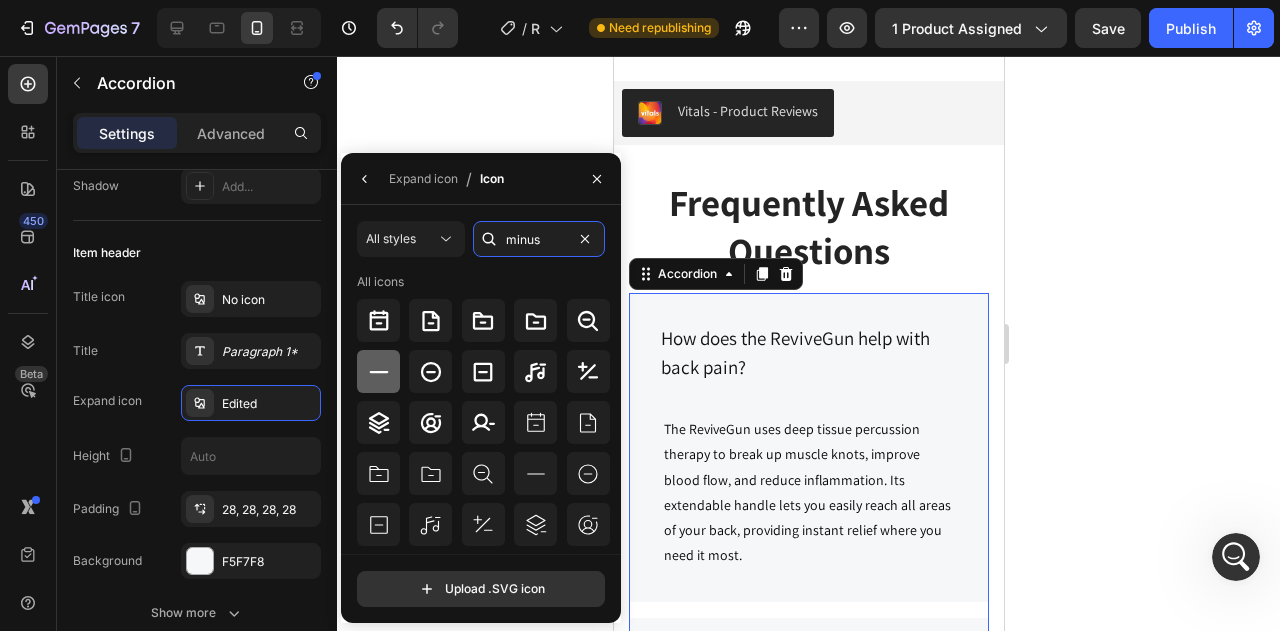 type on "minus" 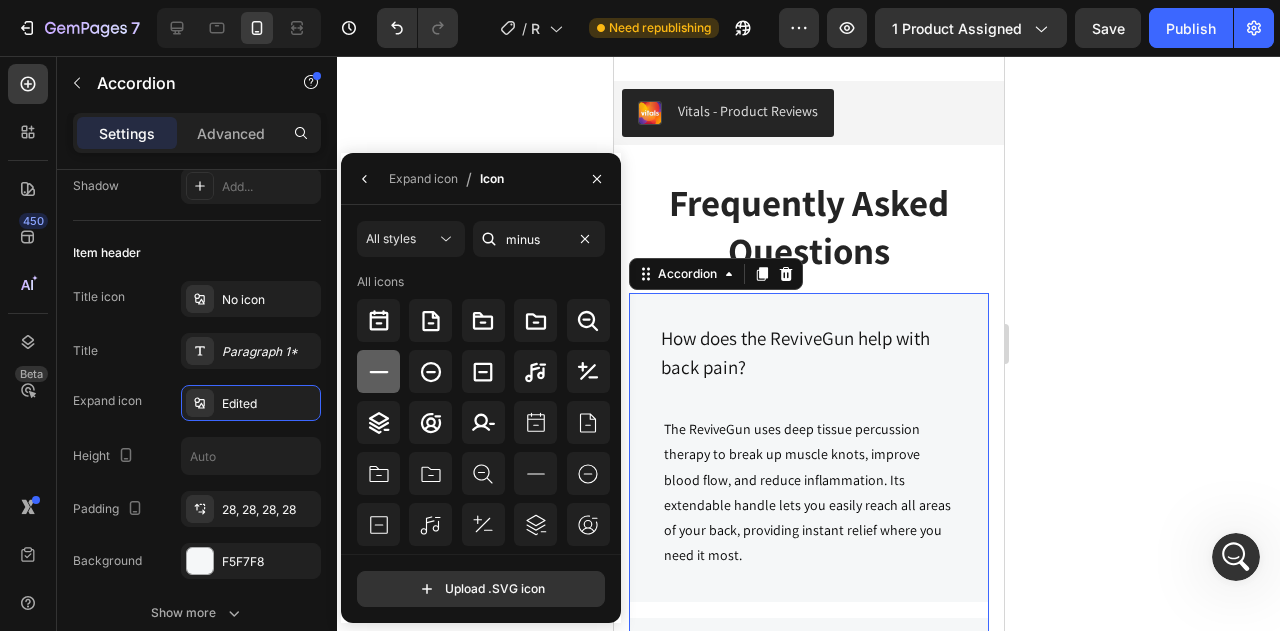 click 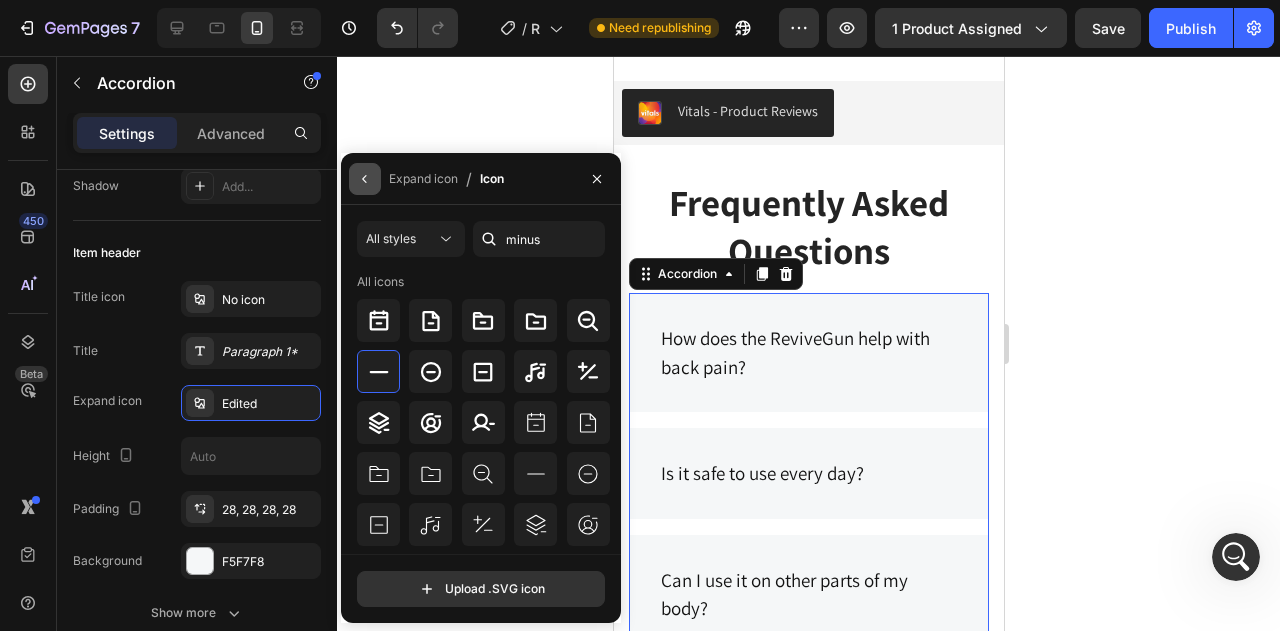 click 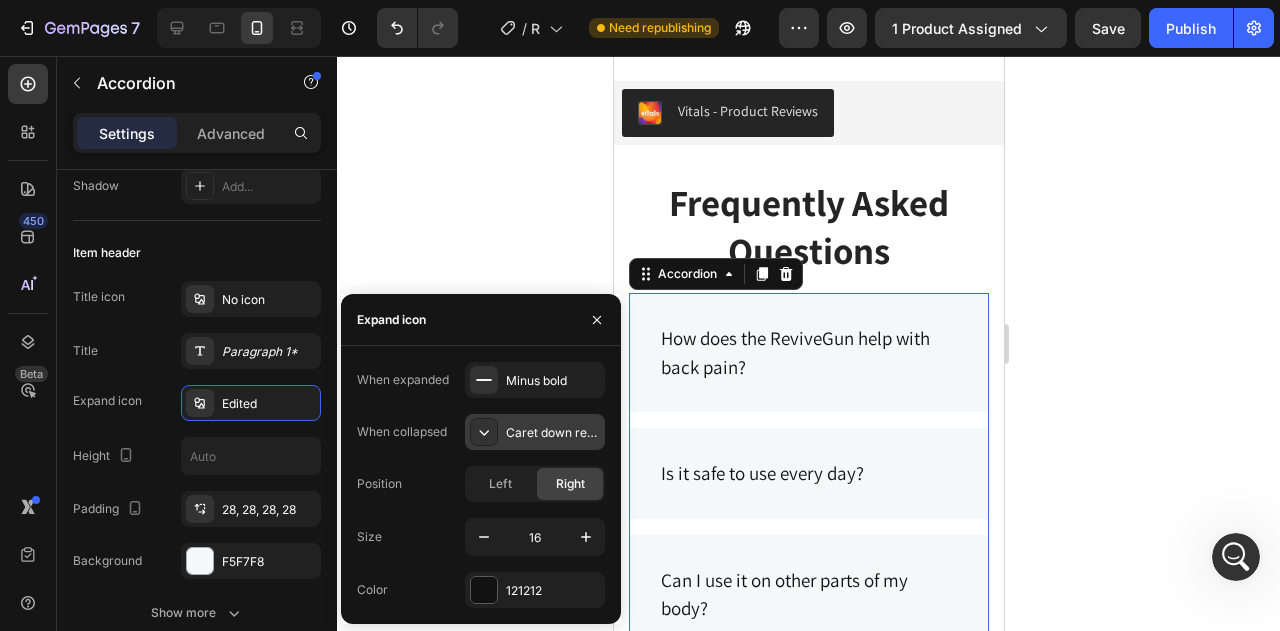 click on "Caret down regular" at bounding box center [553, 433] 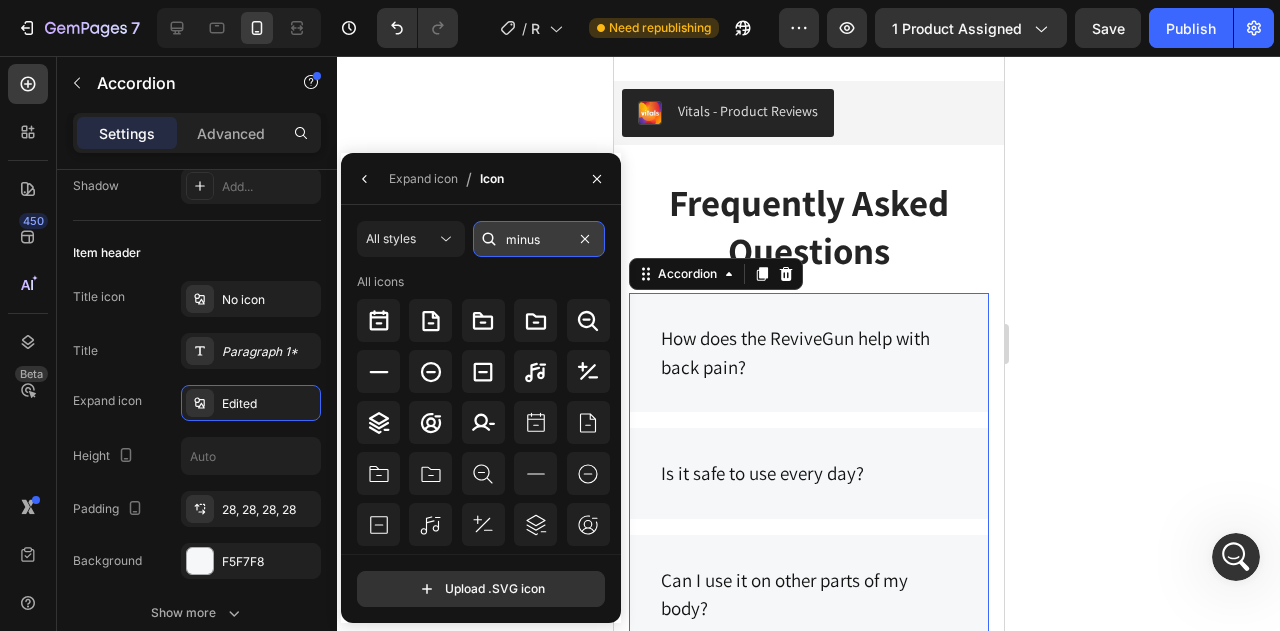 click on "minus" at bounding box center [539, 239] 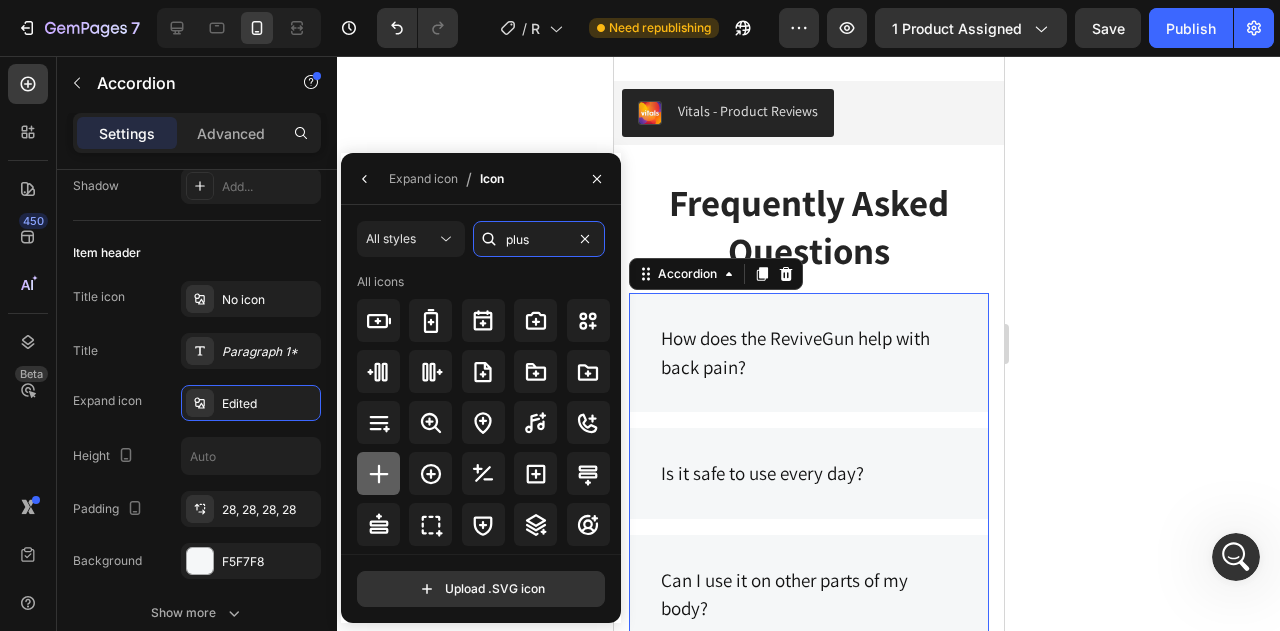 type on "plus" 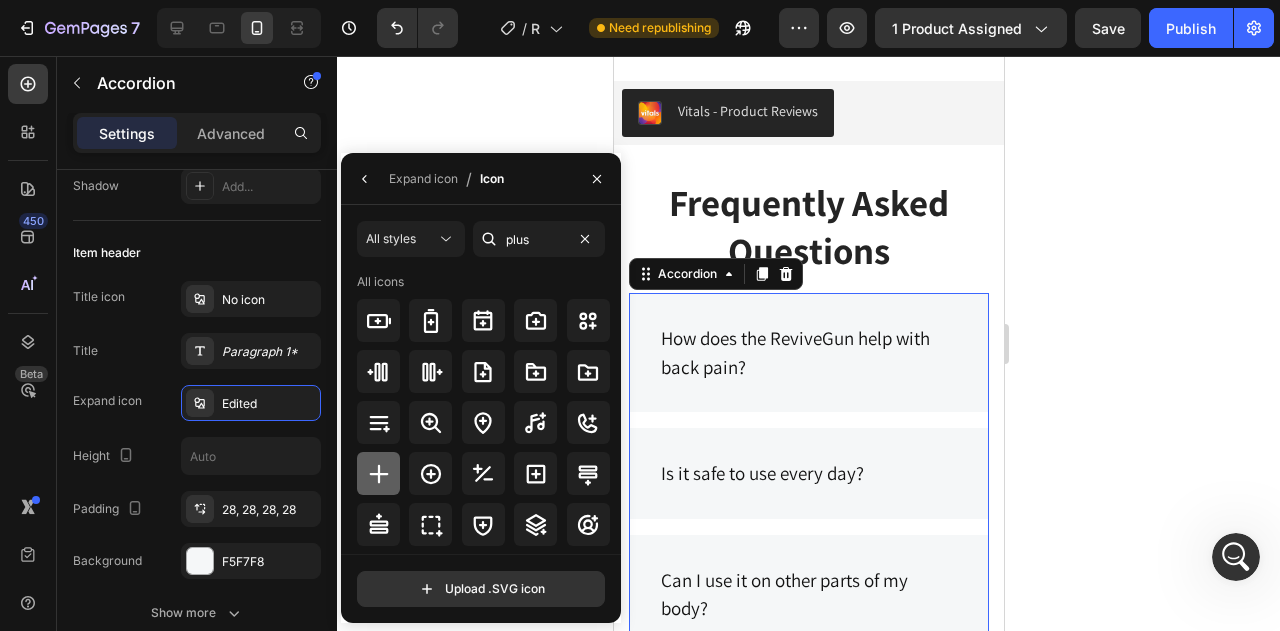 click 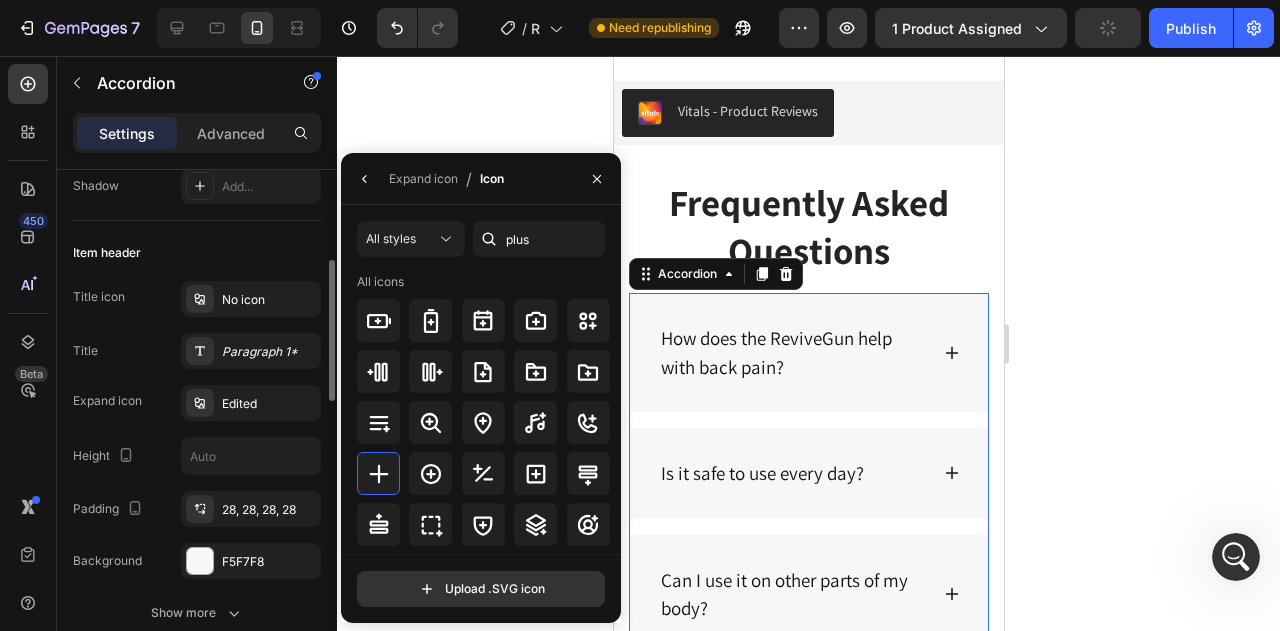 click on "Item header" at bounding box center [197, 253] 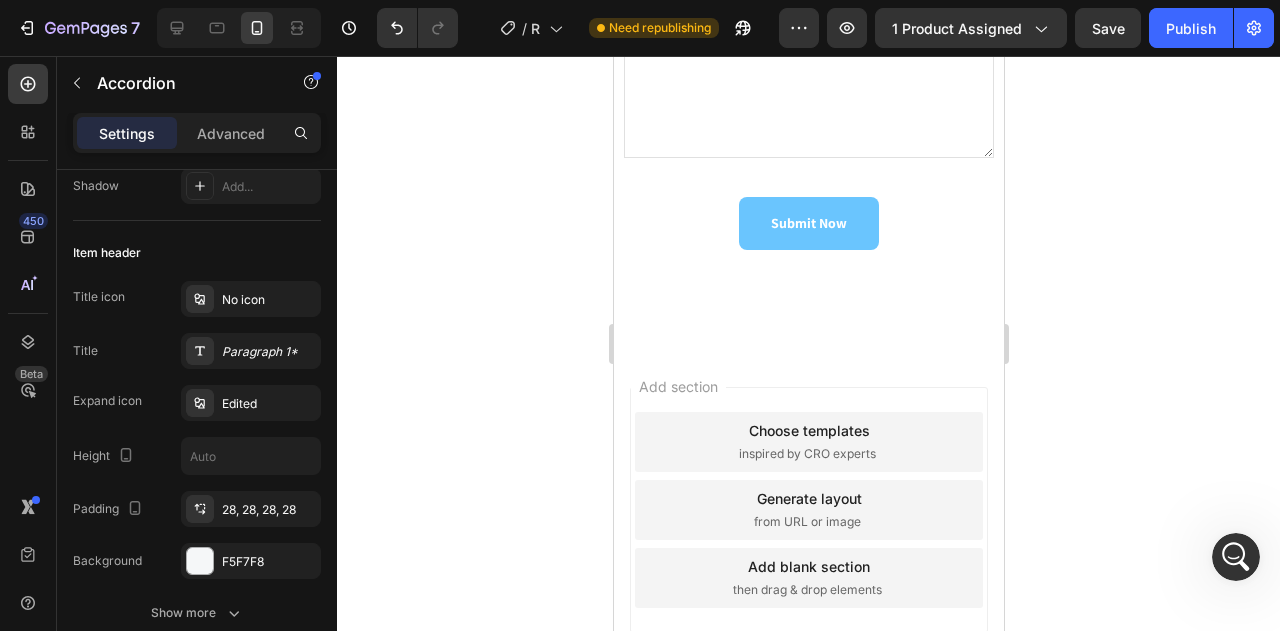 scroll, scrollTop: 8852, scrollLeft: 0, axis: vertical 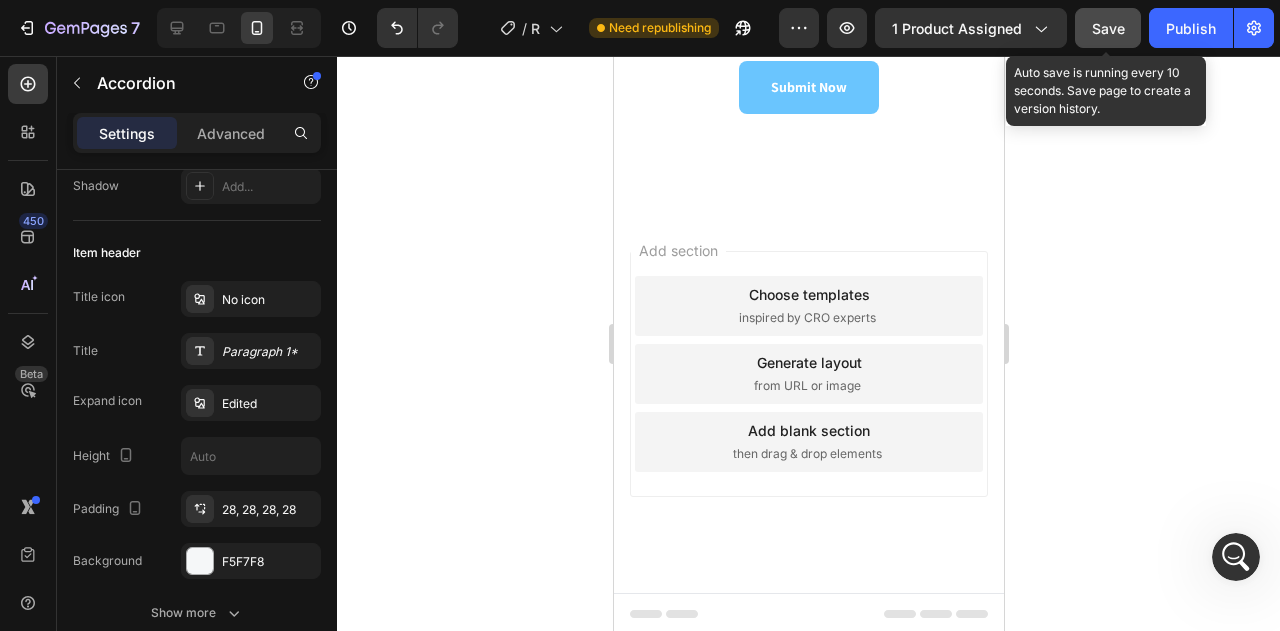 click on "Save" at bounding box center (1108, 28) 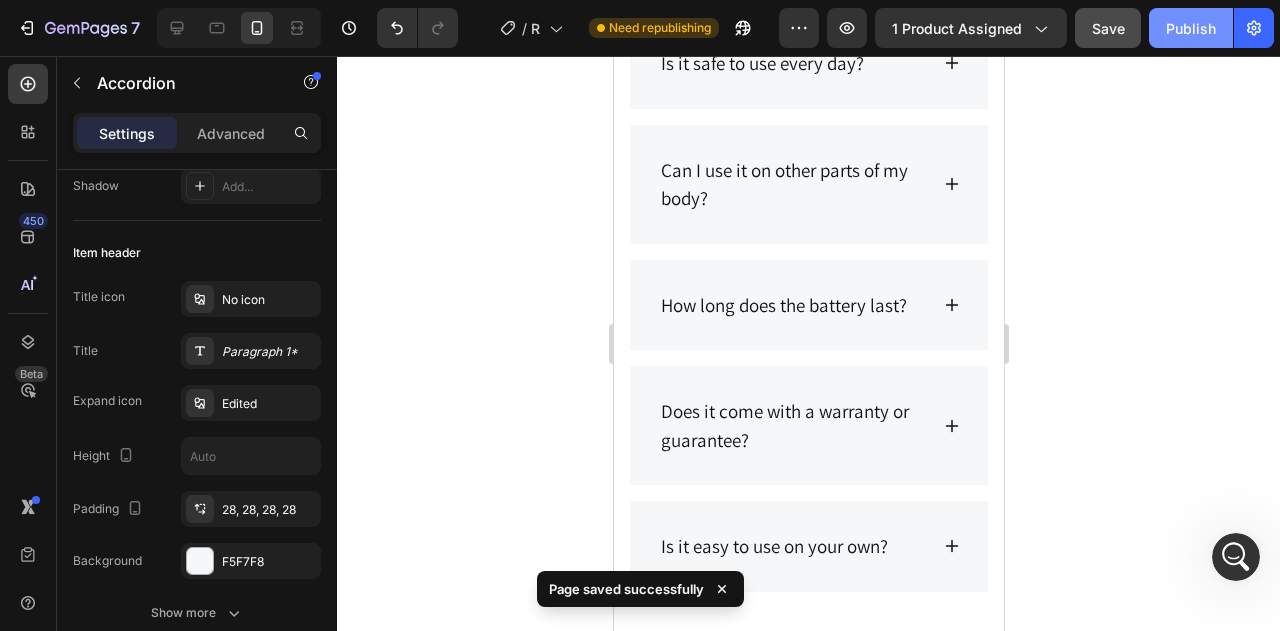 scroll, scrollTop: 7838, scrollLeft: 0, axis: vertical 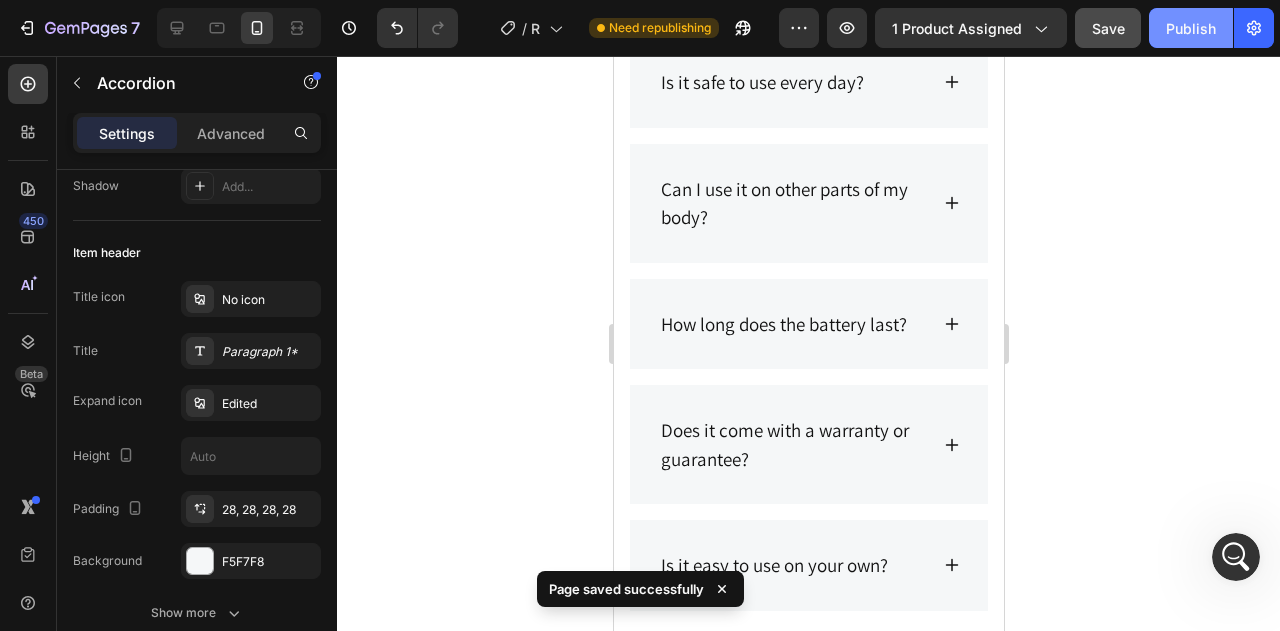 click on "Publish" at bounding box center (1191, 28) 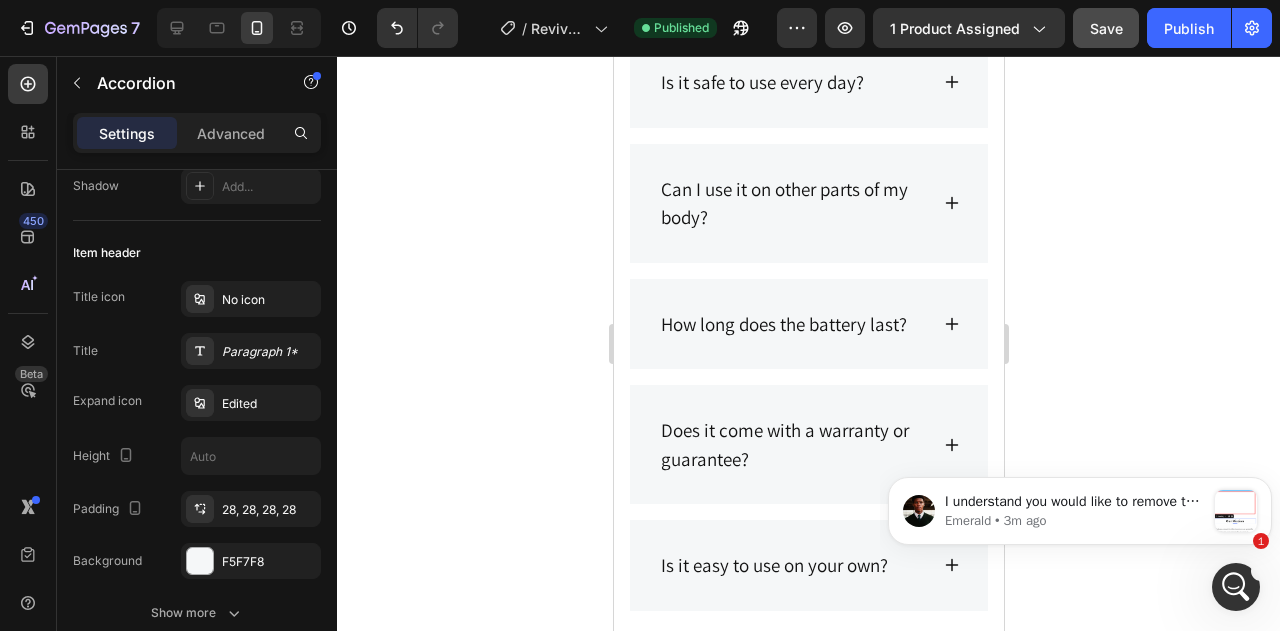 scroll, scrollTop: 0, scrollLeft: 0, axis: both 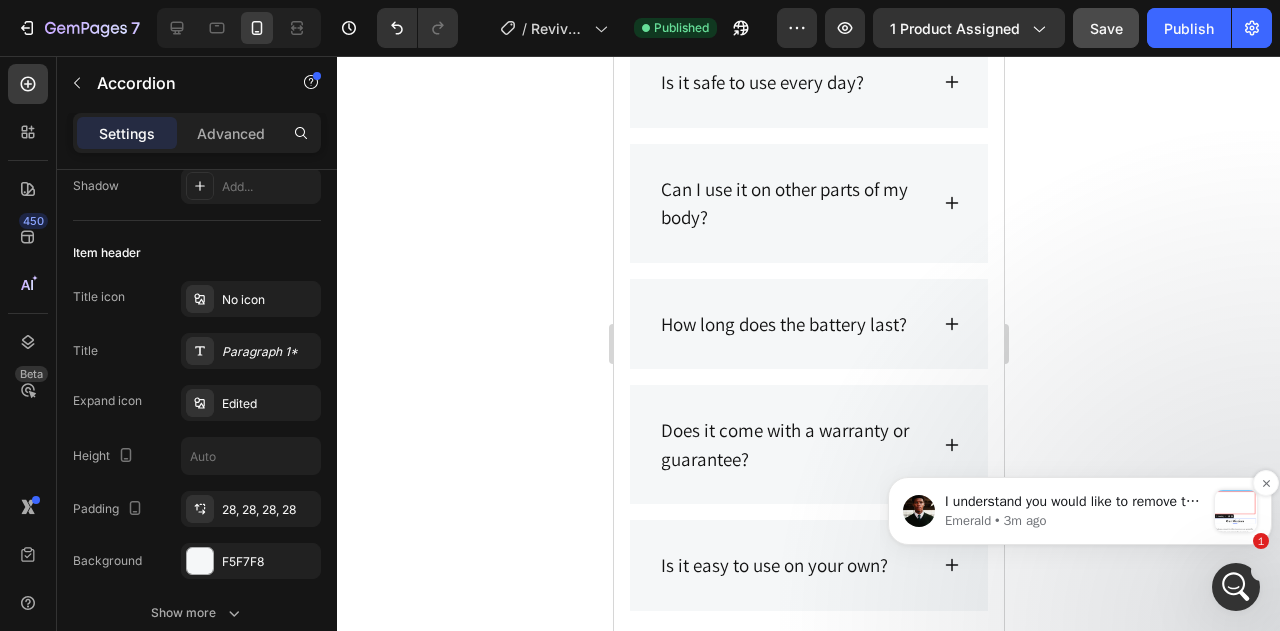 click on "I understand you would like to remove the spacing at the top here on mobile. Is that correct?" at bounding box center [1075, 502] 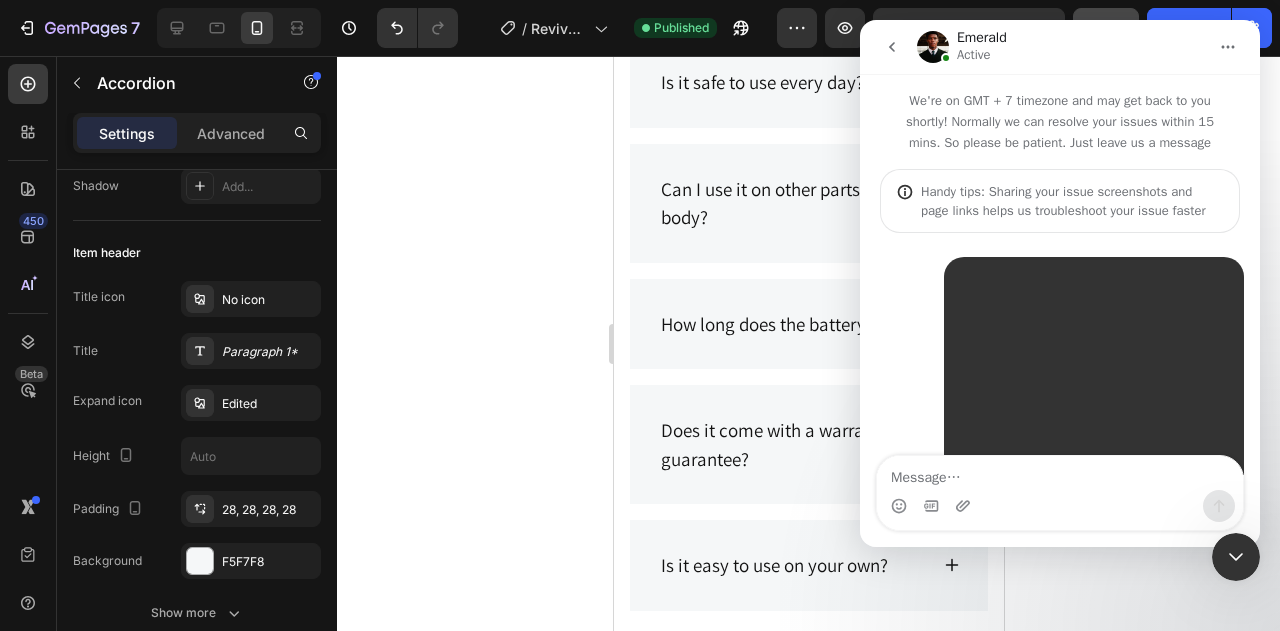 scroll, scrollTop: 193, scrollLeft: 0, axis: vertical 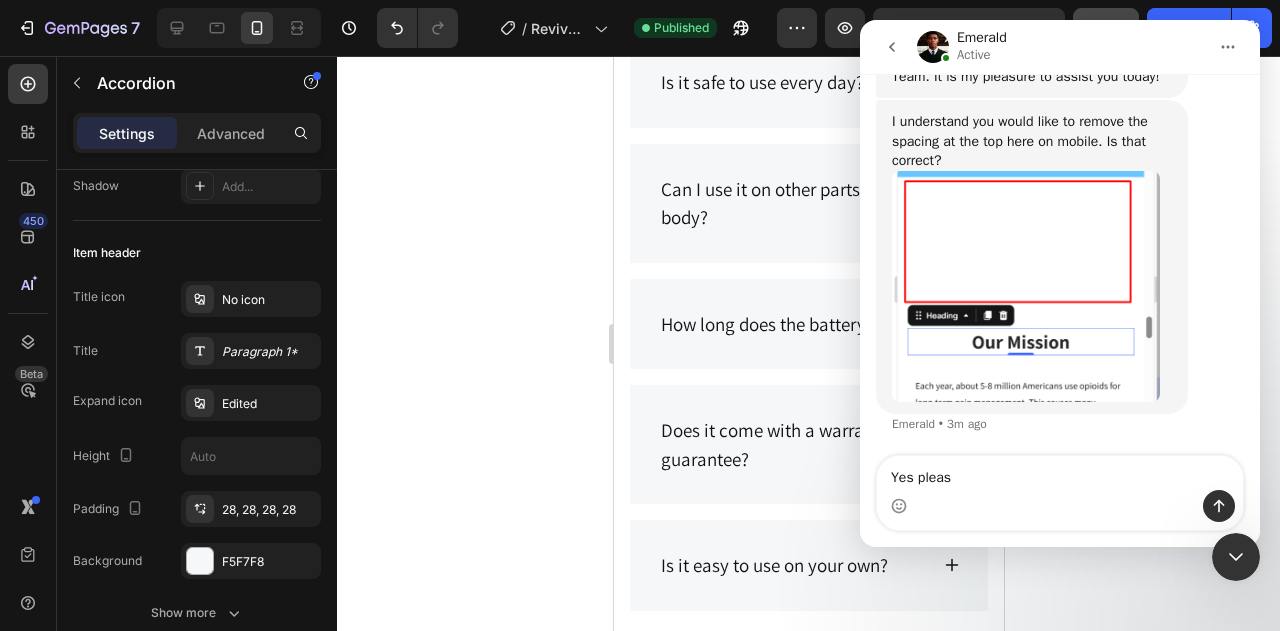 type on "Yes please" 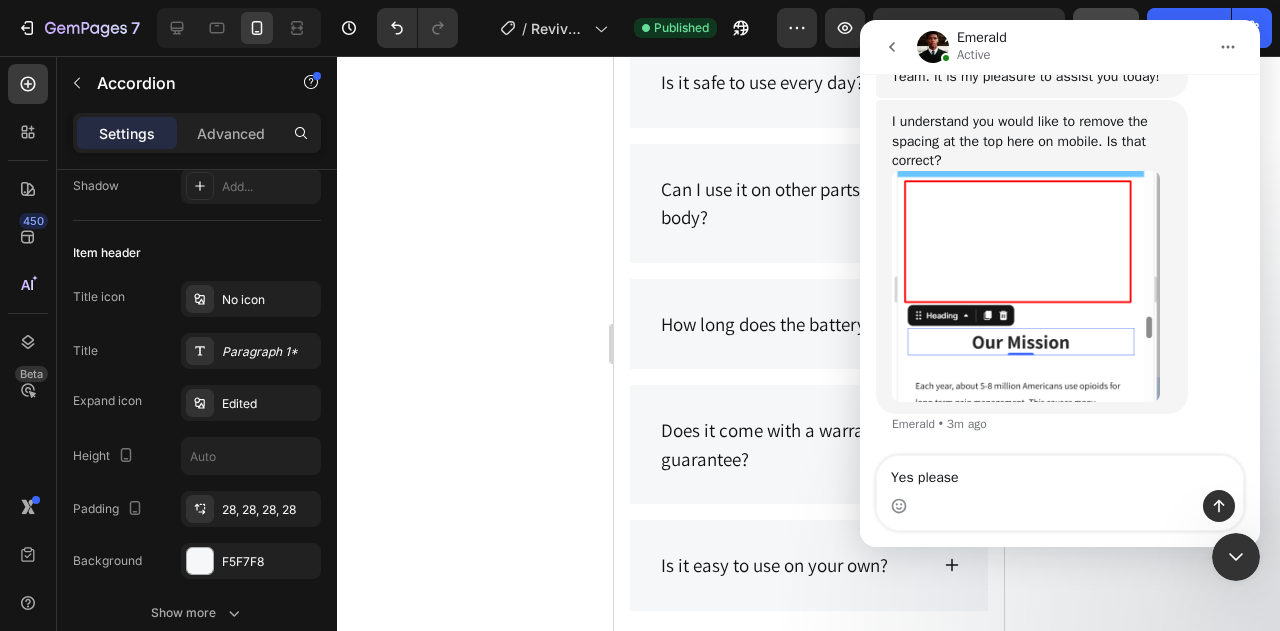 type 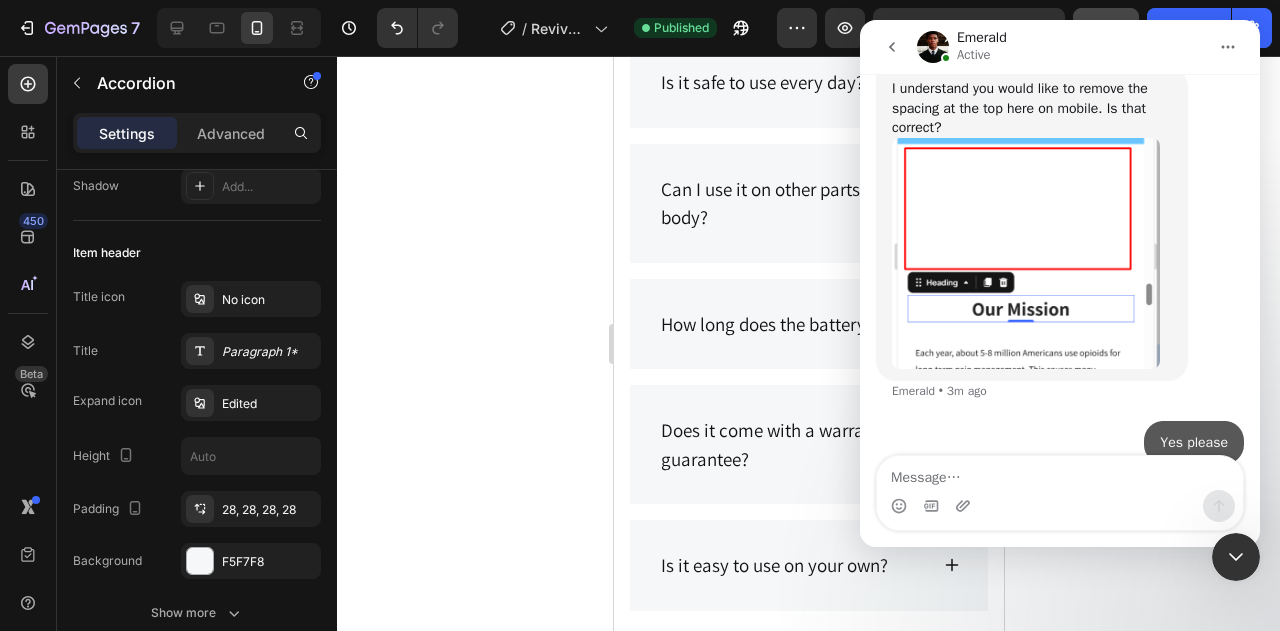 scroll, scrollTop: 856, scrollLeft: 0, axis: vertical 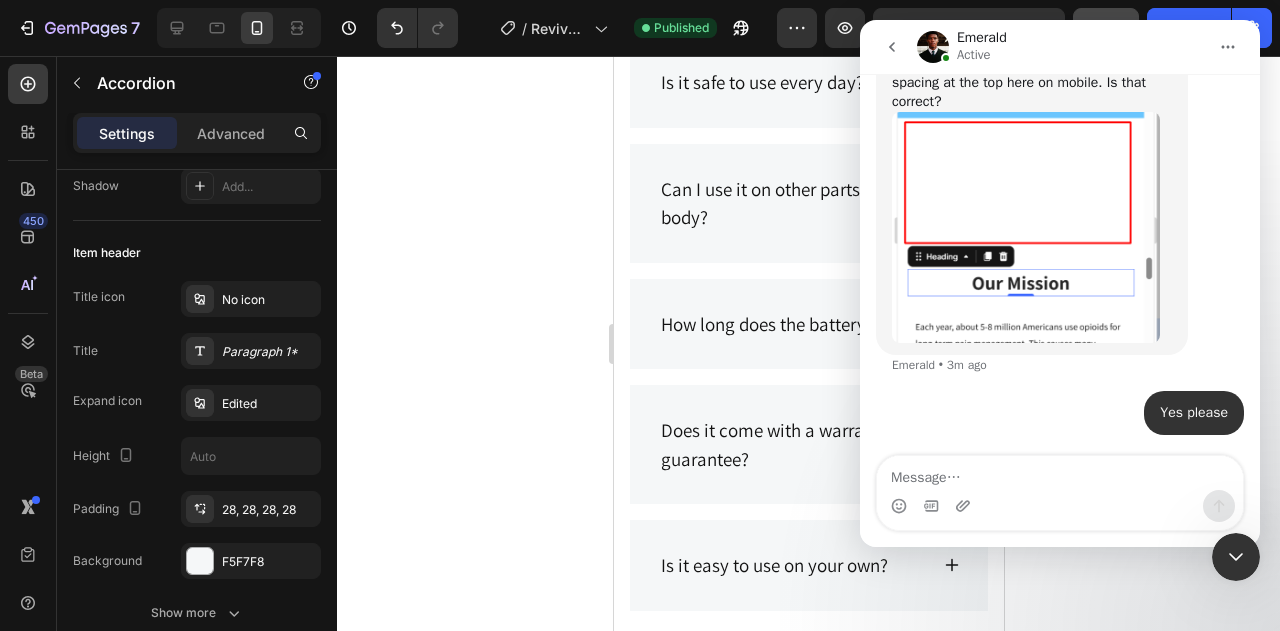 click 